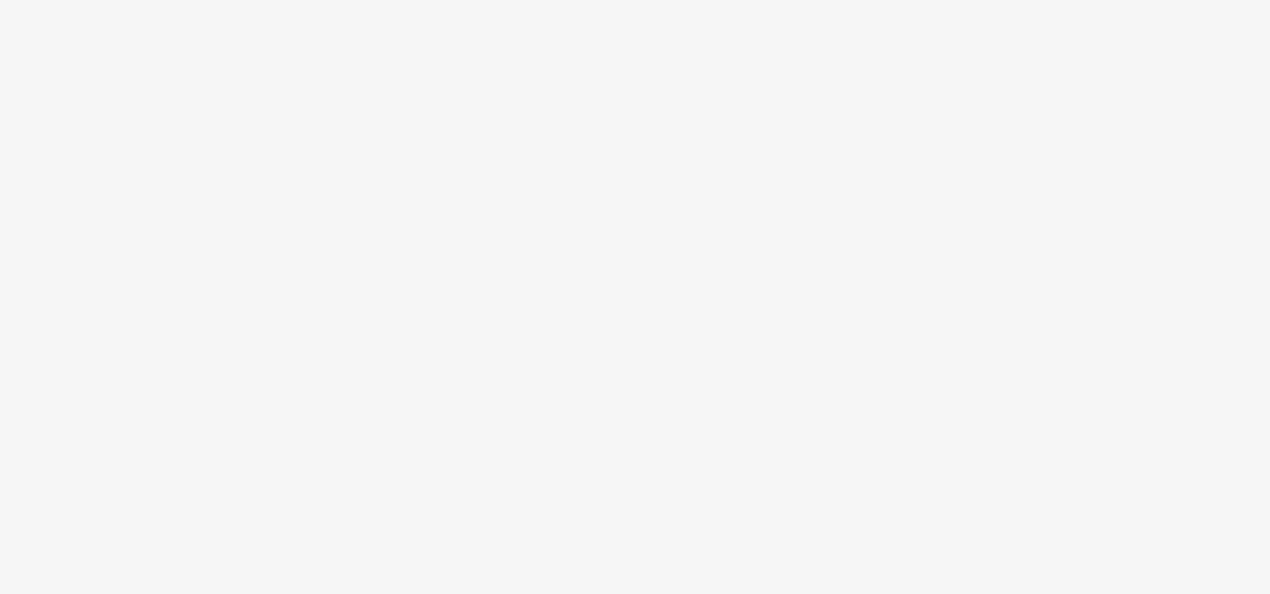 scroll, scrollTop: 0, scrollLeft: 0, axis: both 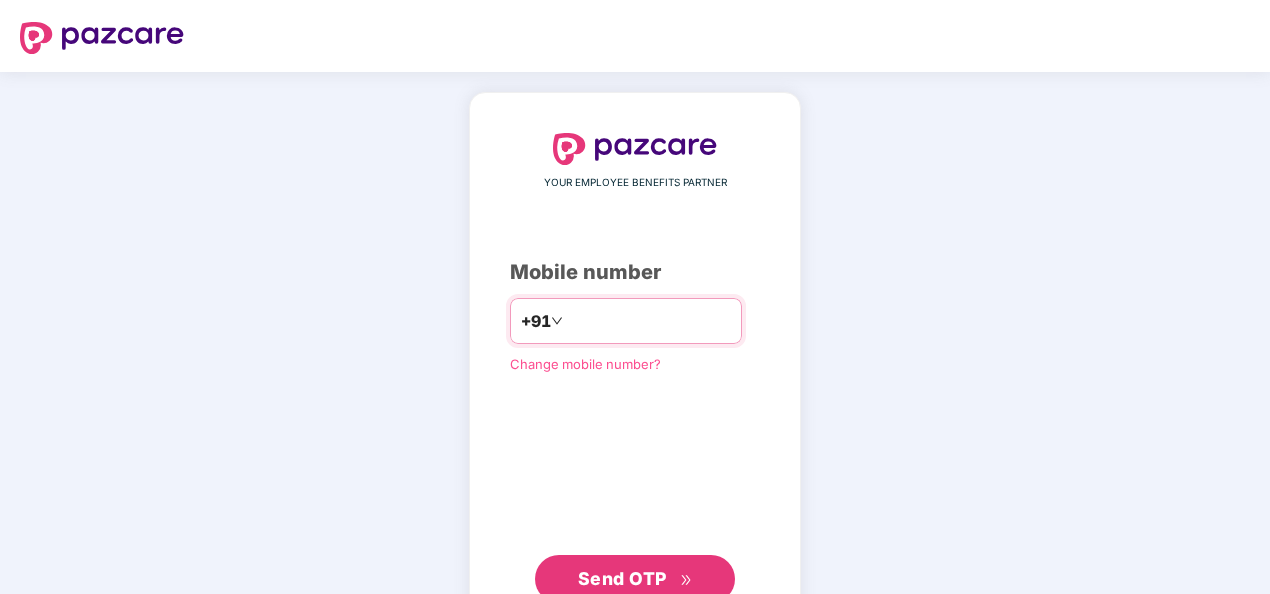 type on "**********" 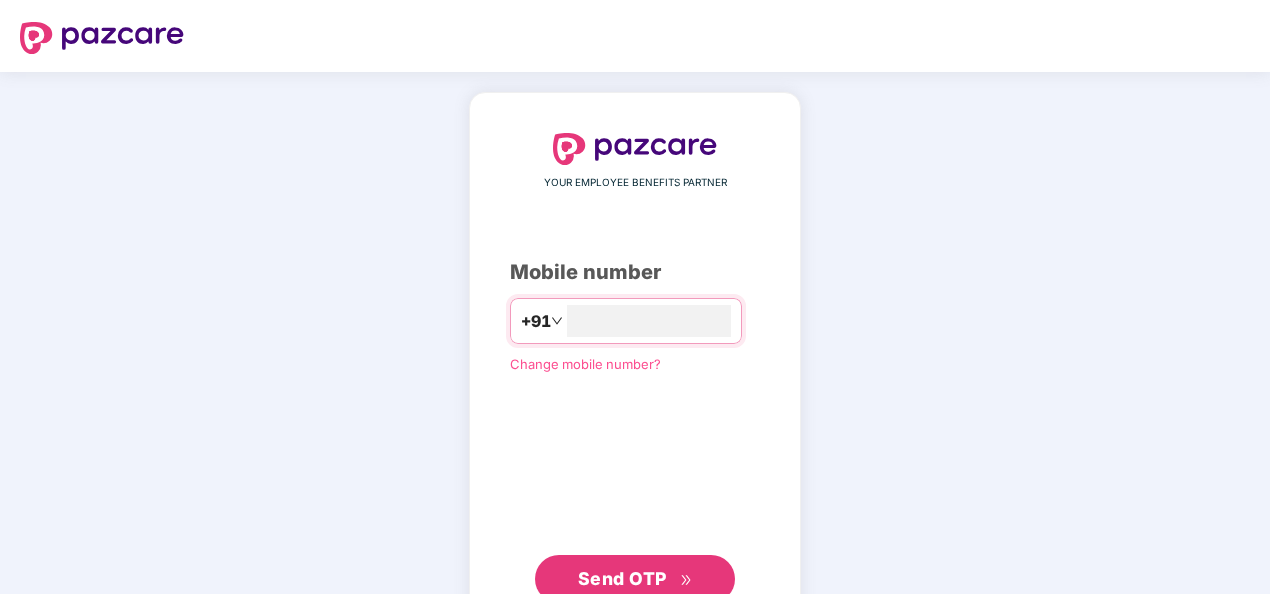 click on "Send OTP" at bounding box center (635, 579) 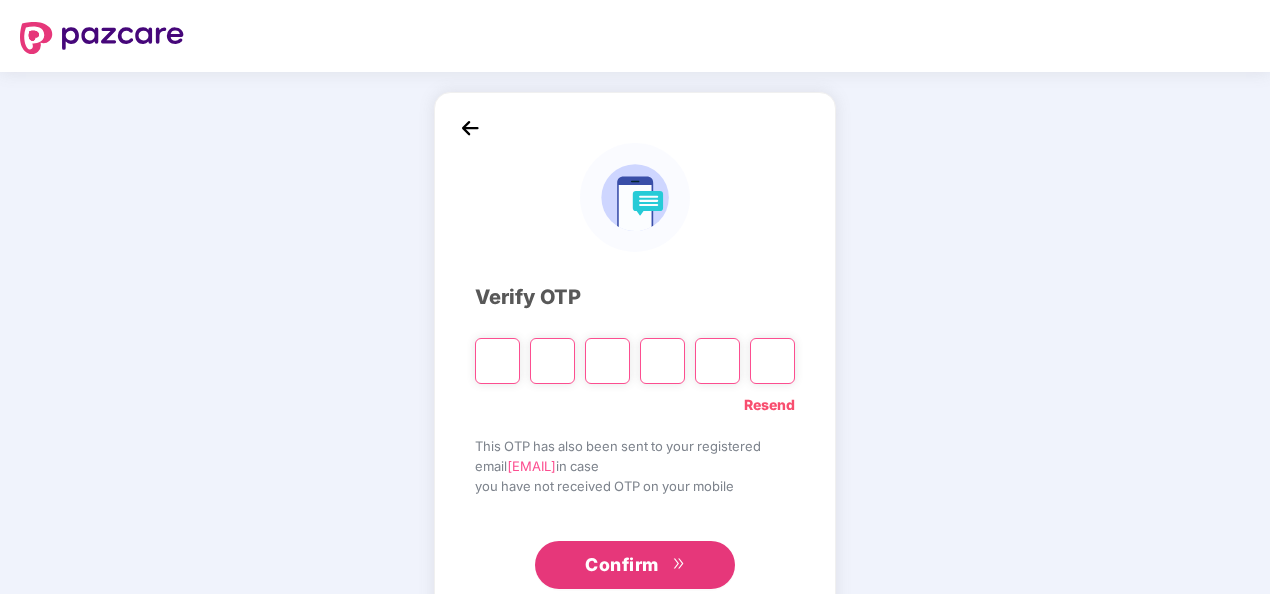 type on "*" 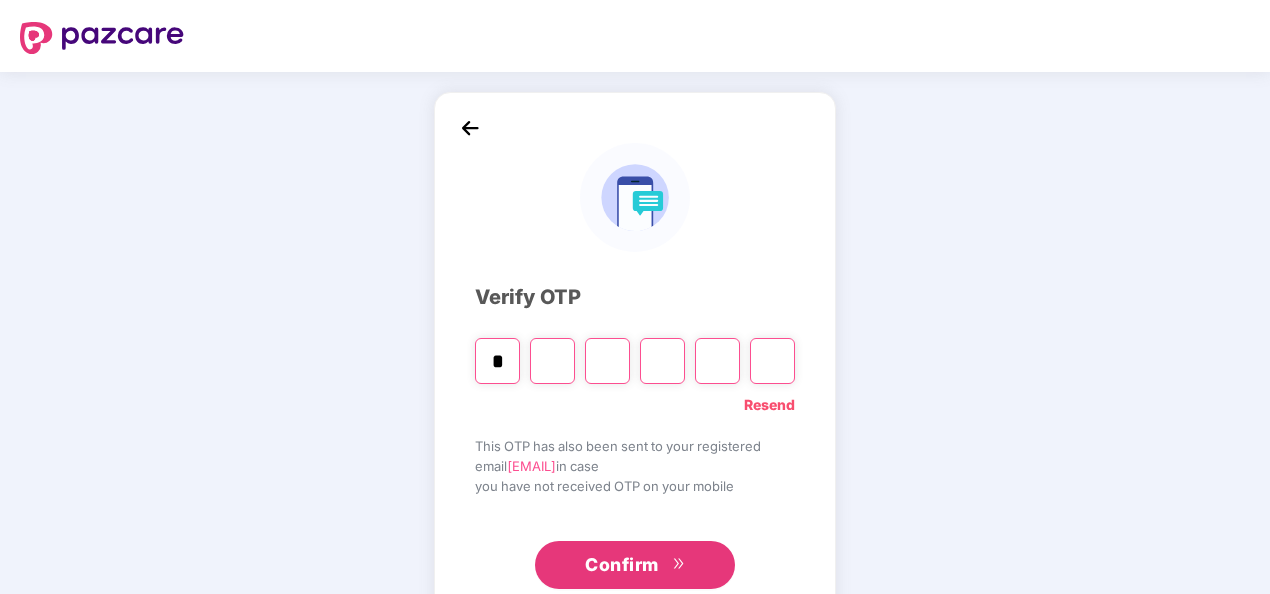 type on "*" 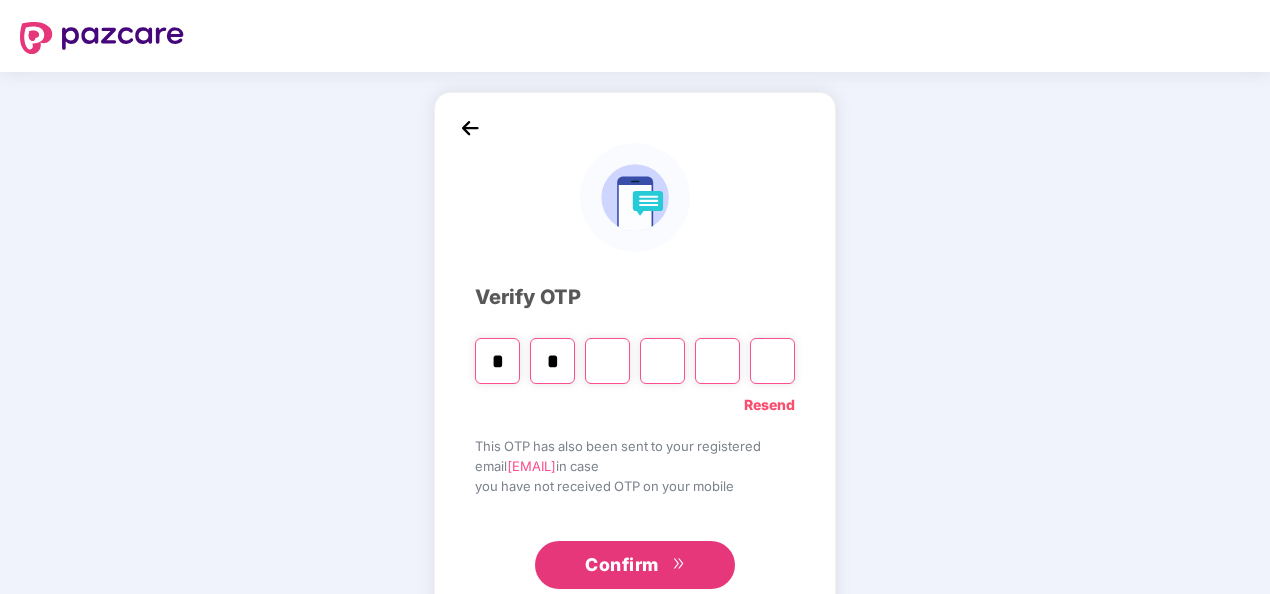 type on "*" 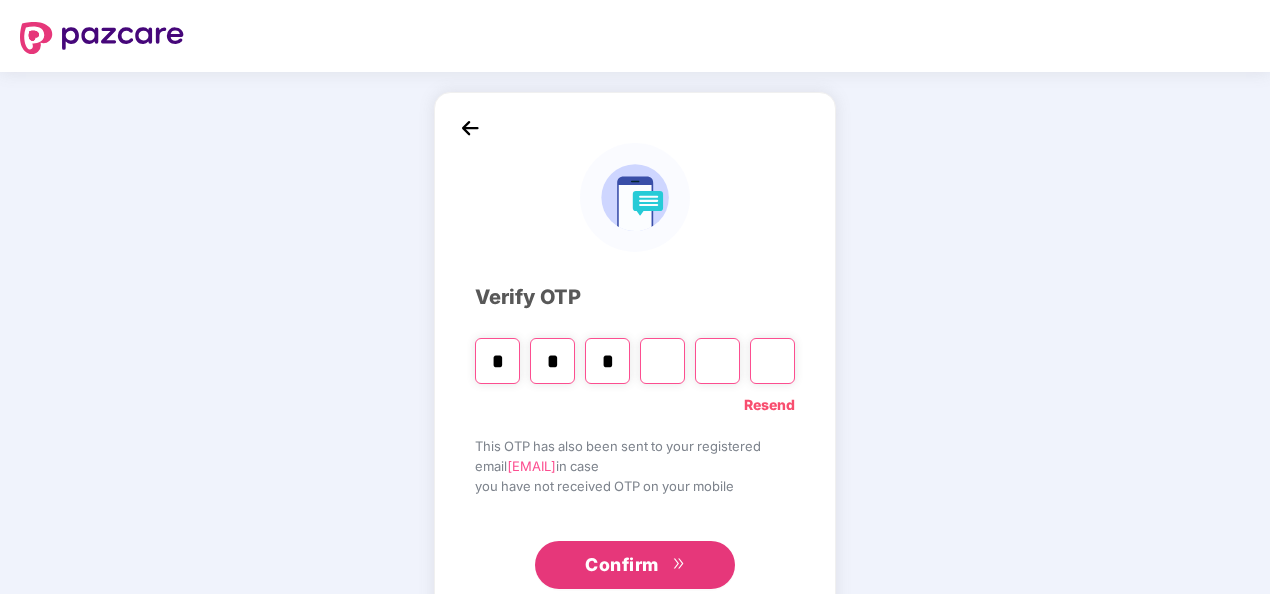 type on "*" 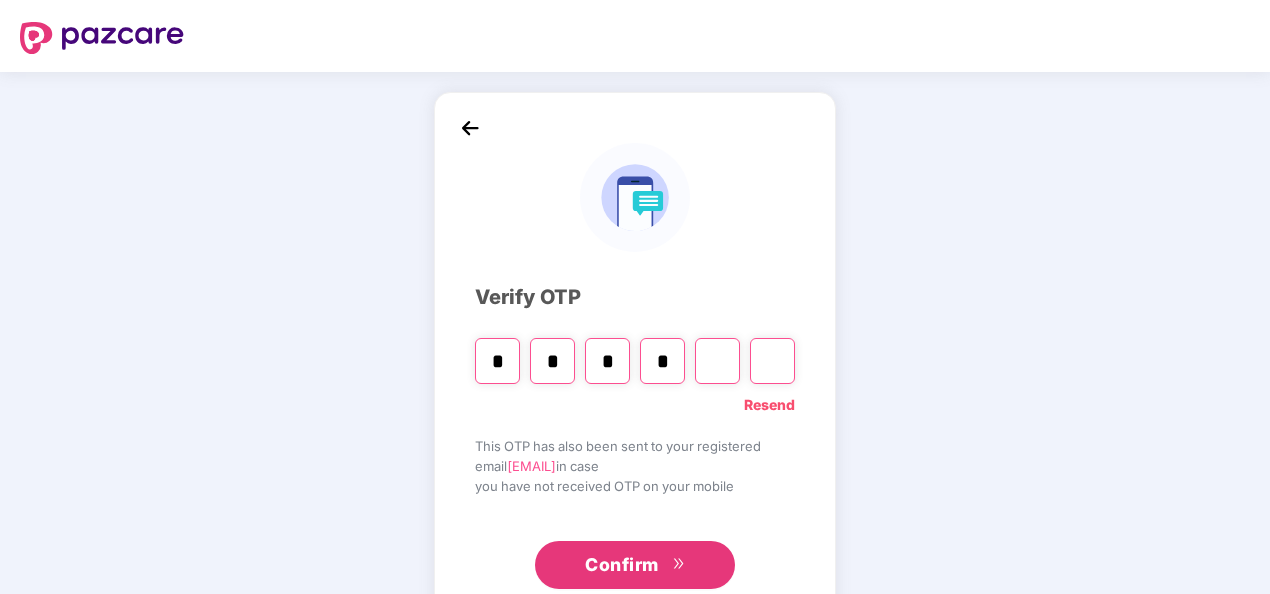 type on "*" 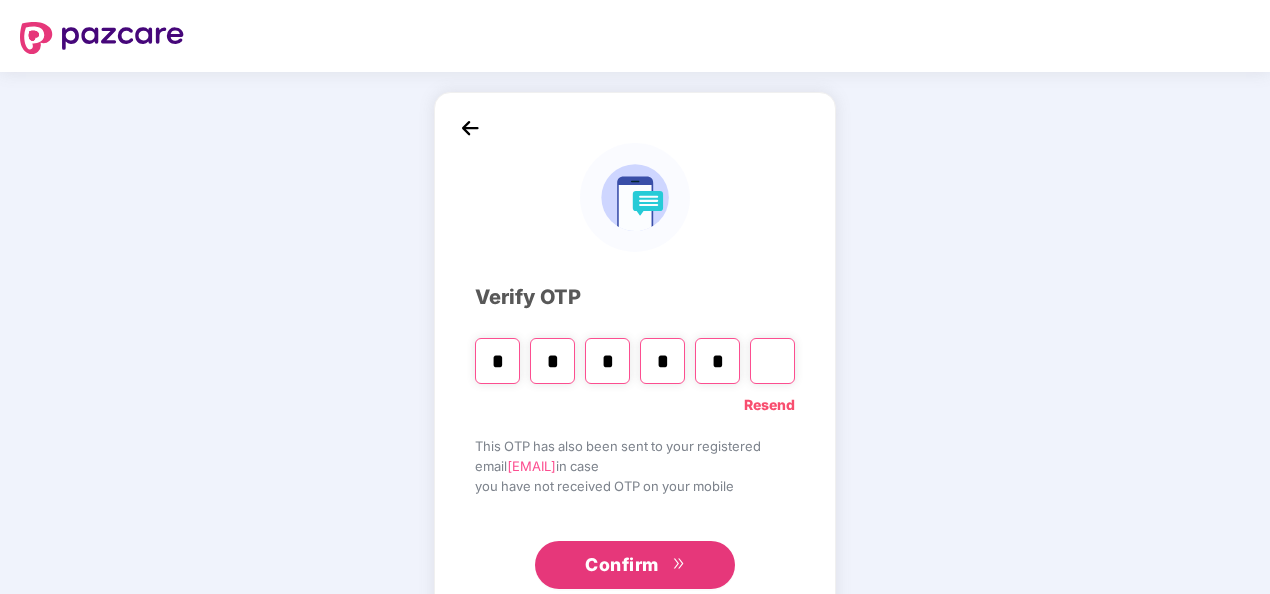 type on "*" 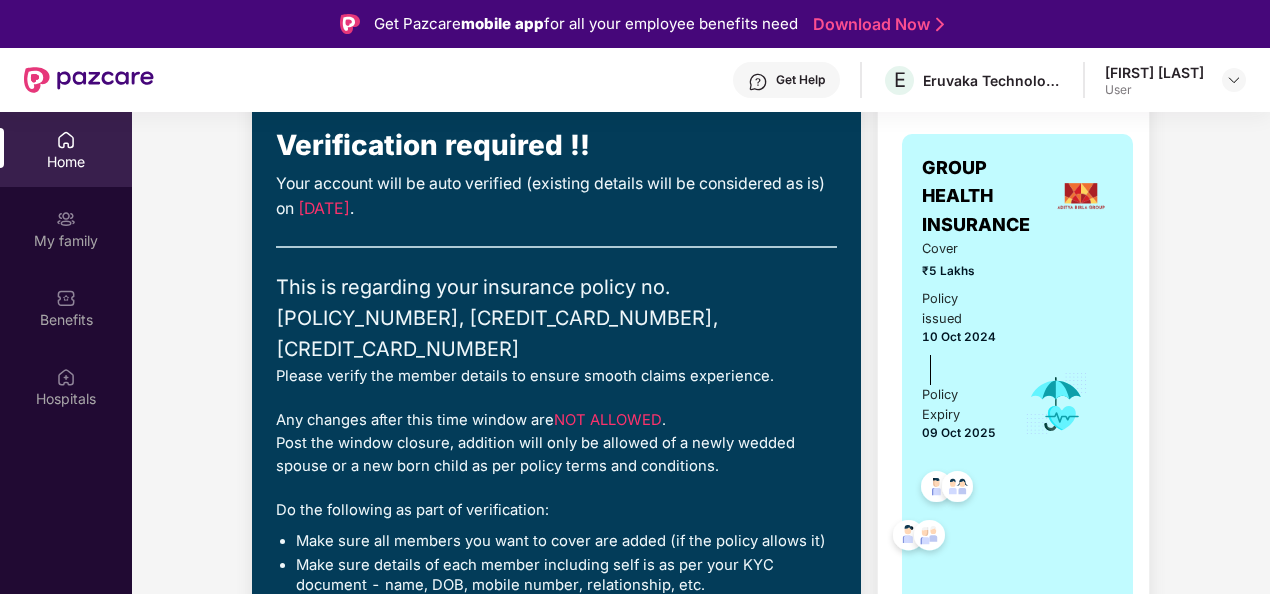 scroll, scrollTop: 200, scrollLeft: 0, axis: vertical 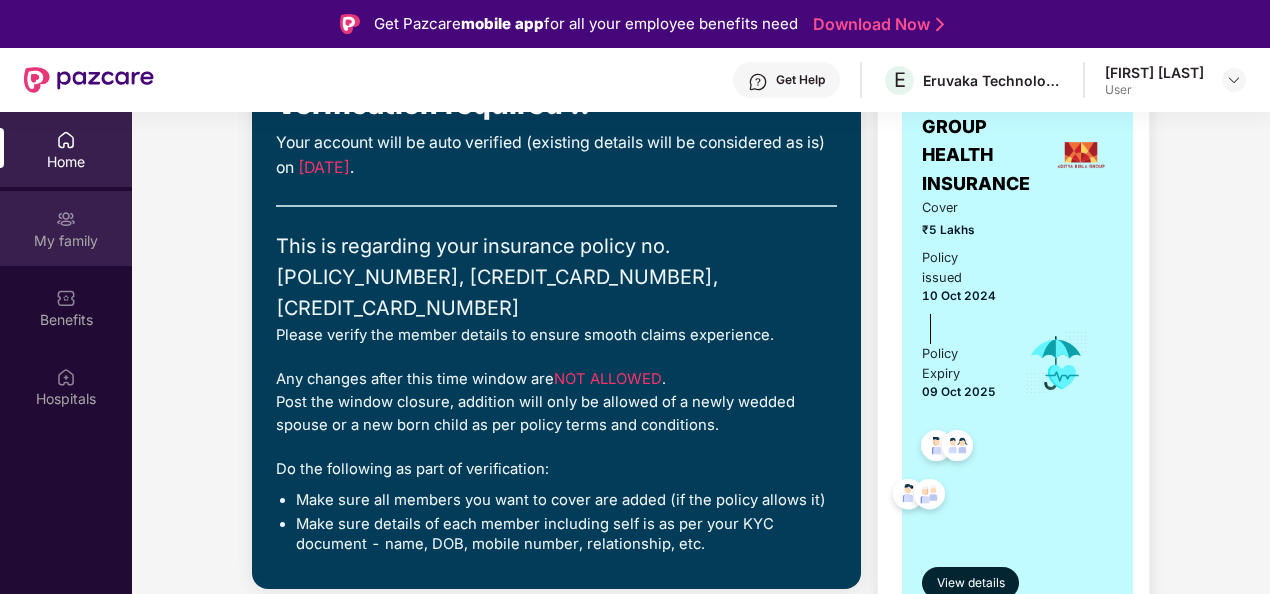 click at bounding box center (66, 219) 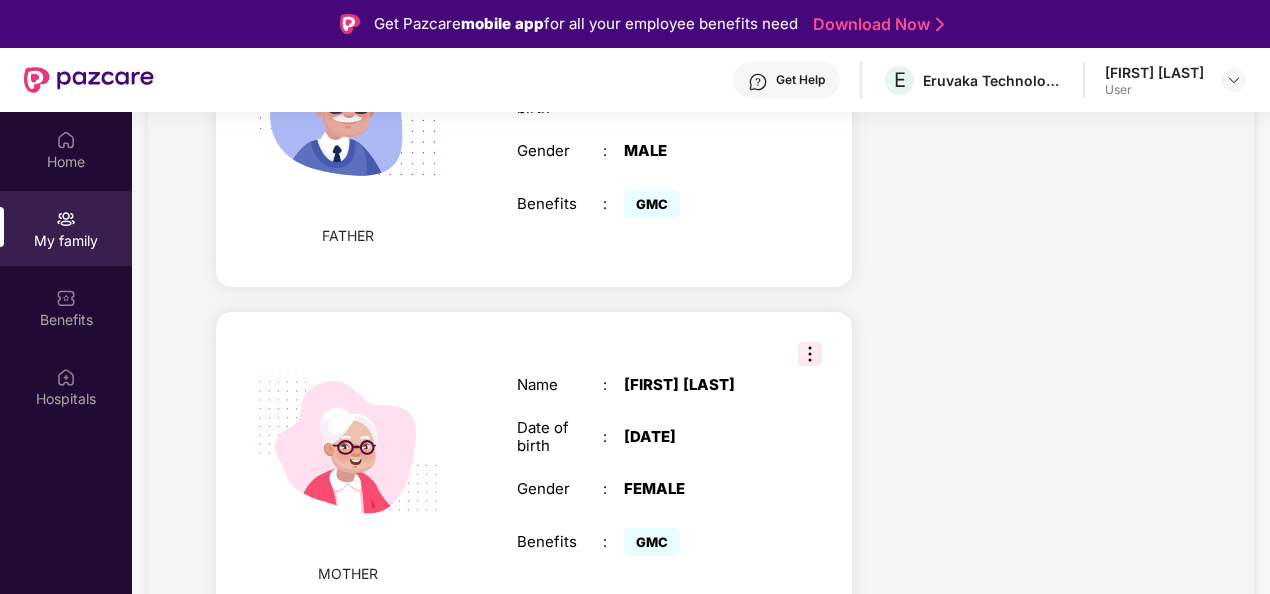 scroll, scrollTop: 2117, scrollLeft: 0, axis: vertical 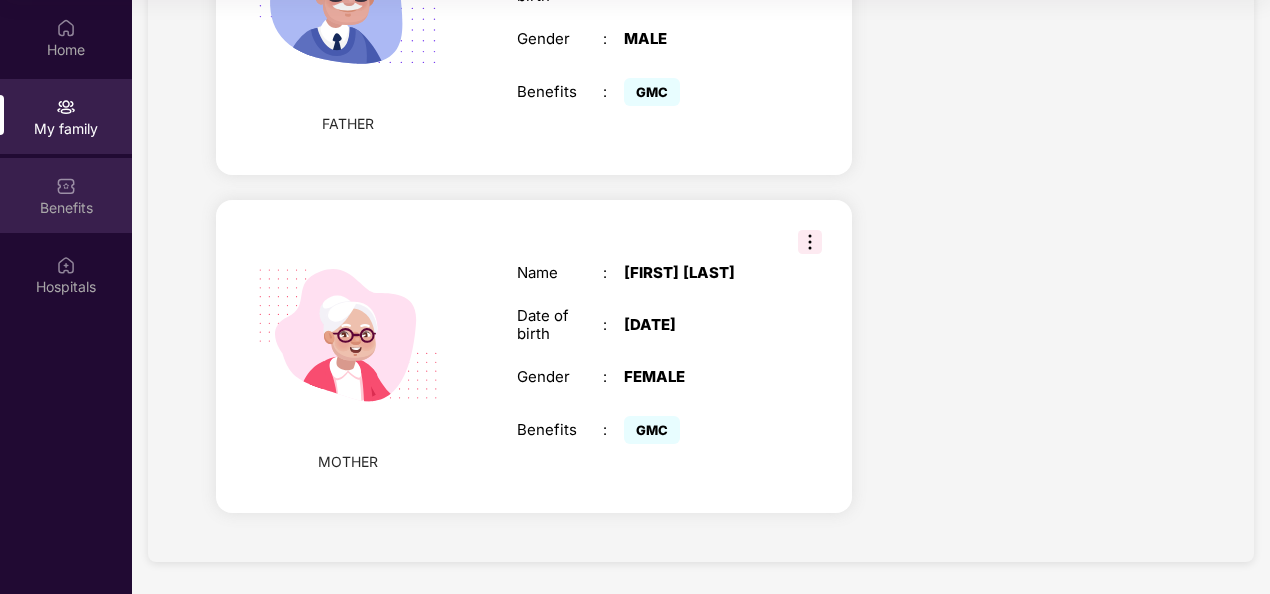 click on "Benefits" at bounding box center [66, 207] 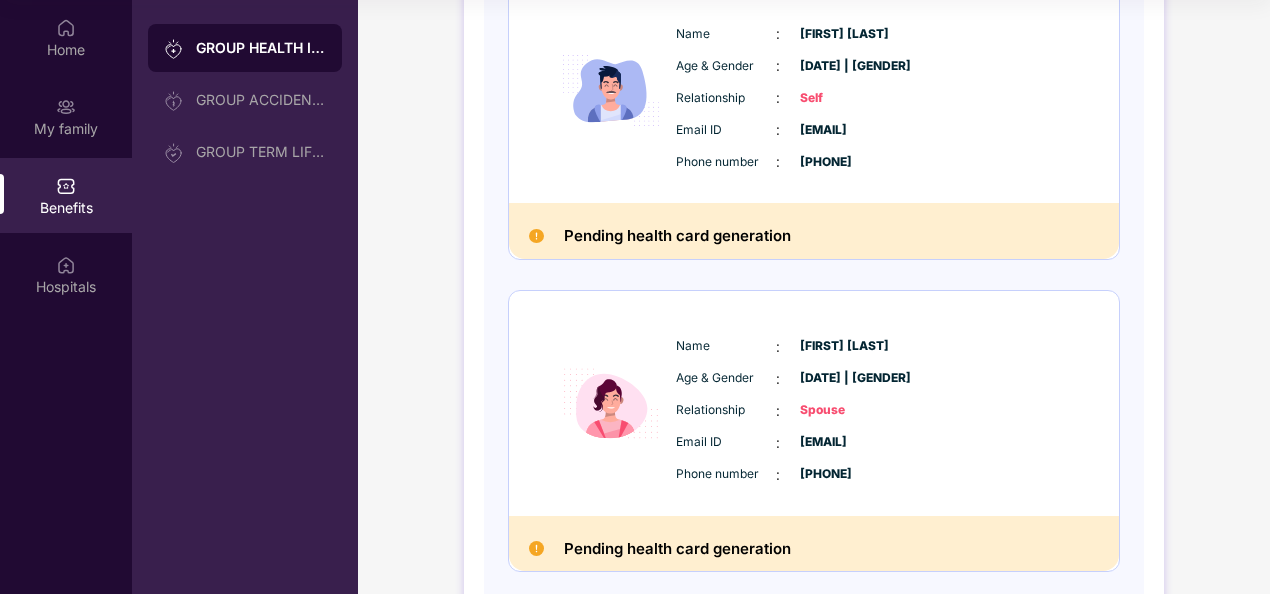scroll, scrollTop: 100, scrollLeft: 0, axis: vertical 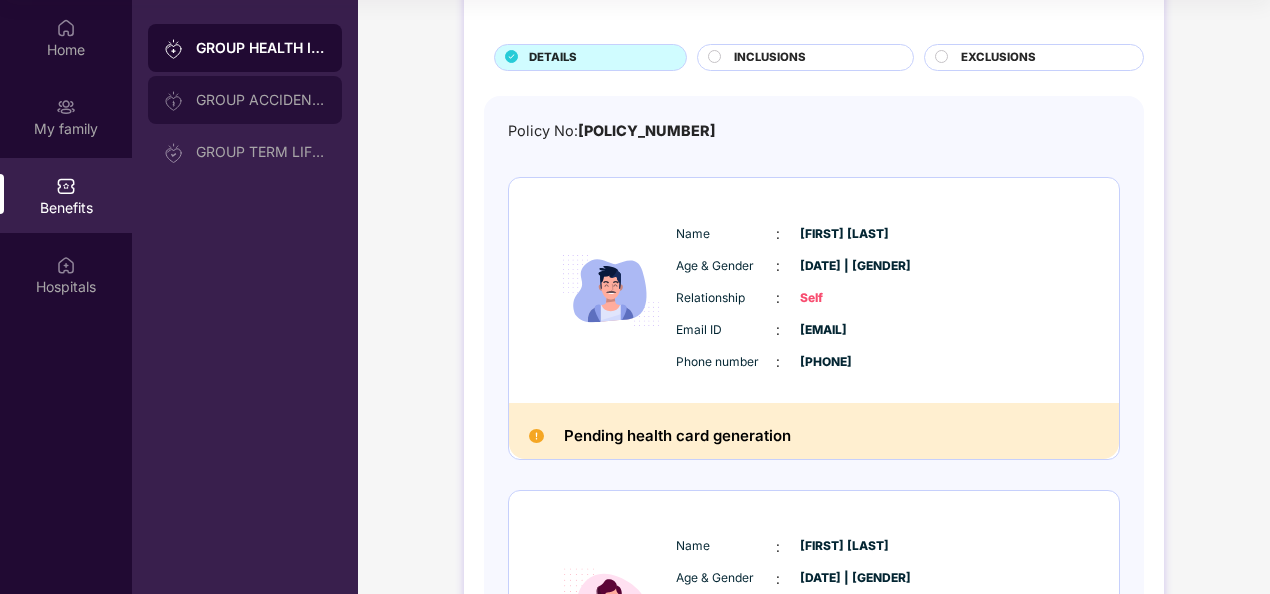 click on "GROUP ACCIDENTAL INSURANCE" at bounding box center [261, 100] 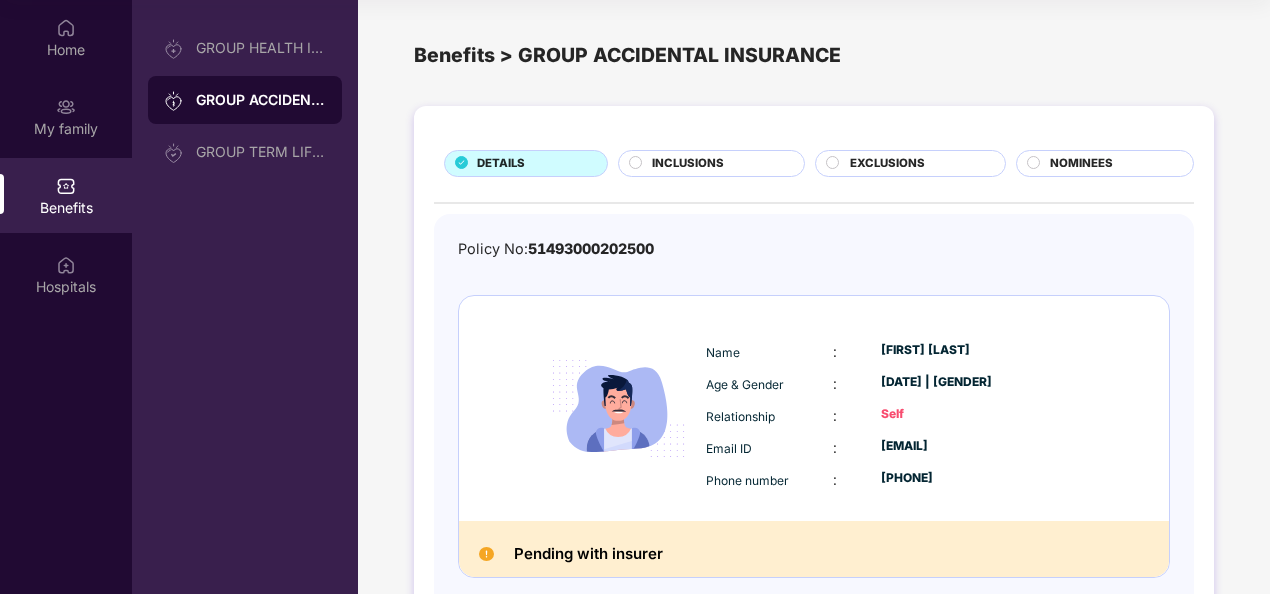 click on "NOMINEES" at bounding box center [1081, 164] 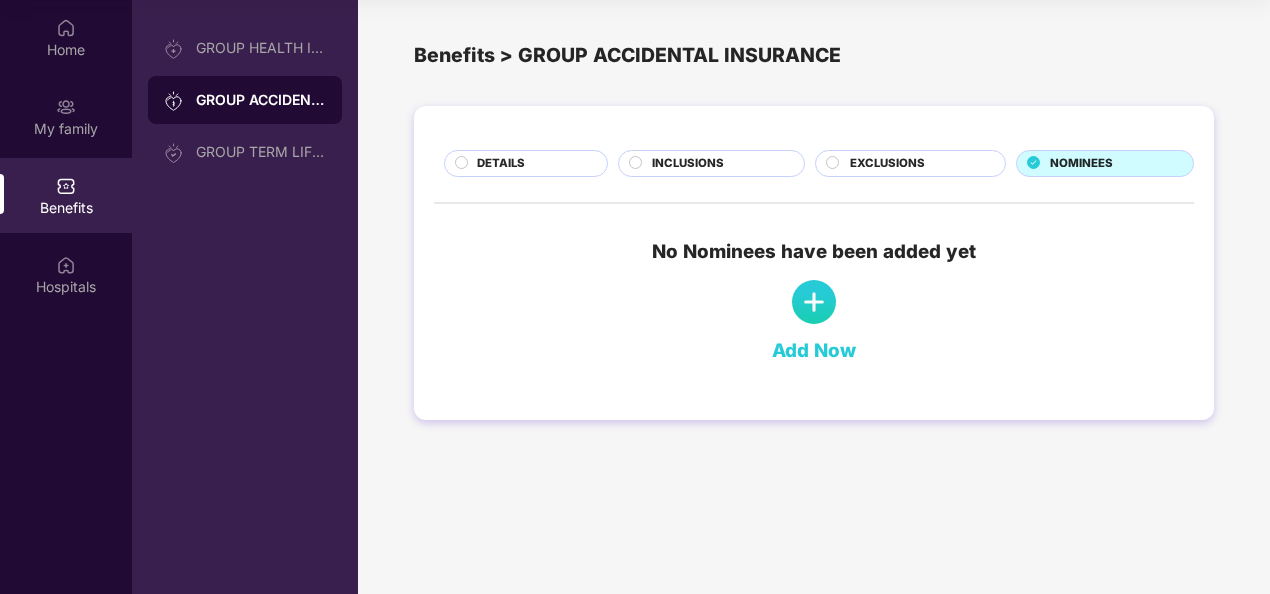 click at bounding box center (814, 302) 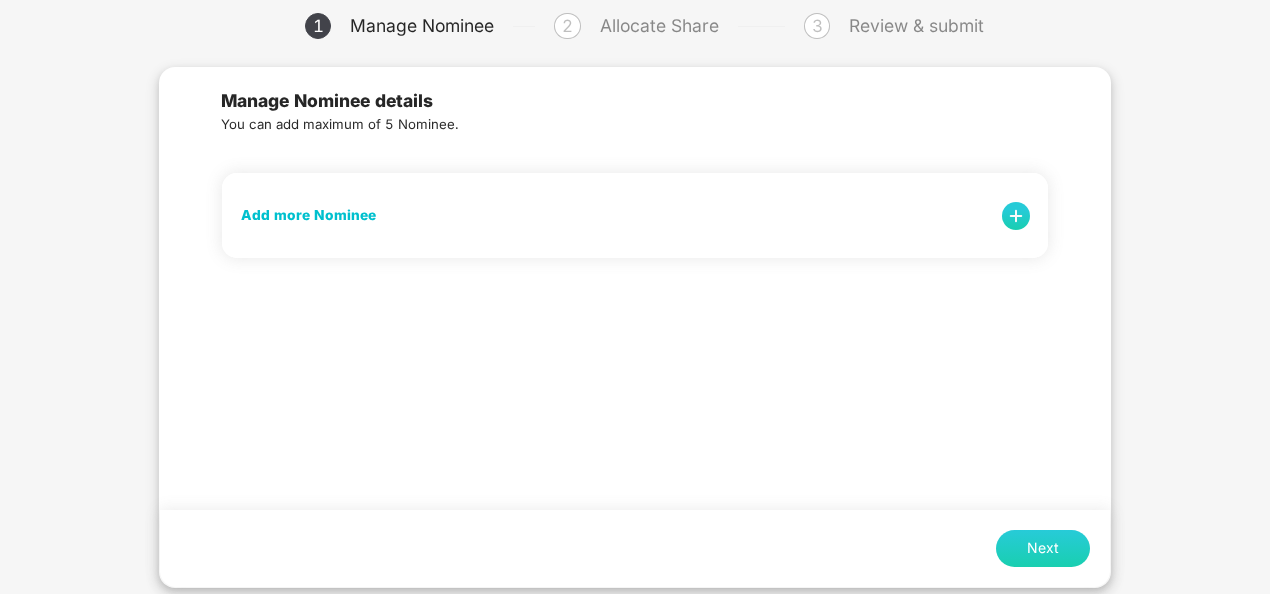 click on "Add more Nominee" at bounding box center (635, 215) 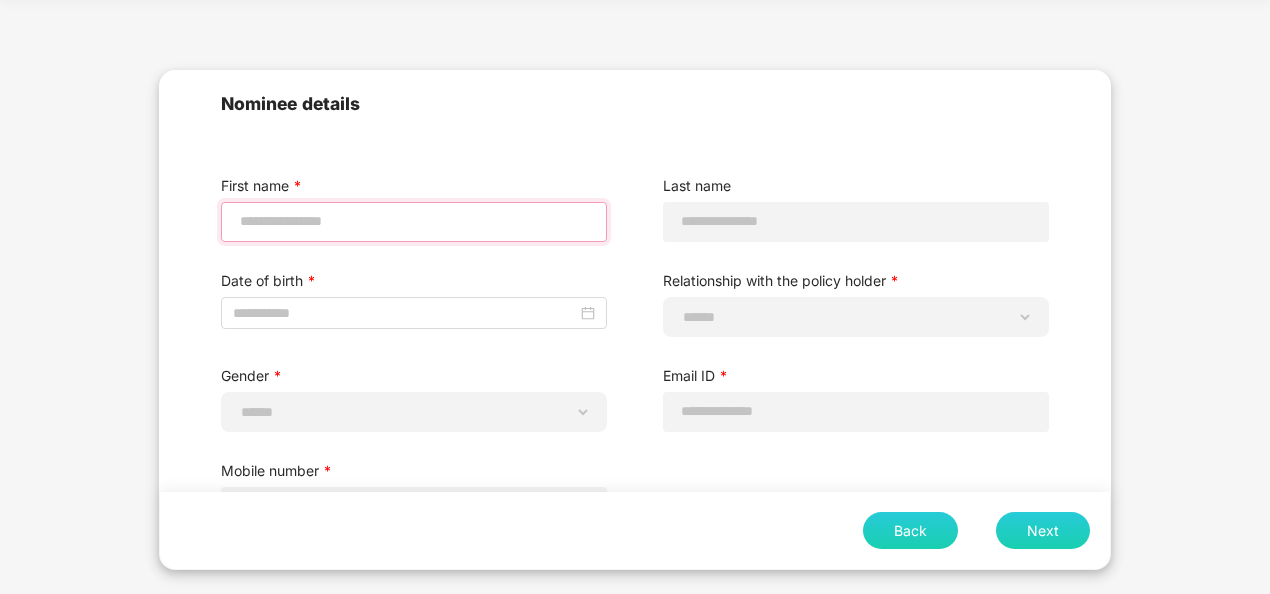 click at bounding box center [414, 221] 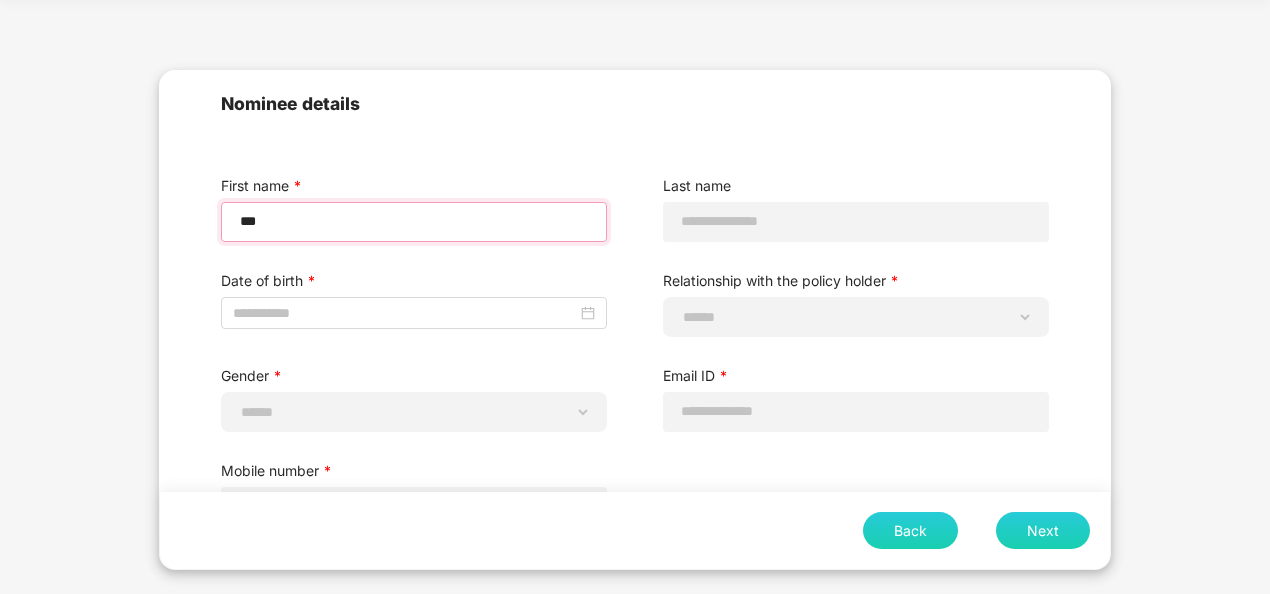 type on "**********" 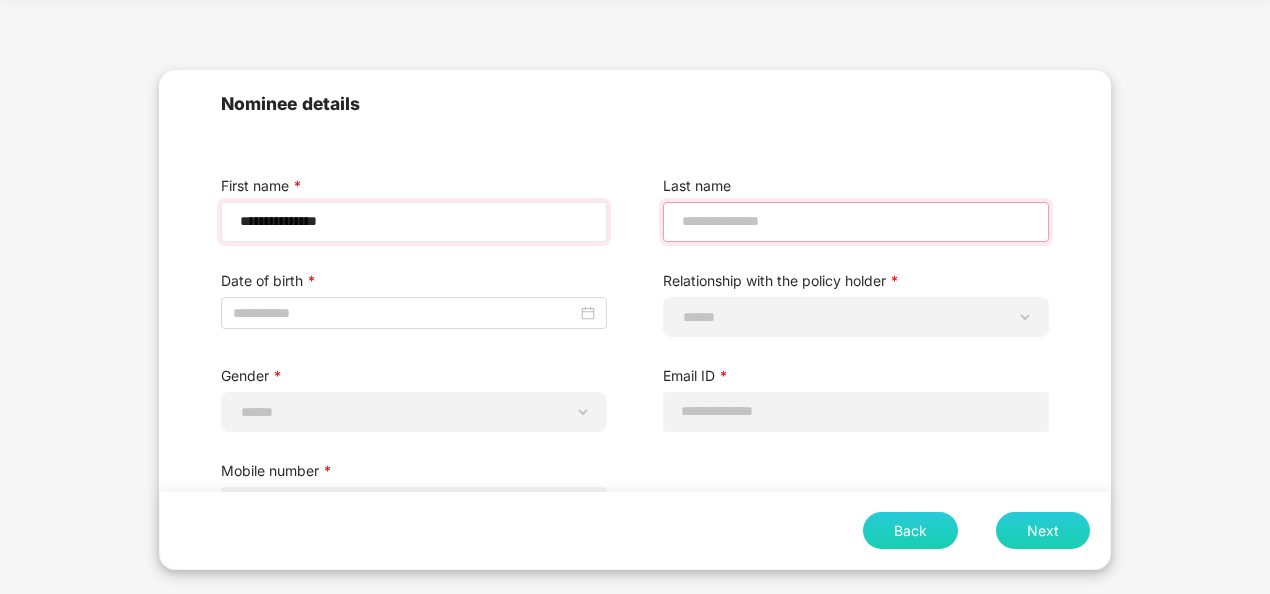 type on "*****" 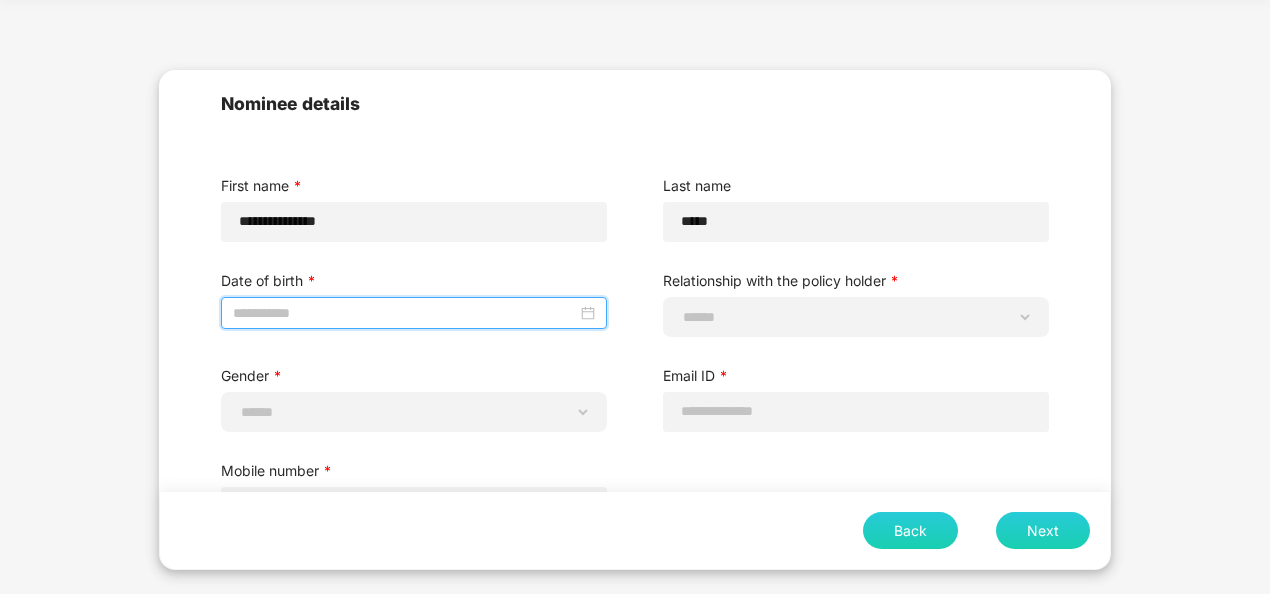 click at bounding box center (405, 313) 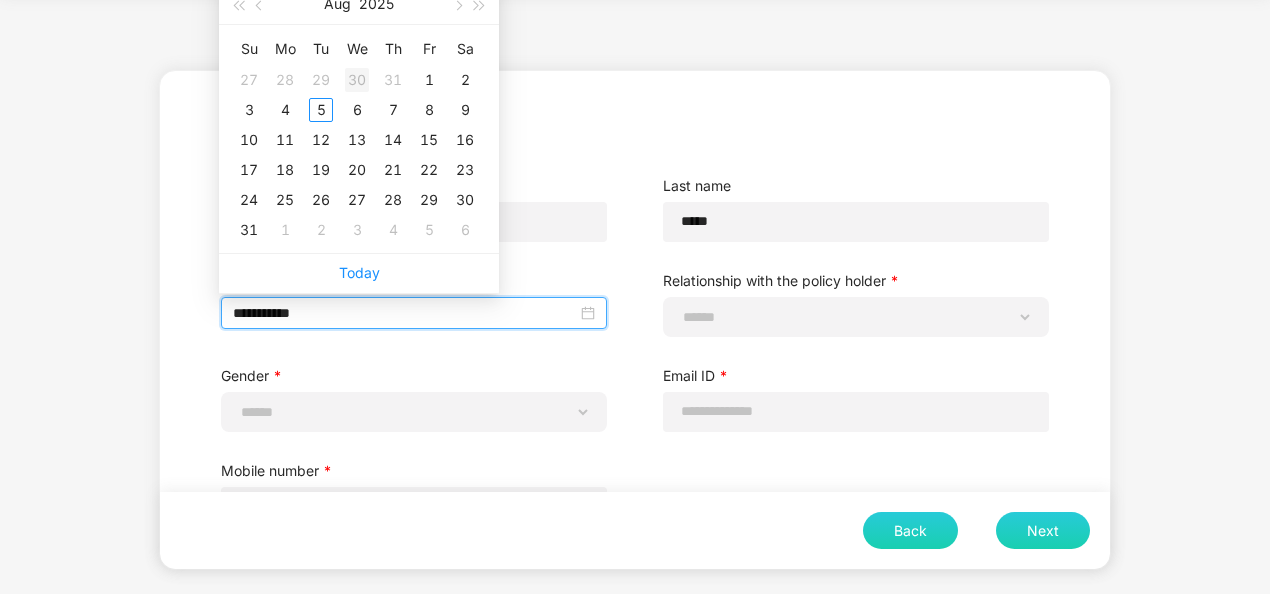 type on "**********" 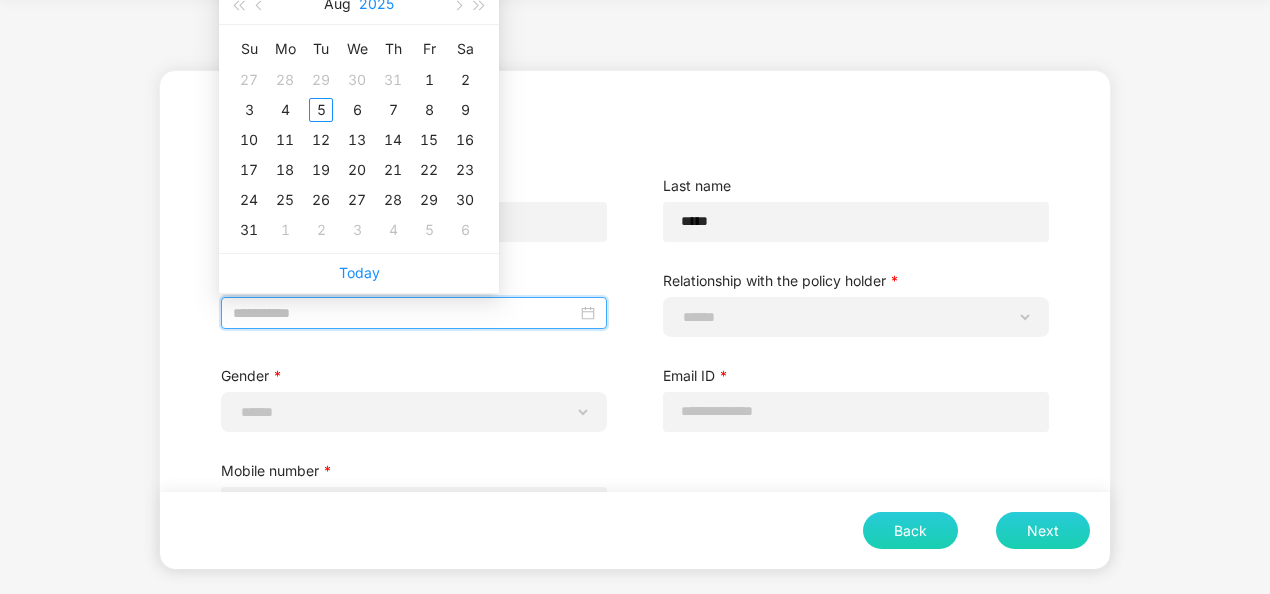 click on "2025" at bounding box center (376, 4) 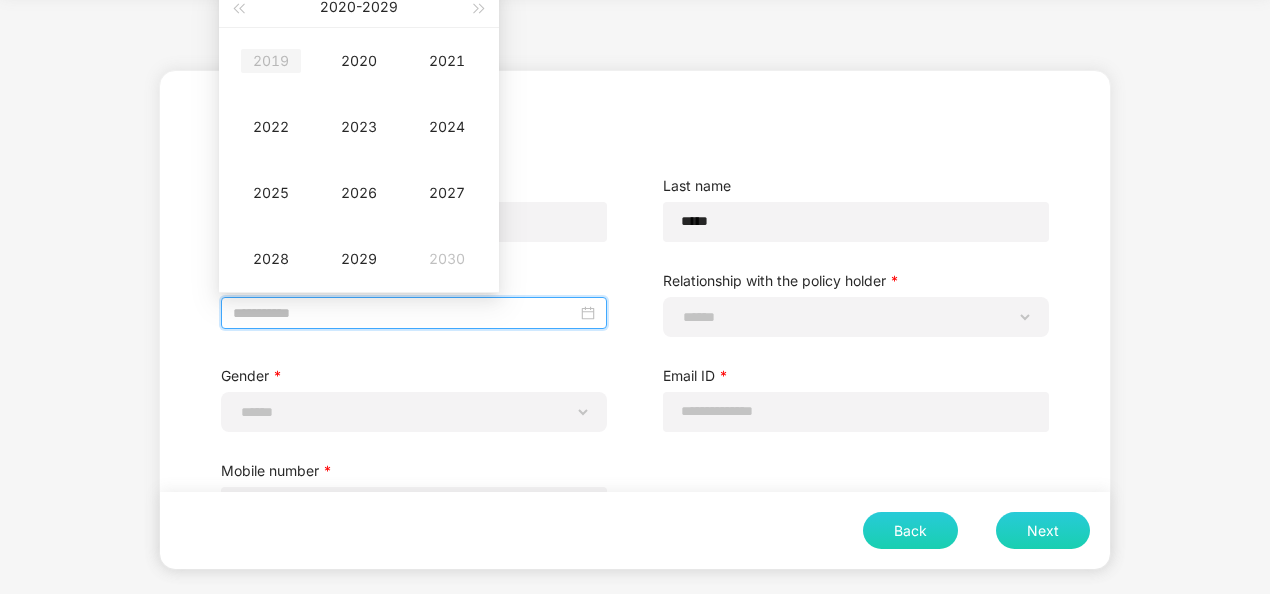 type on "**********" 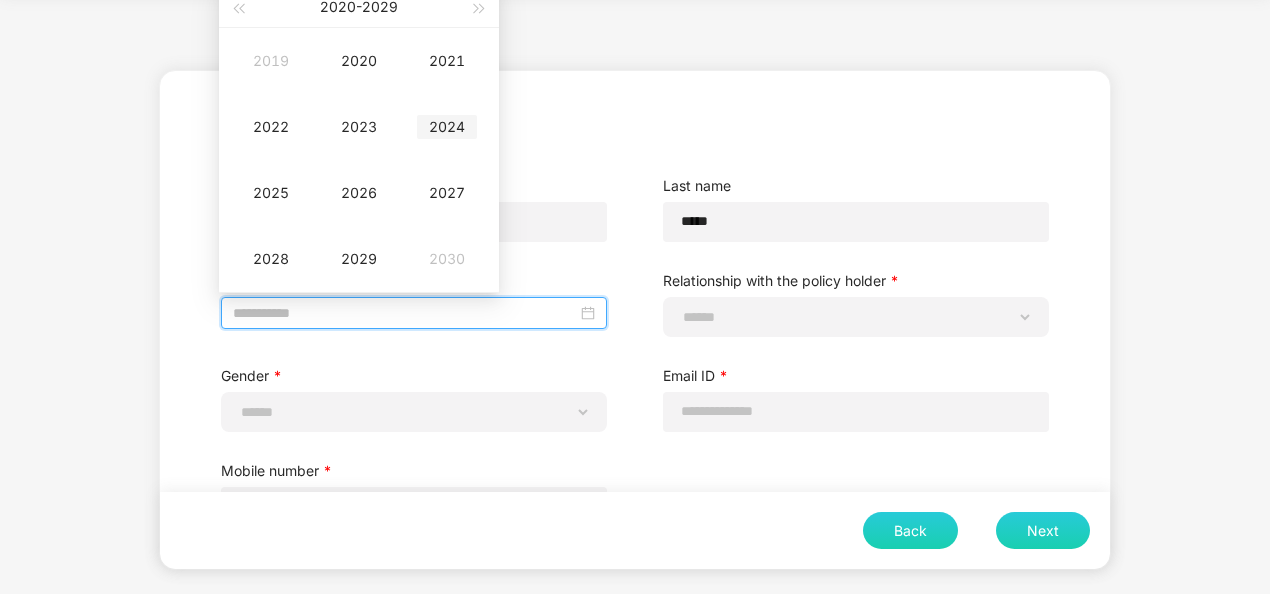 type on "**********" 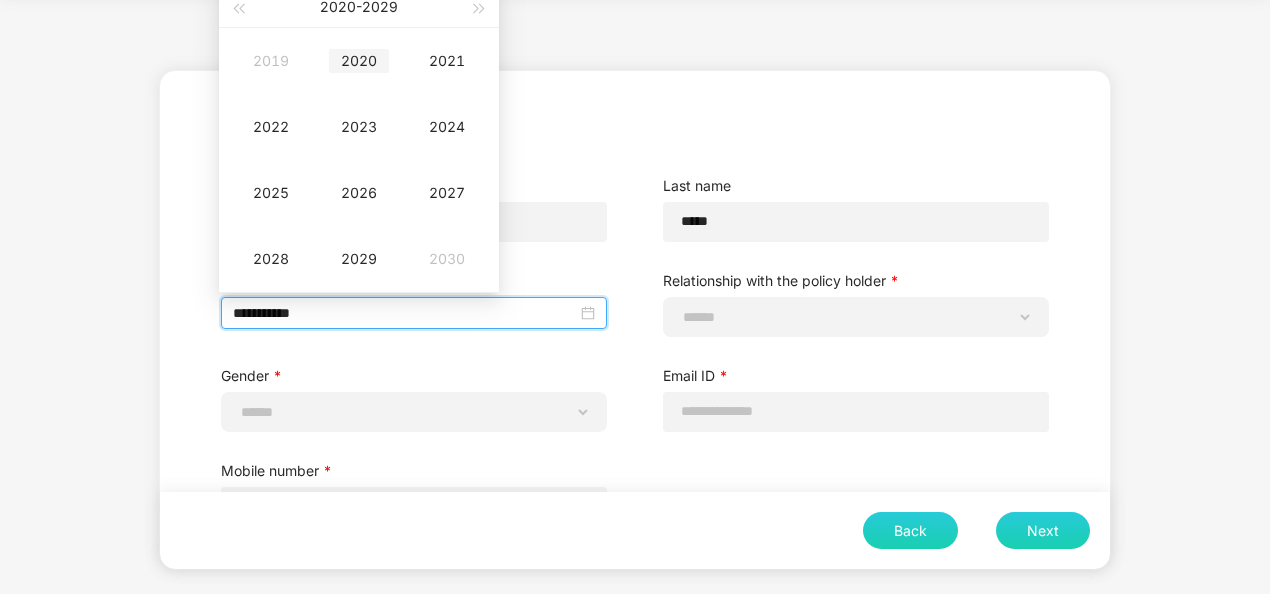 type on "**********" 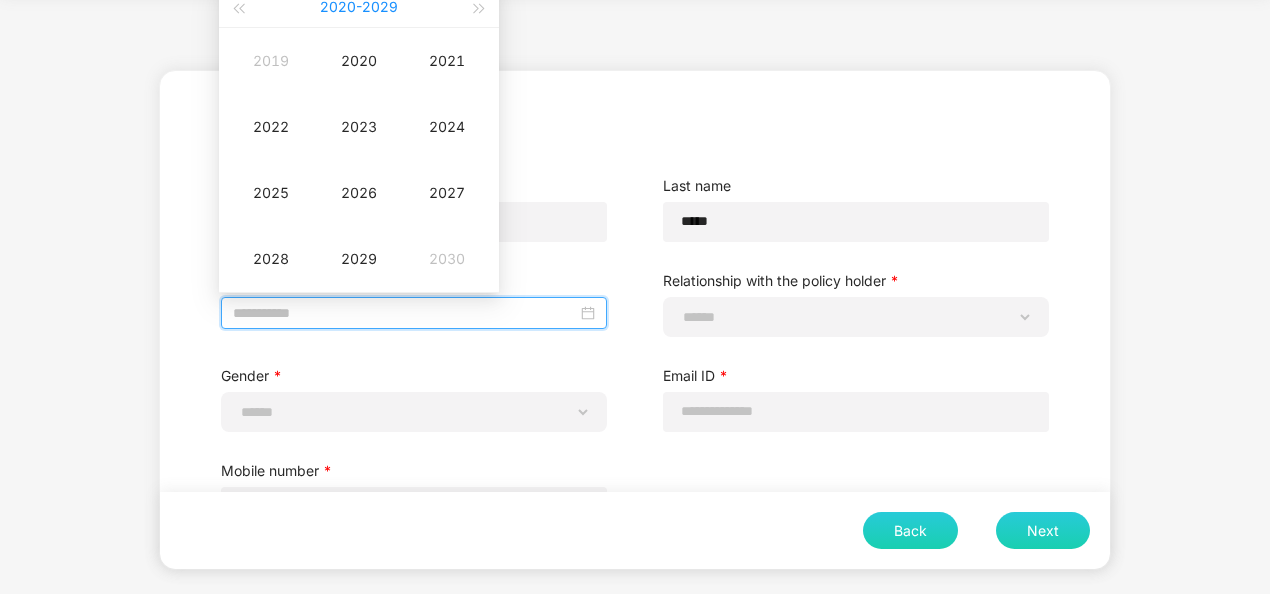 click on "2020 - 2029" at bounding box center (359, 7) 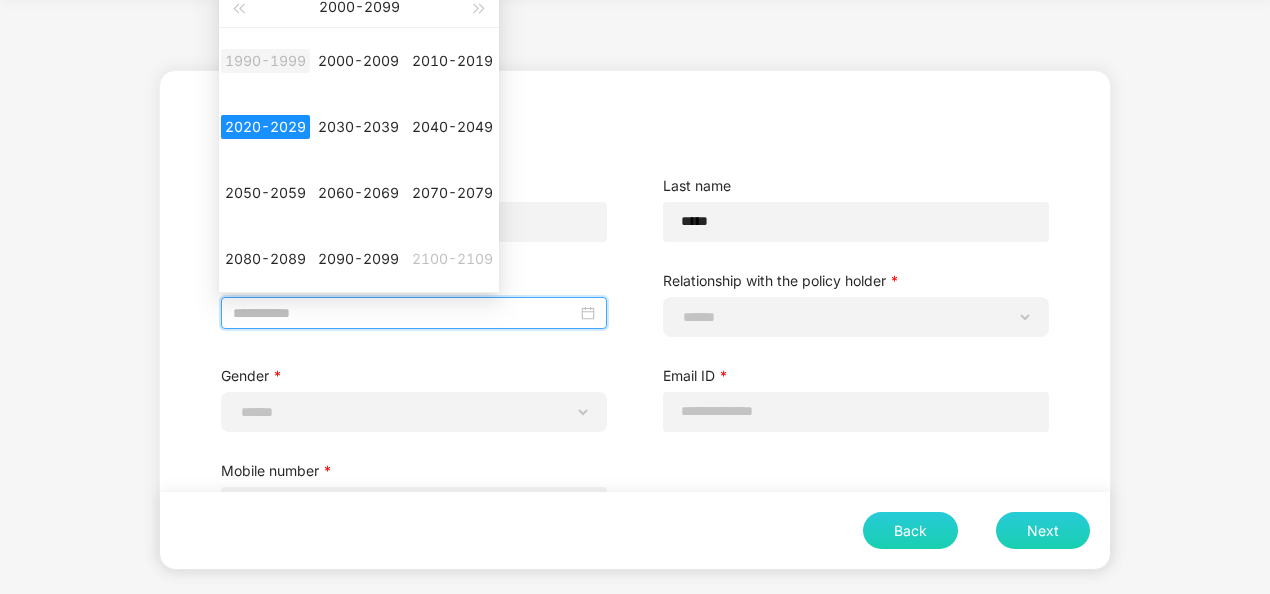 type on "**********" 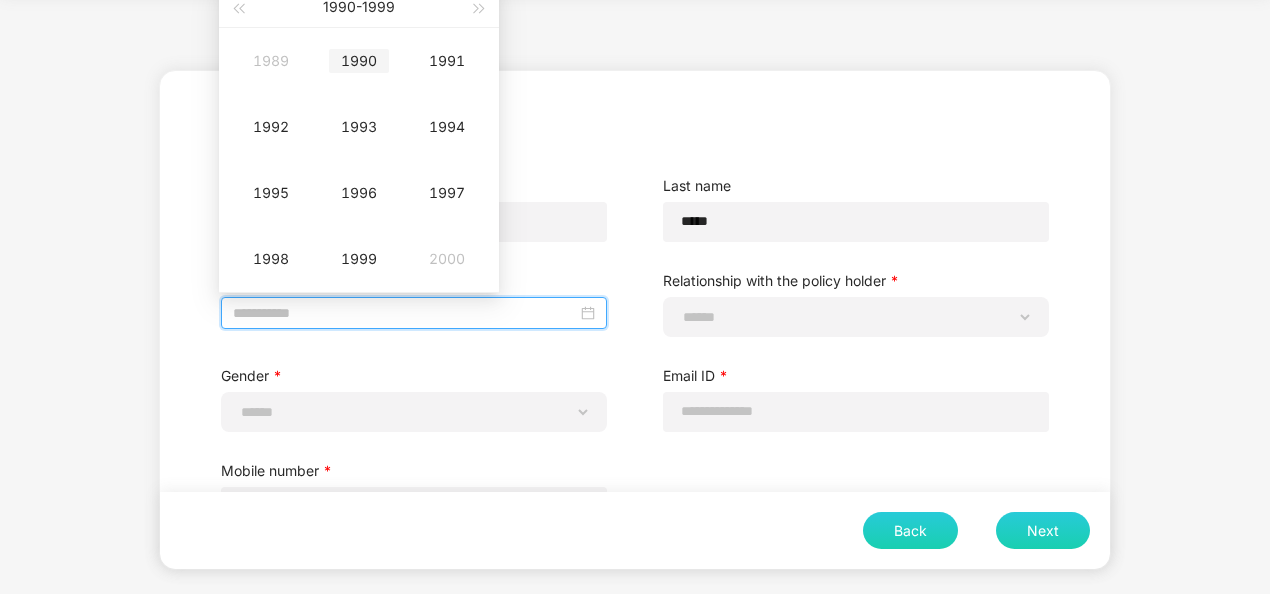 type on "**********" 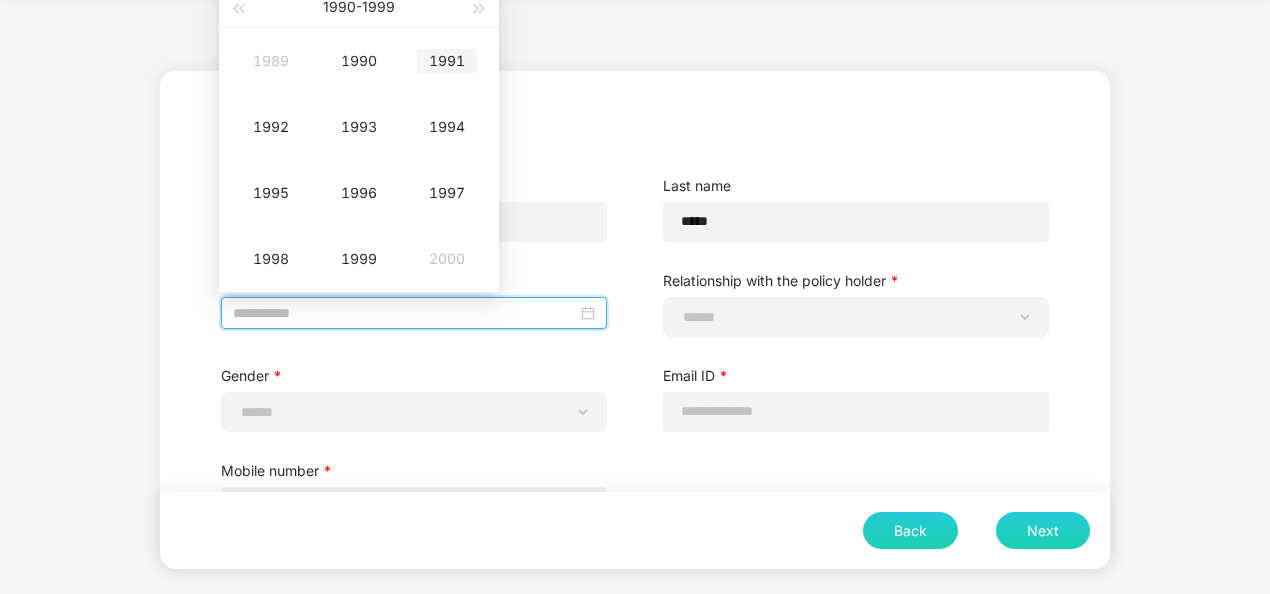 type on "**********" 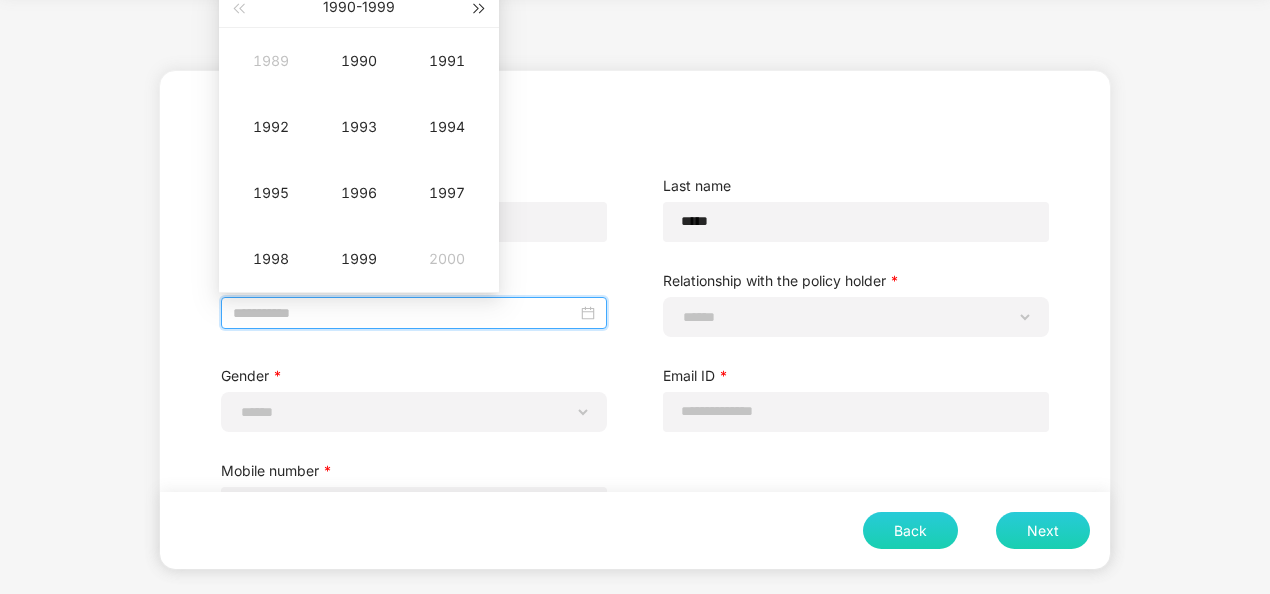 click at bounding box center (480, 8) 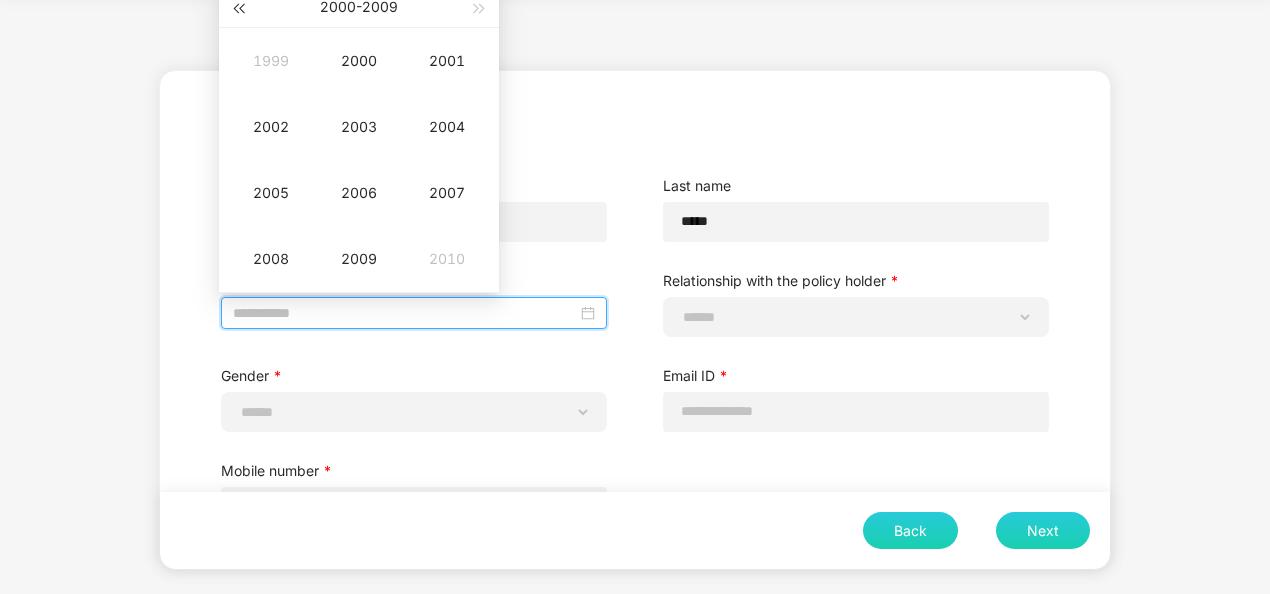 click at bounding box center [238, 8] 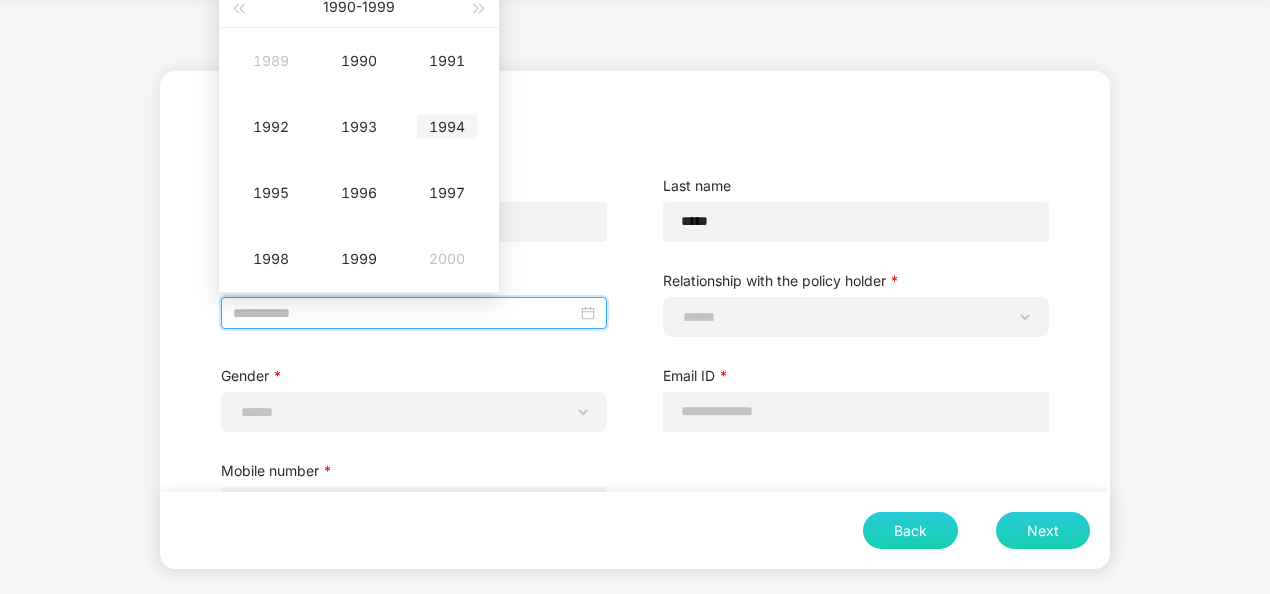 type on "**********" 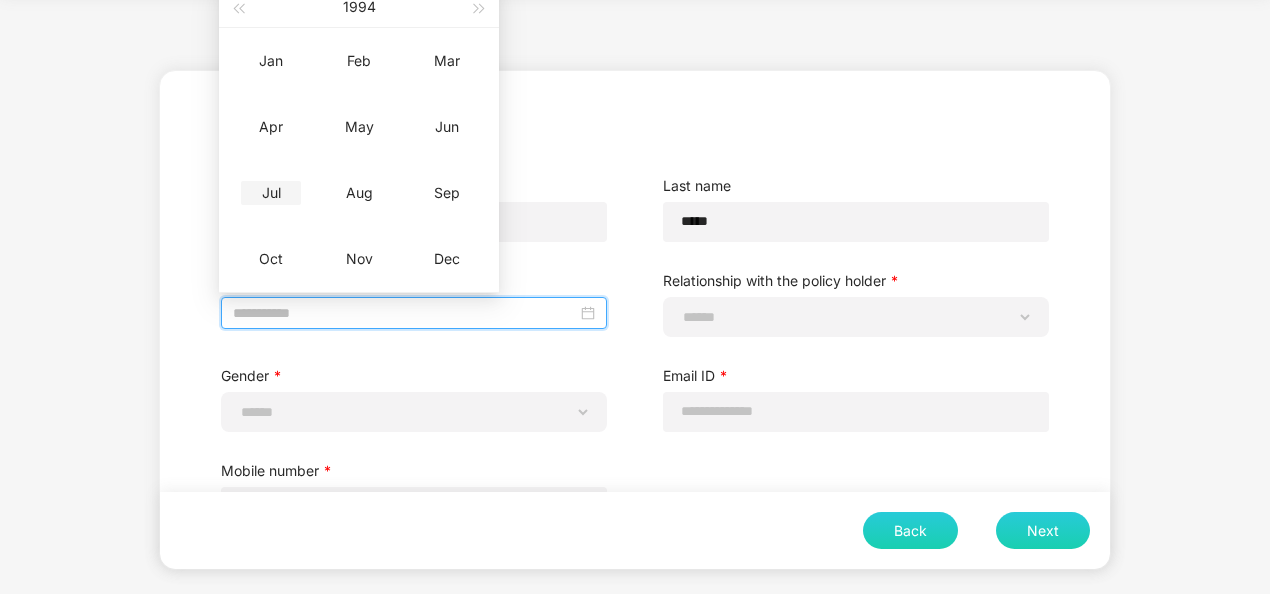 type on "**********" 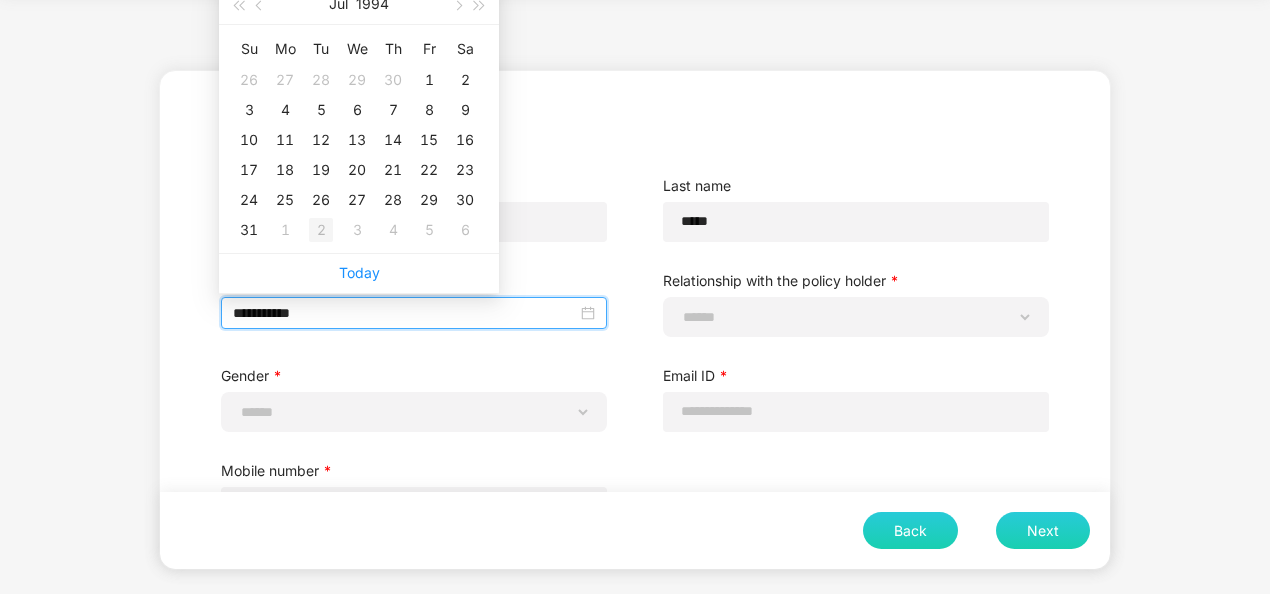 type on "**********" 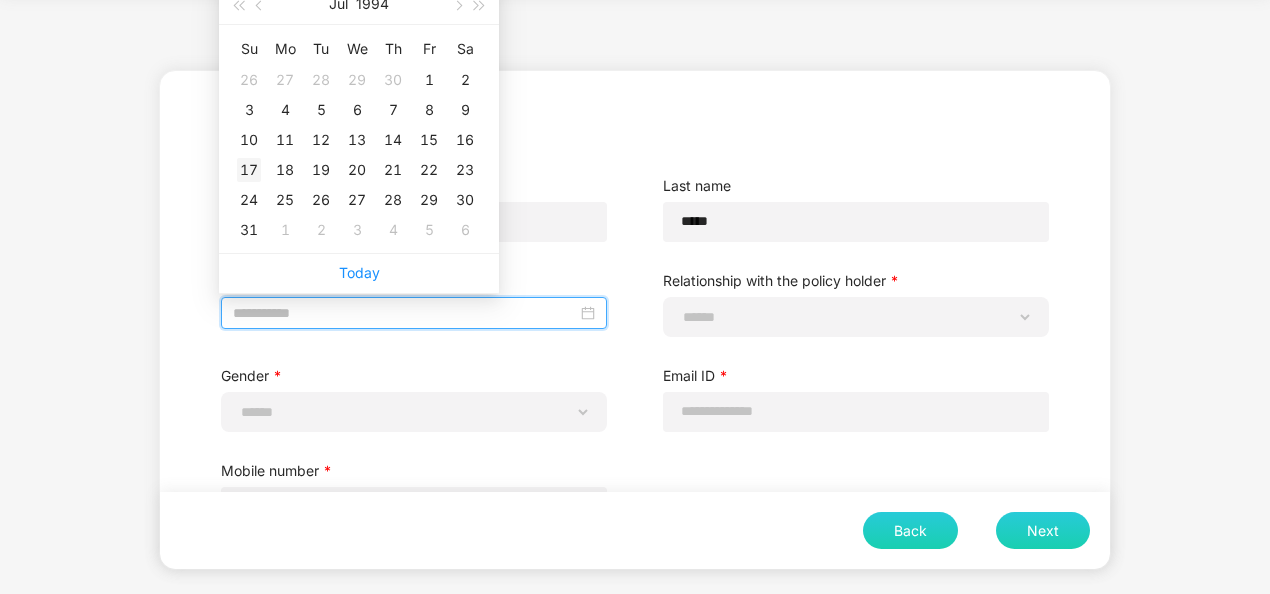 type on "**********" 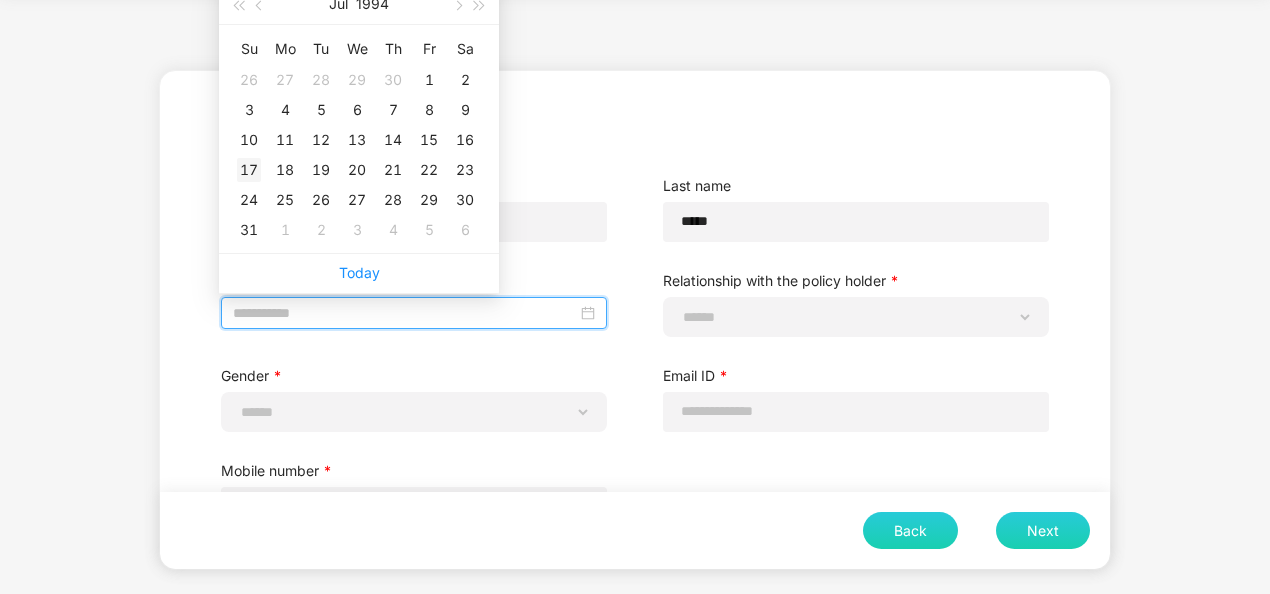 type on "**********" 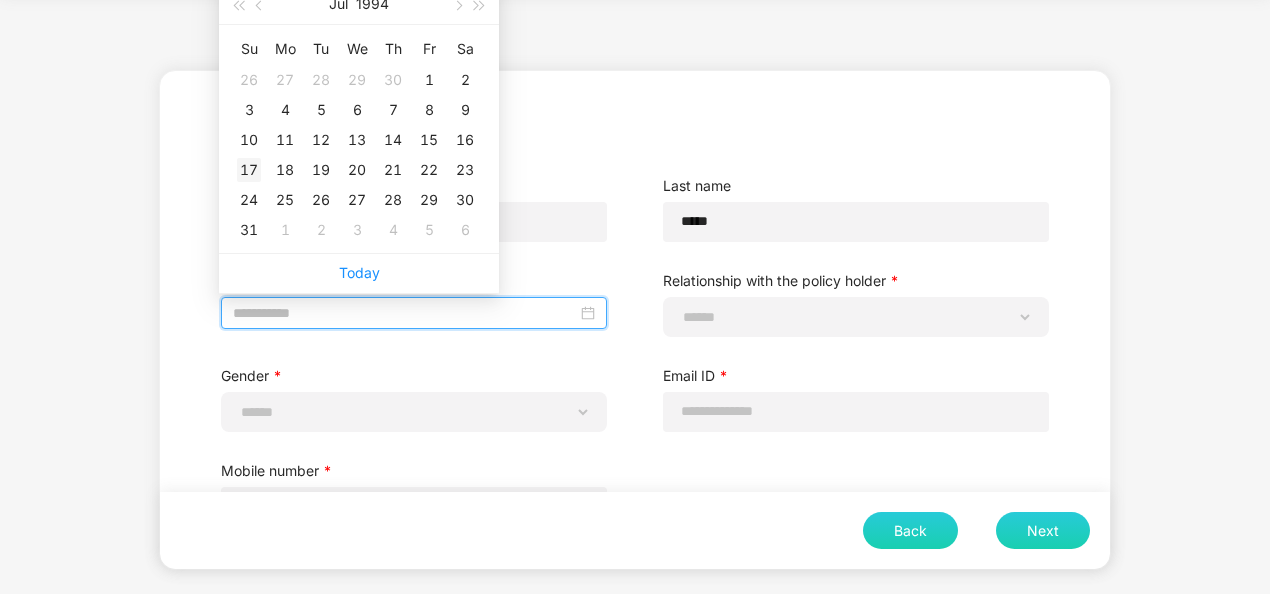 click on "17" at bounding box center (249, 170) 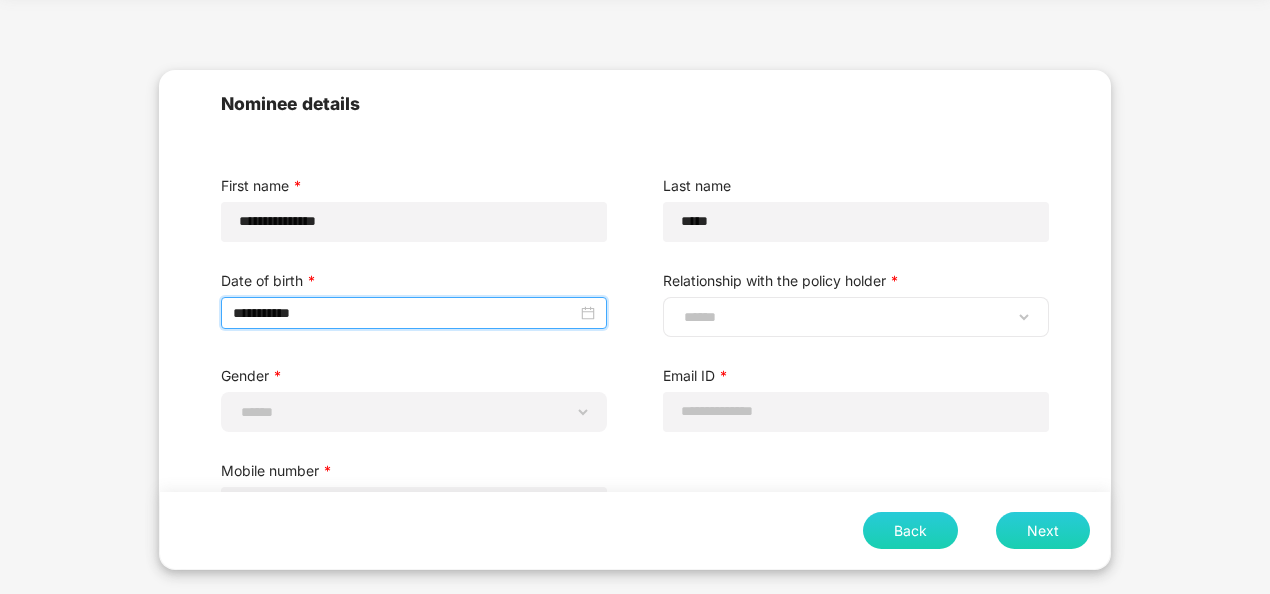 click on "**********" at bounding box center [856, 317] 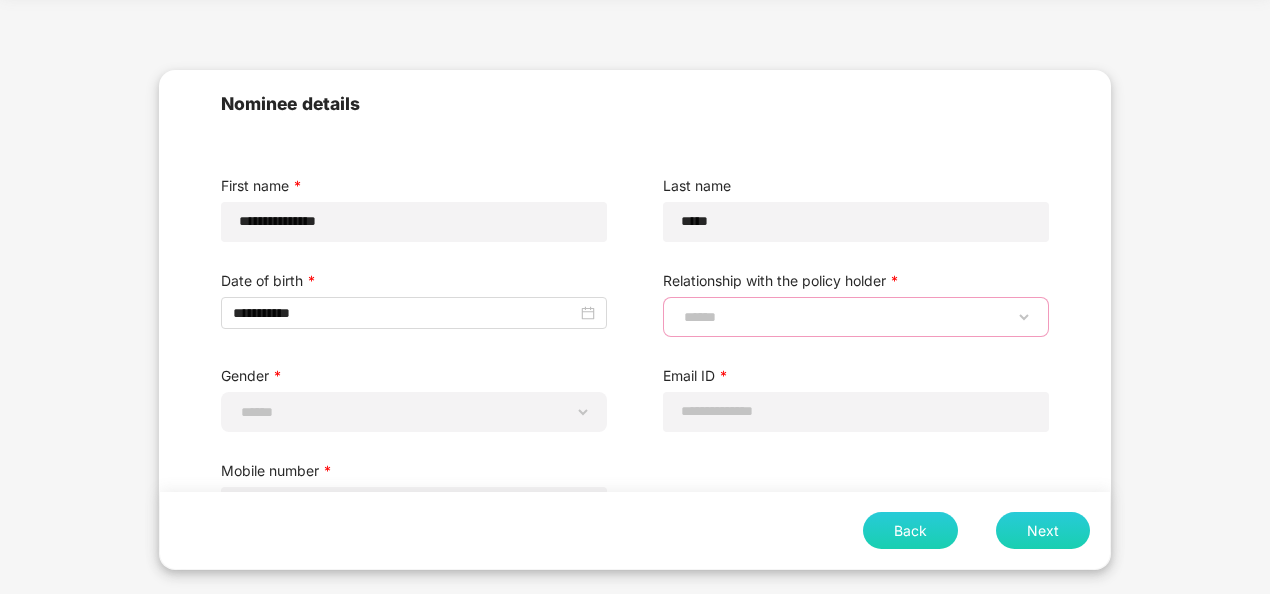 click on "**********" at bounding box center (856, 317) 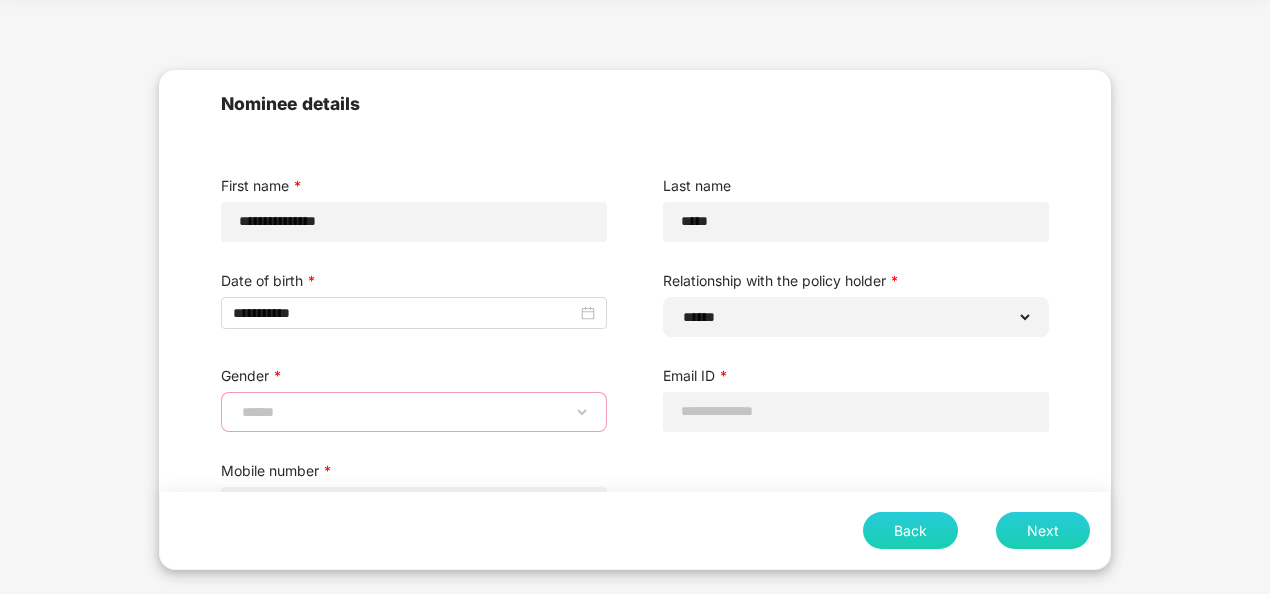 click on "**********" at bounding box center (414, 412) 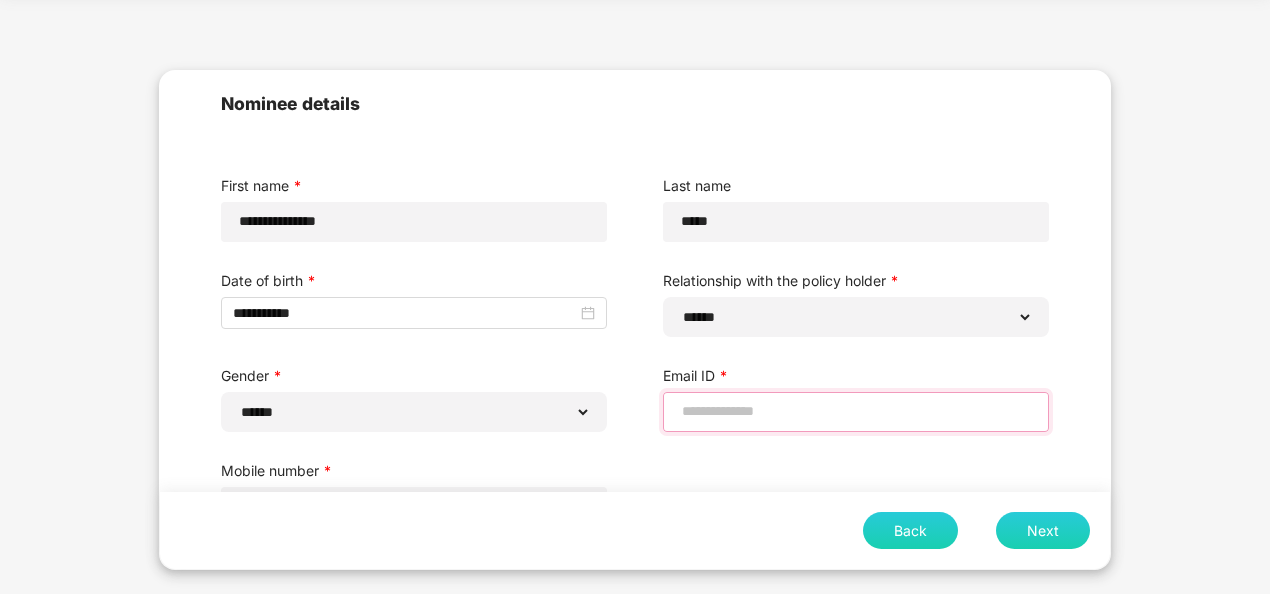 click at bounding box center (856, 411) 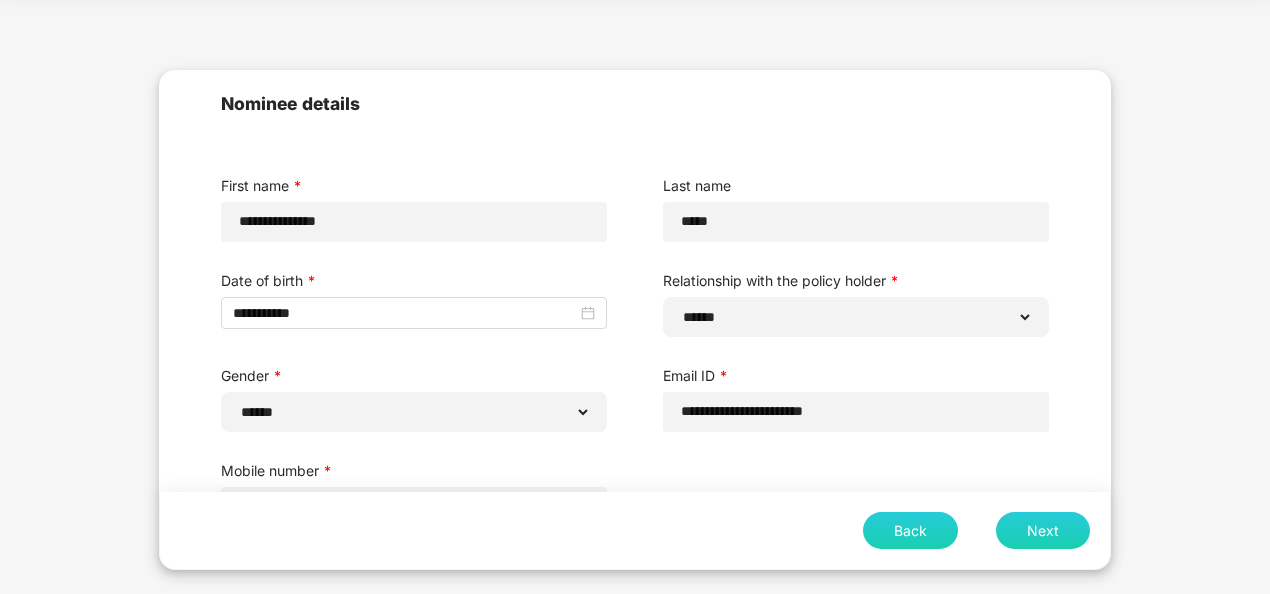 click on "**********" at bounding box center [635, 352] 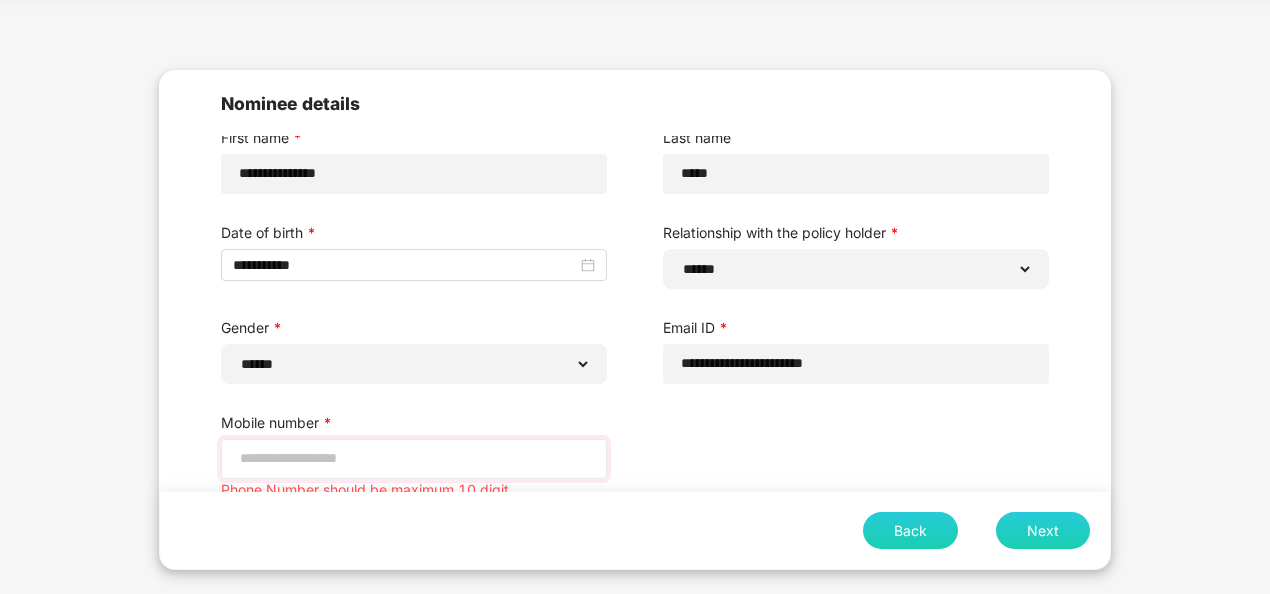 scroll, scrollTop: 74, scrollLeft: 0, axis: vertical 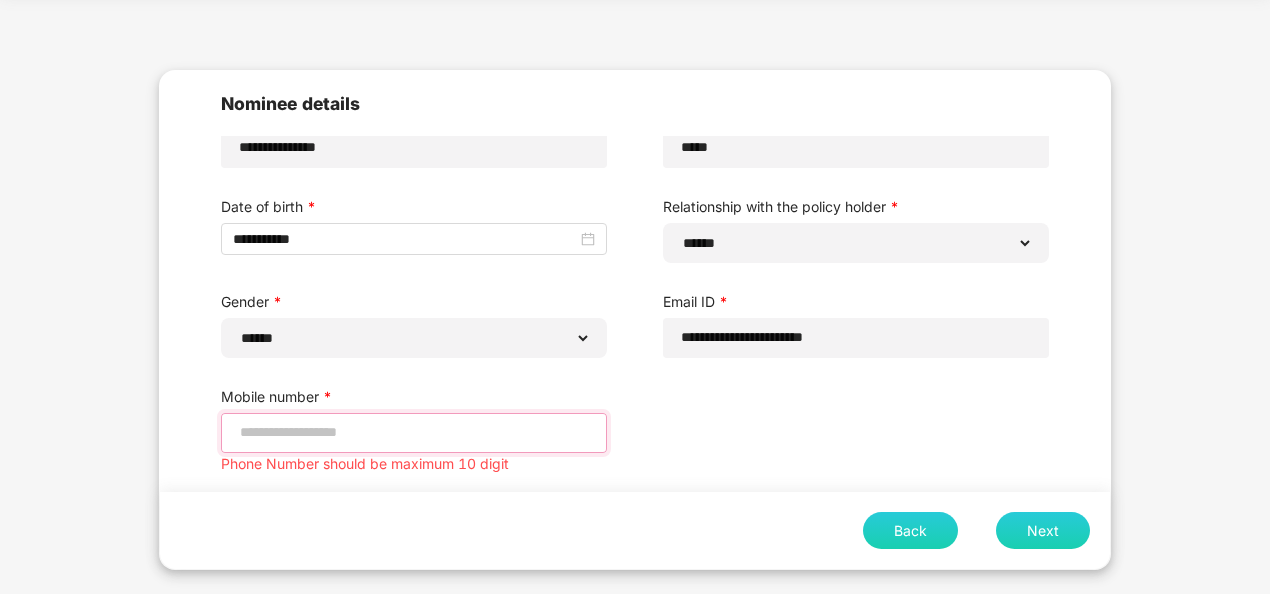 click on "**********" at bounding box center (414, 432) 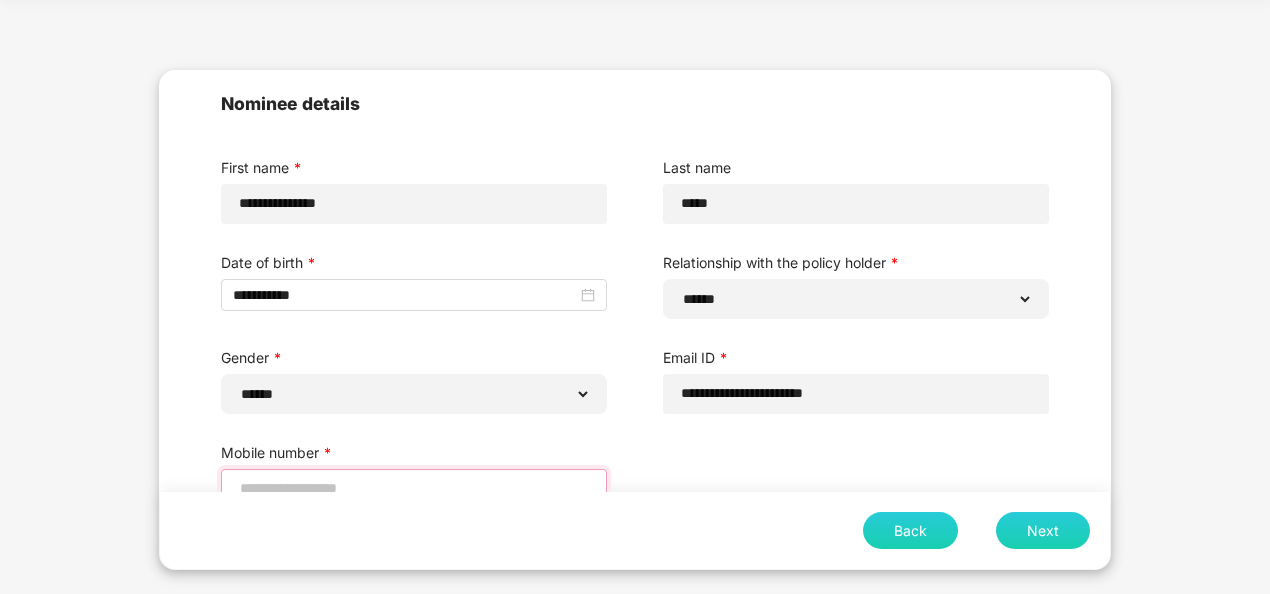 scroll, scrollTop: 0, scrollLeft: 0, axis: both 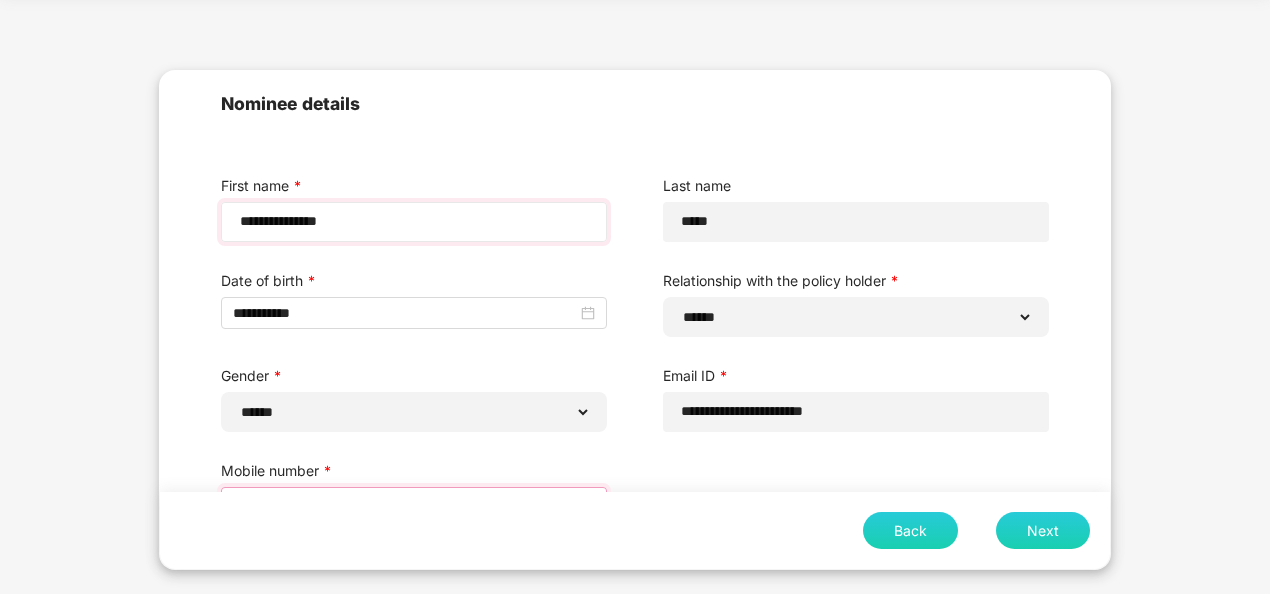 type on "**********" 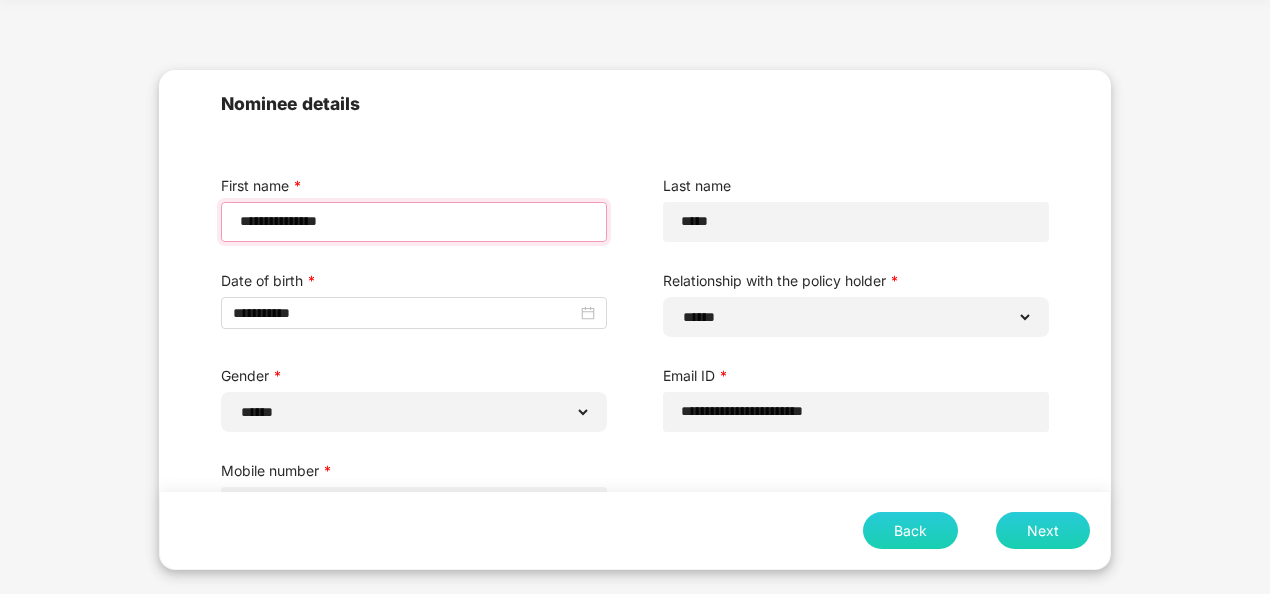 click on "**********" at bounding box center (414, 221) 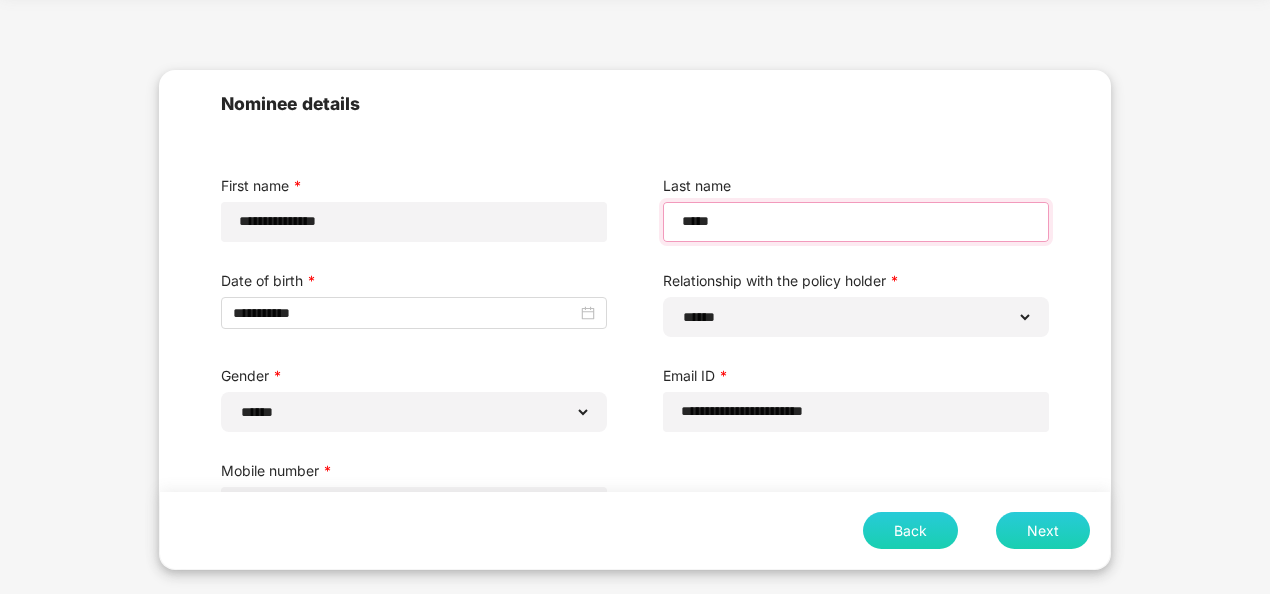 click on "*****" at bounding box center (856, 221) 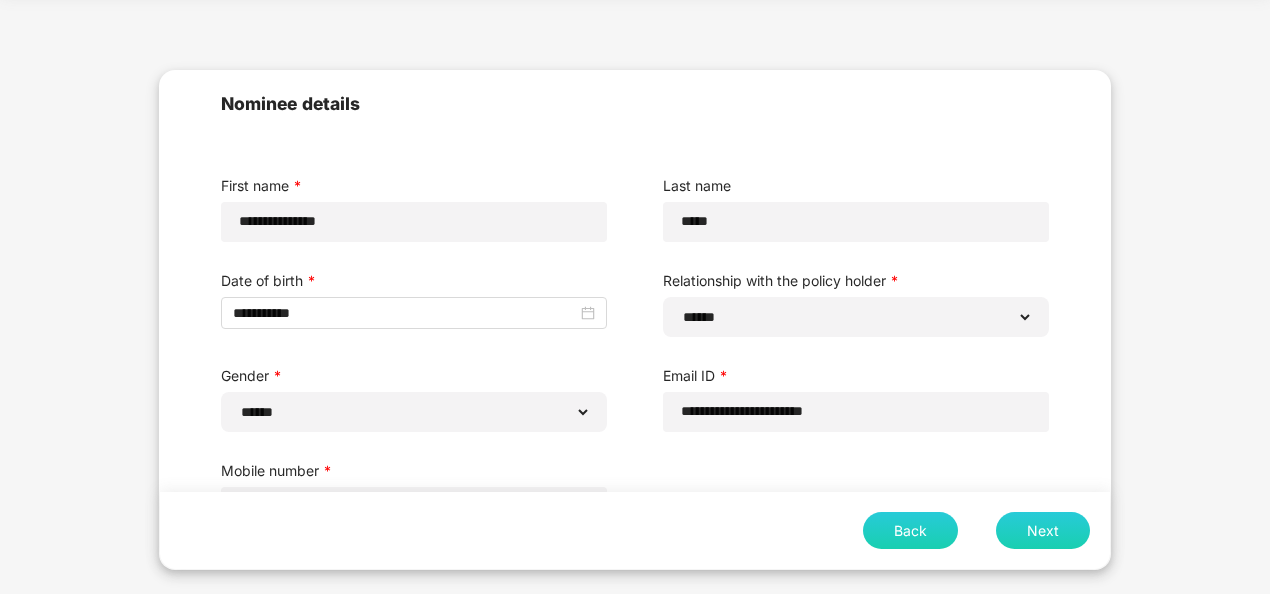 click on "Next" at bounding box center [1043, 530] 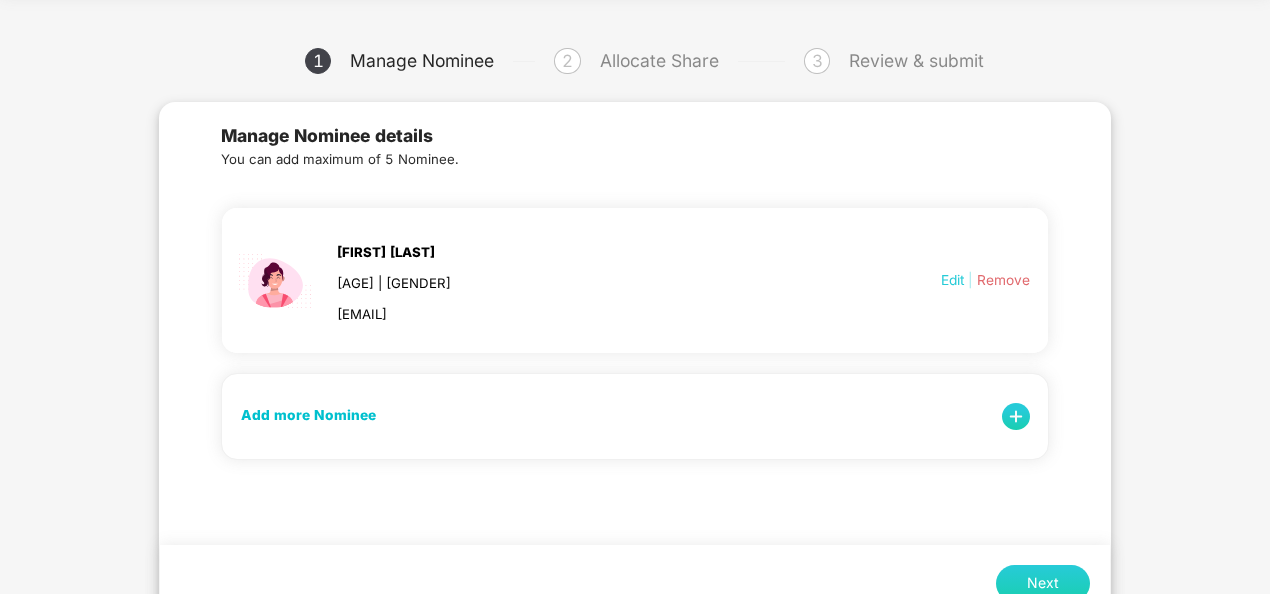 click on "Edit" at bounding box center (952, 280) 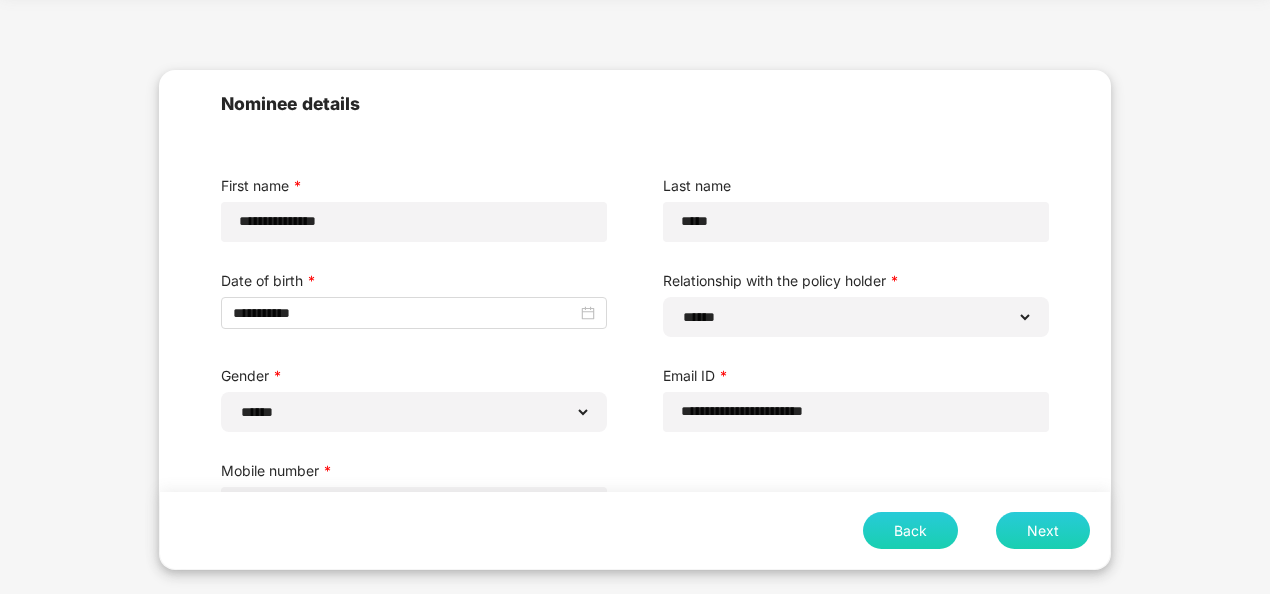 scroll, scrollTop: 52, scrollLeft: 0, axis: vertical 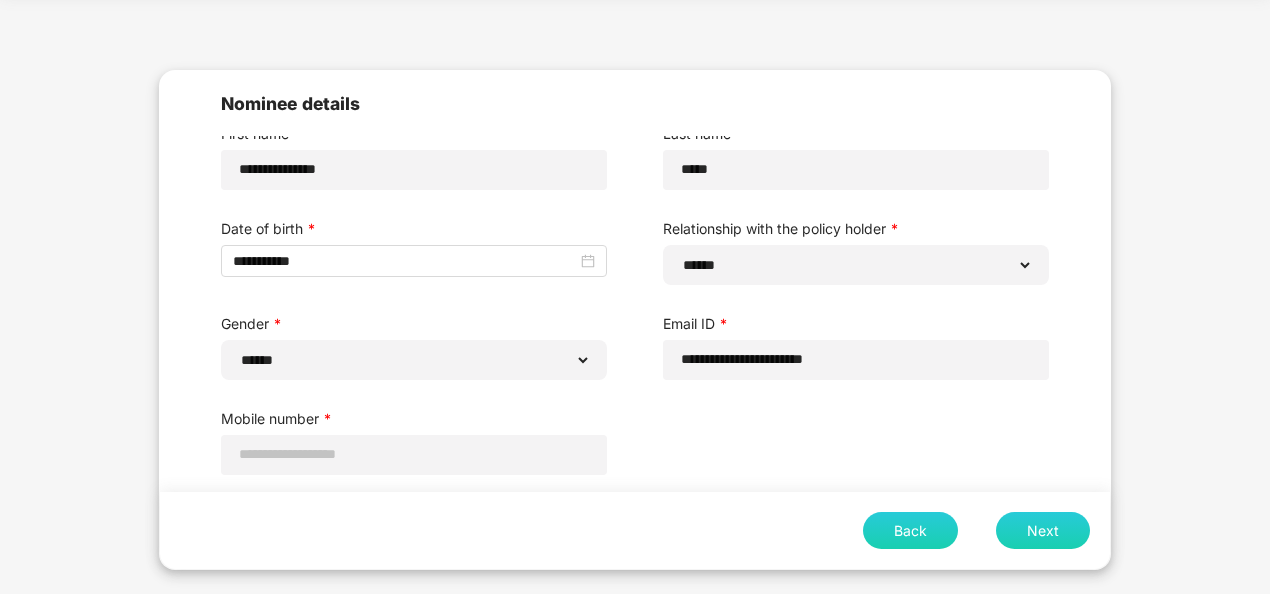 click on "Next" at bounding box center [1043, 530] 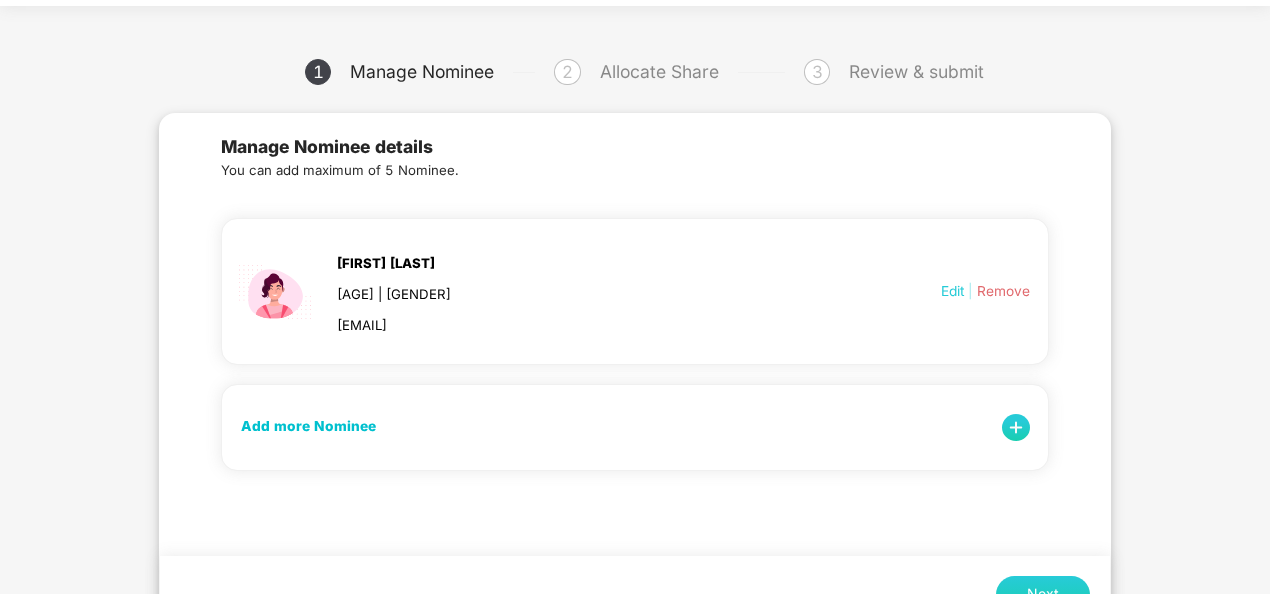 scroll, scrollTop: 130, scrollLeft: 0, axis: vertical 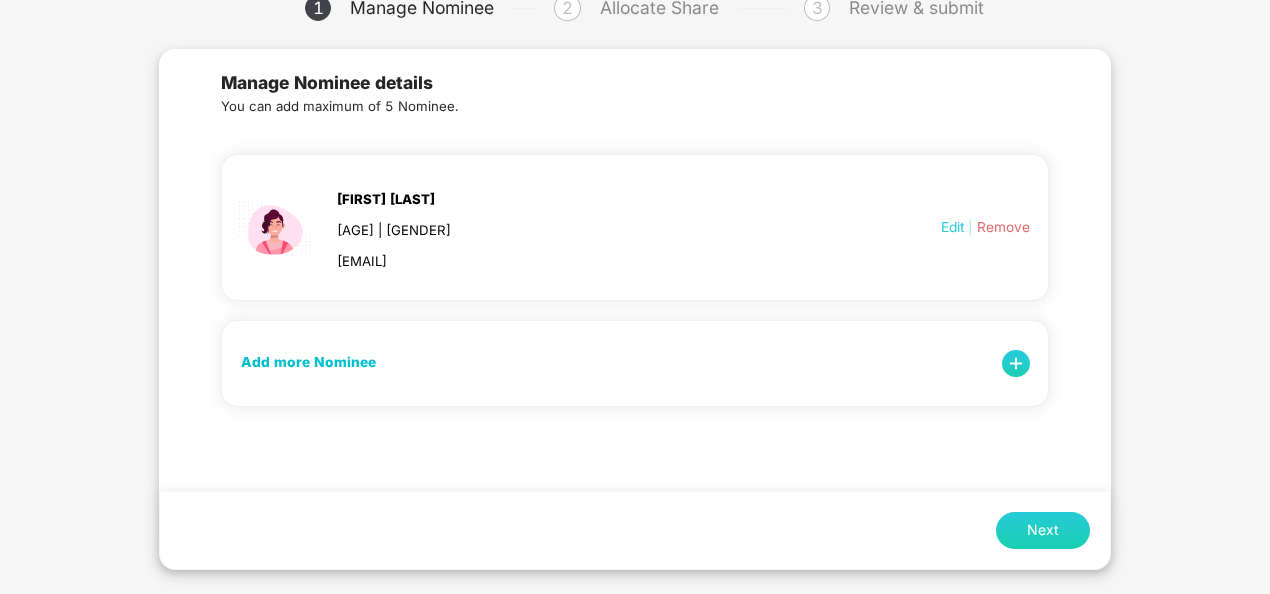 click on "Next" at bounding box center (1043, 530) 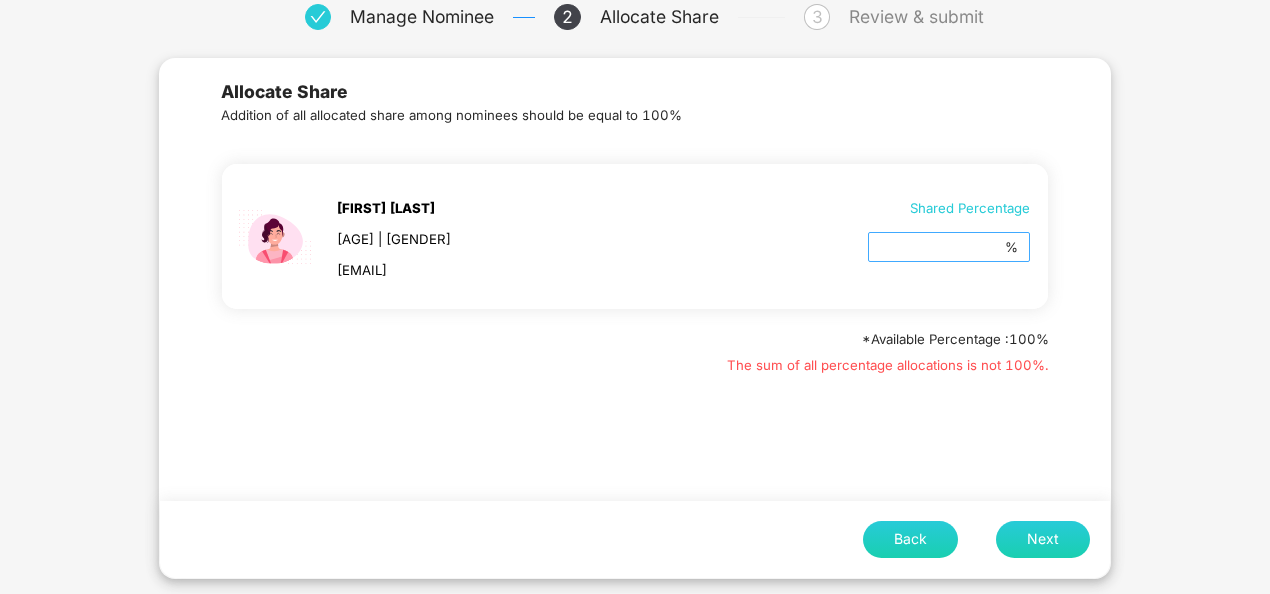 click on "*" at bounding box center (940, 248) 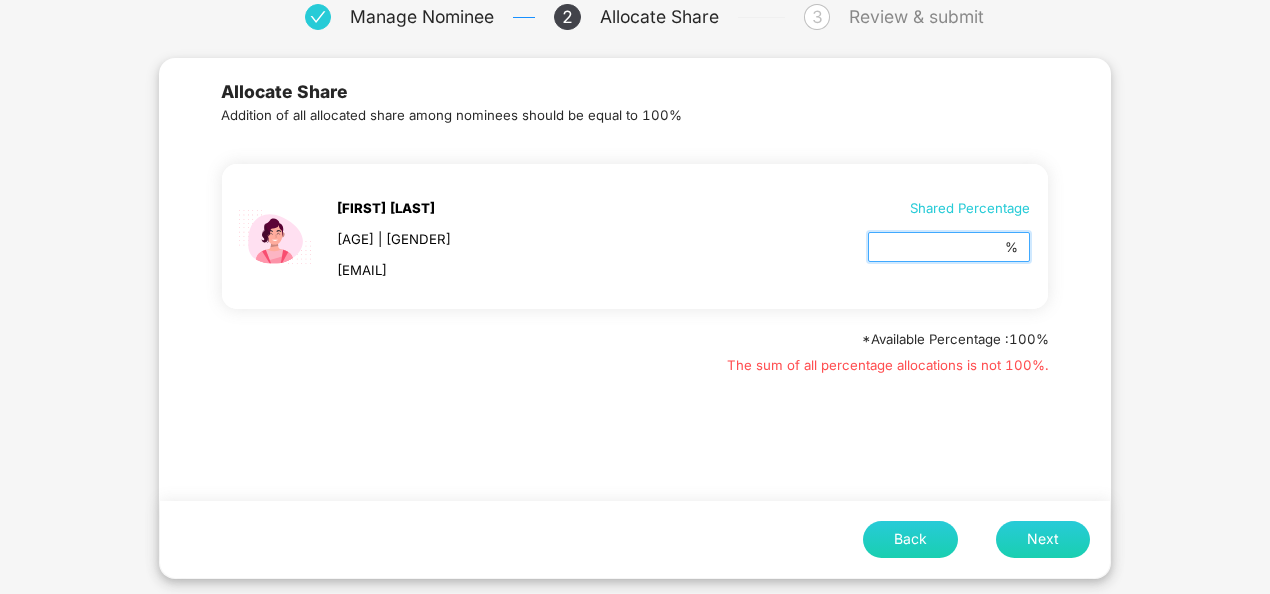drag, startPoint x: 965, startPoint y: 251, endPoint x: 826, endPoint y: 280, distance: 141.99295 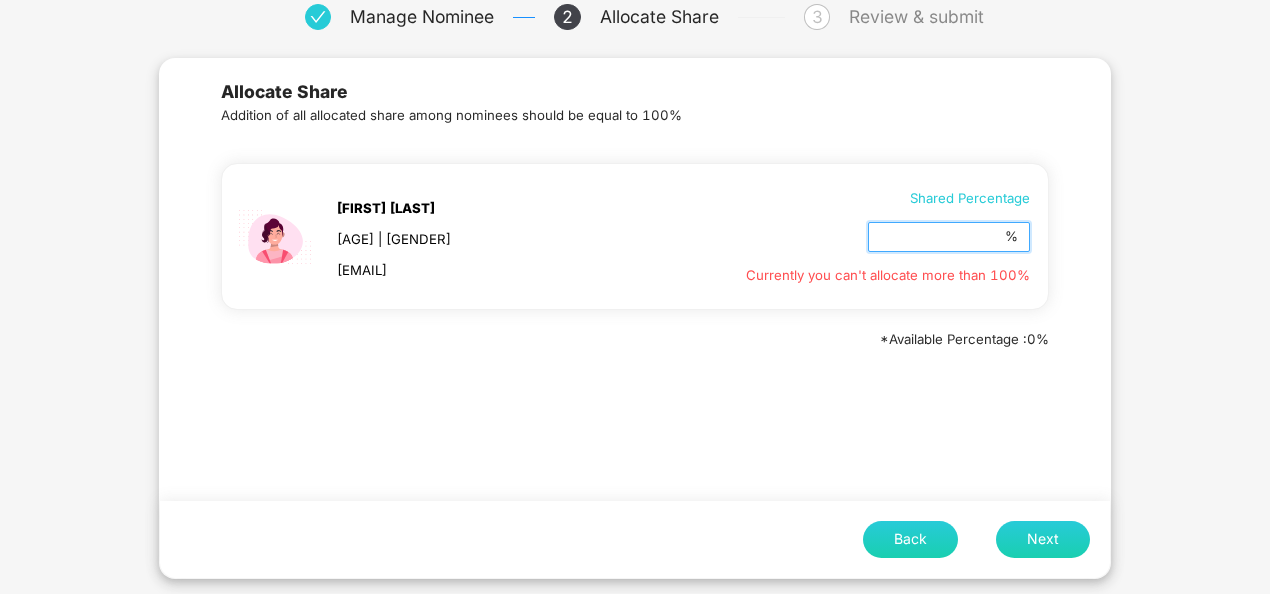 type on "***" 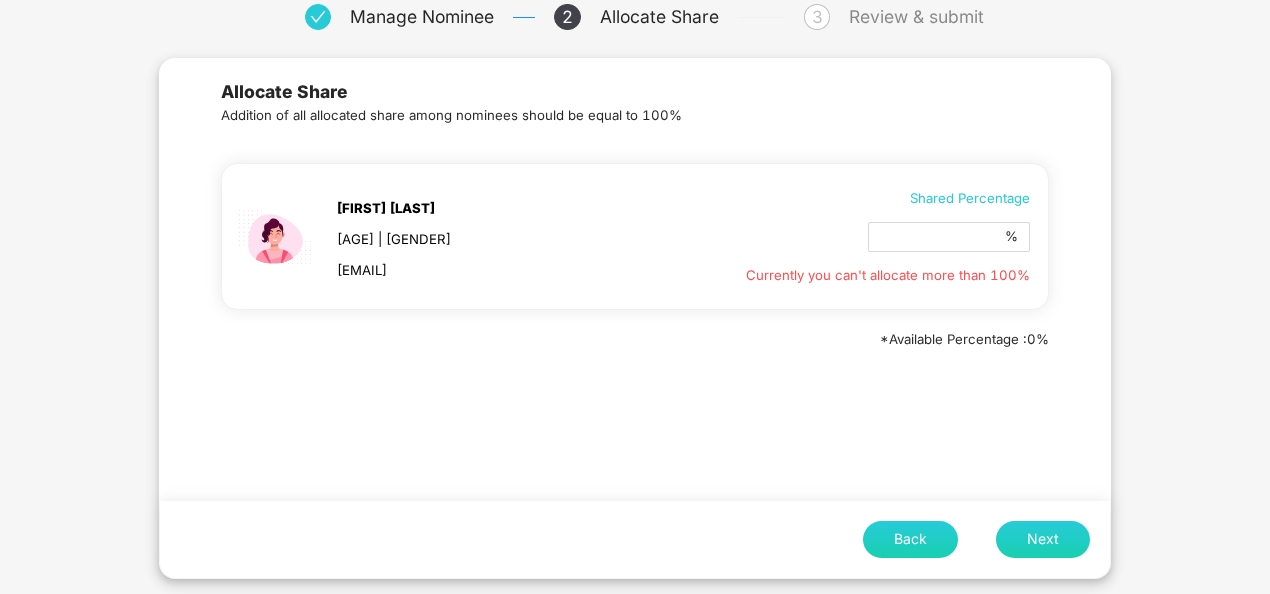 click on "Next" at bounding box center [1043, 539] 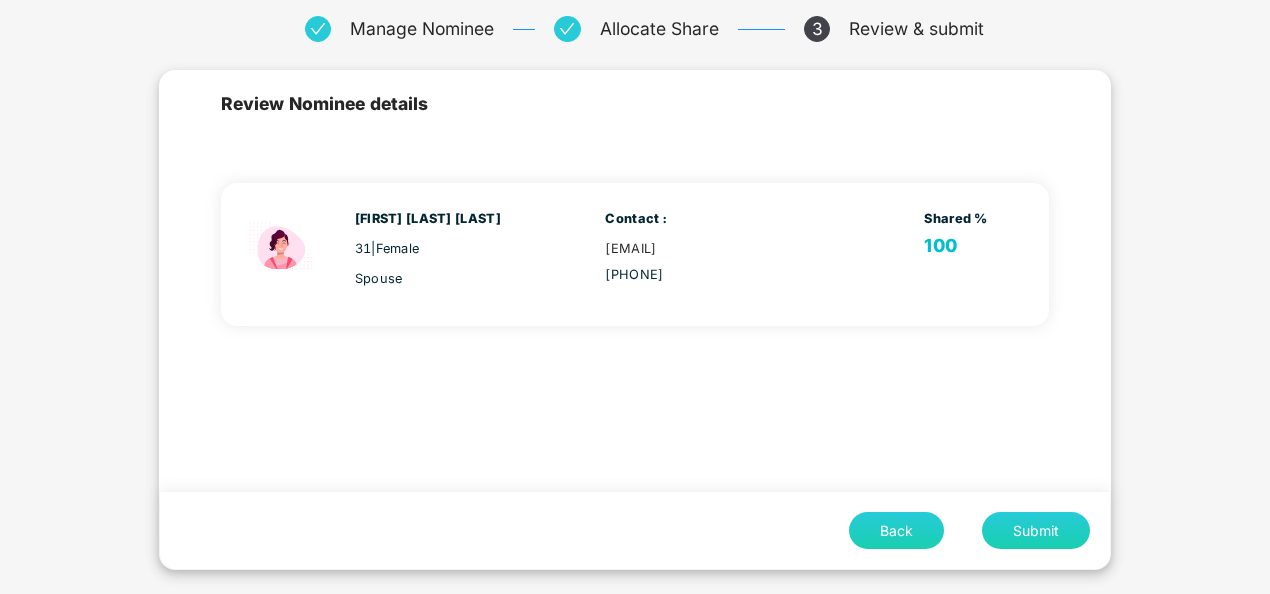 click on "Submit" at bounding box center [1036, 530] 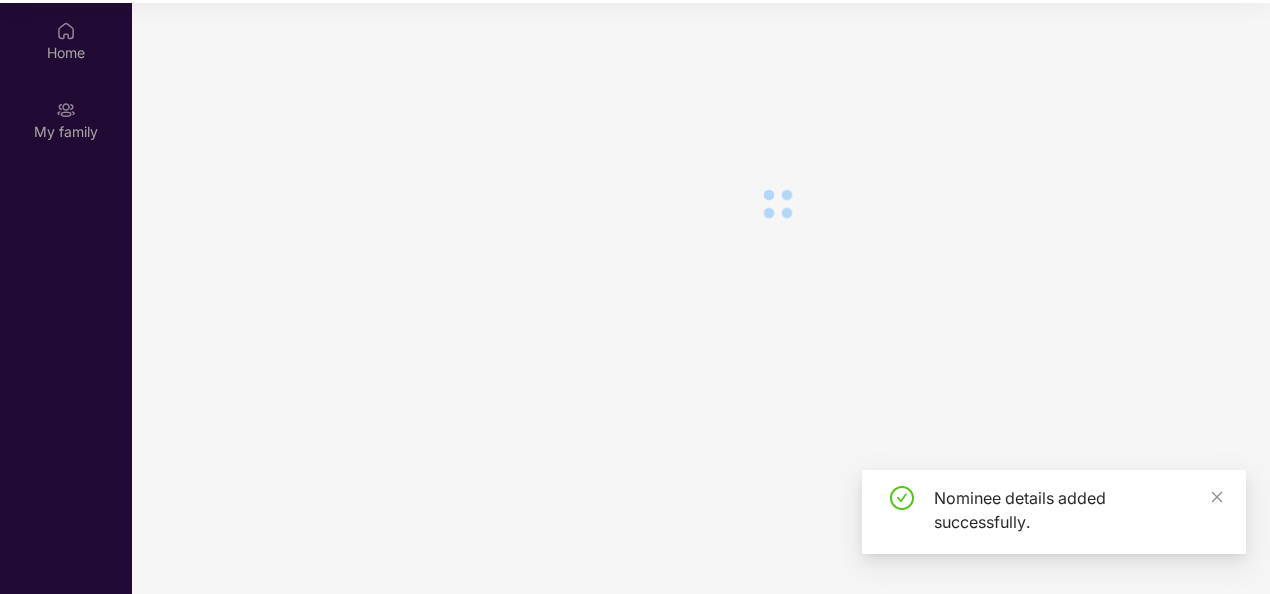 scroll, scrollTop: 112, scrollLeft: 0, axis: vertical 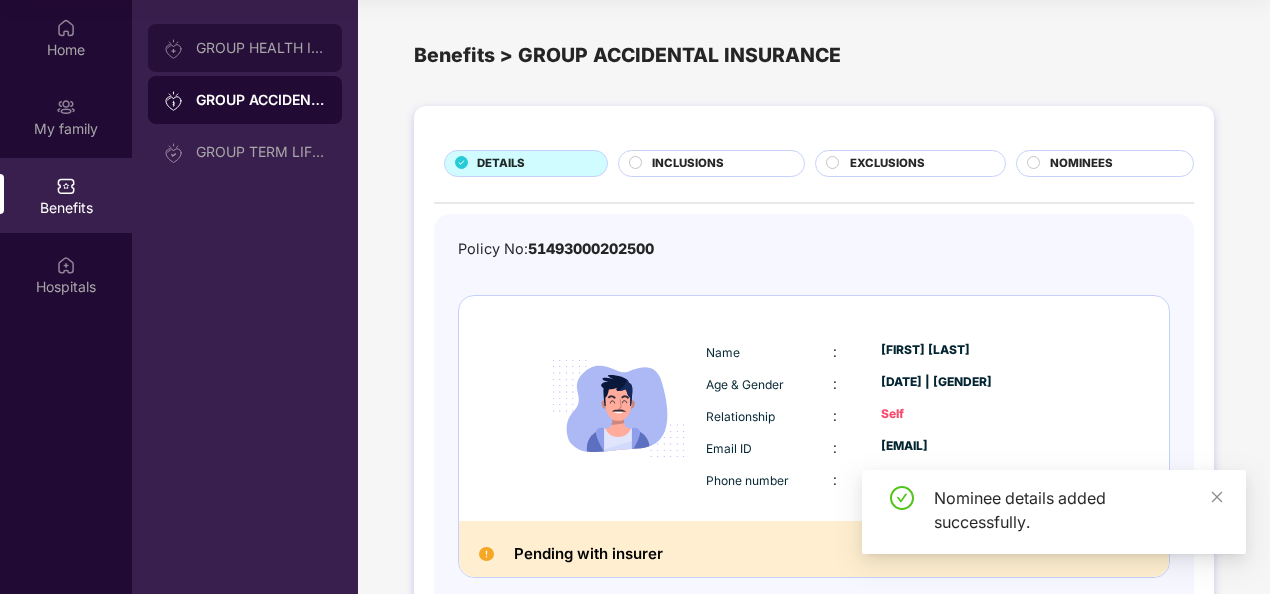 click on "GROUP HEALTH INSURANCE" at bounding box center (245, 48) 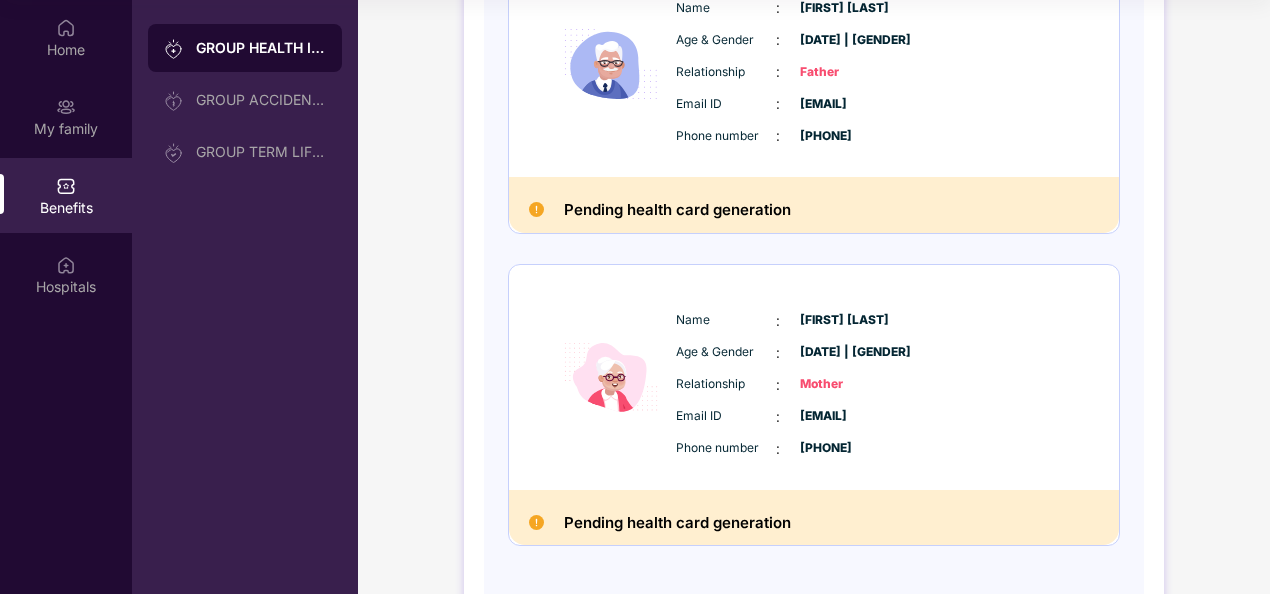 scroll, scrollTop: 1236, scrollLeft: 0, axis: vertical 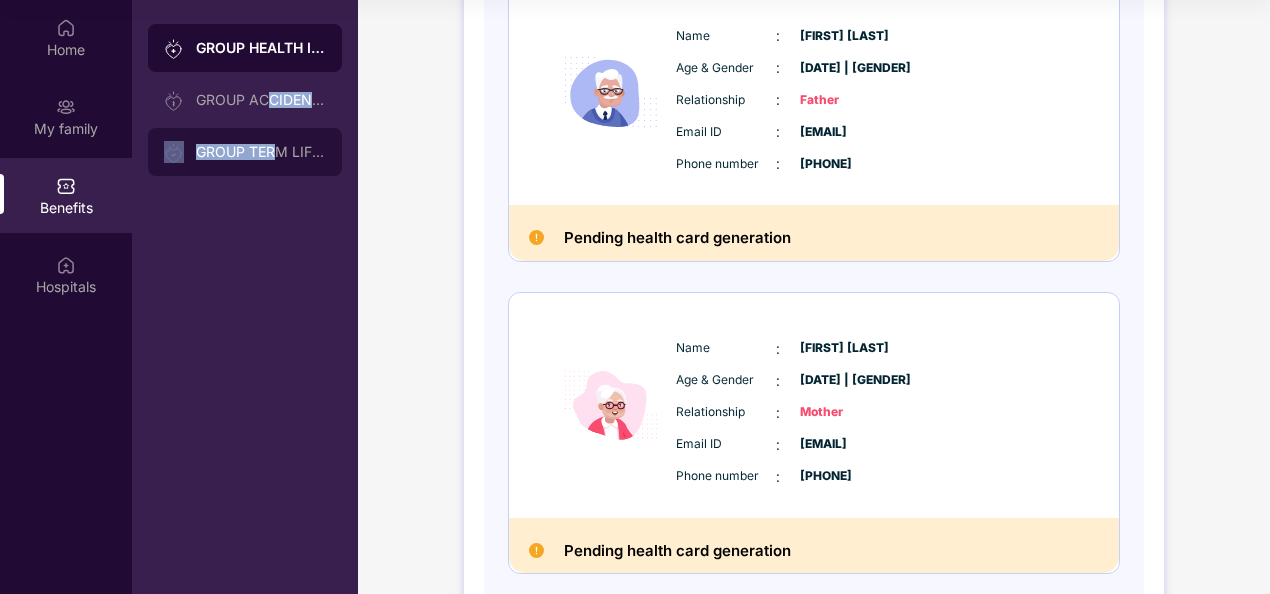 drag, startPoint x: 270, startPoint y: 120, endPoint x: 276, endPoint y: 129, distance: 10.816654 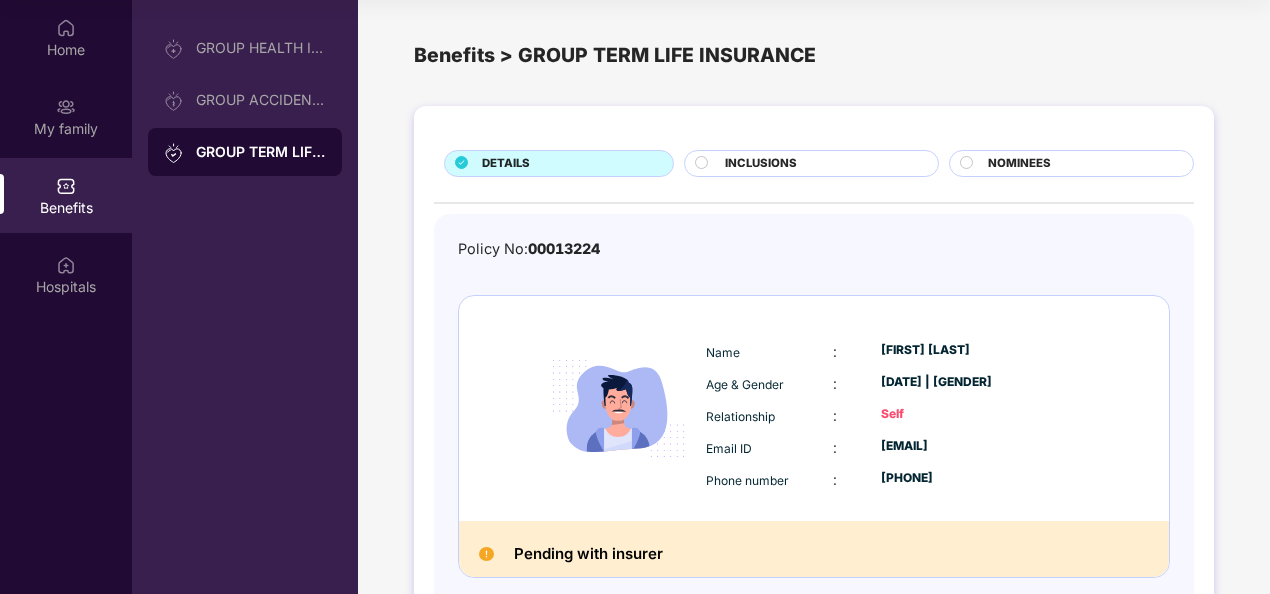 click on "Policy No:  [POLICY_NUMBER] Name : [FIRST] [LAST] Age & Gender : [DATE] | [GENDER] Relationship : Self Email ID : [EMAIL] Phone number : [PHONE] Pending with insurer" at bounding box center (814, 389) 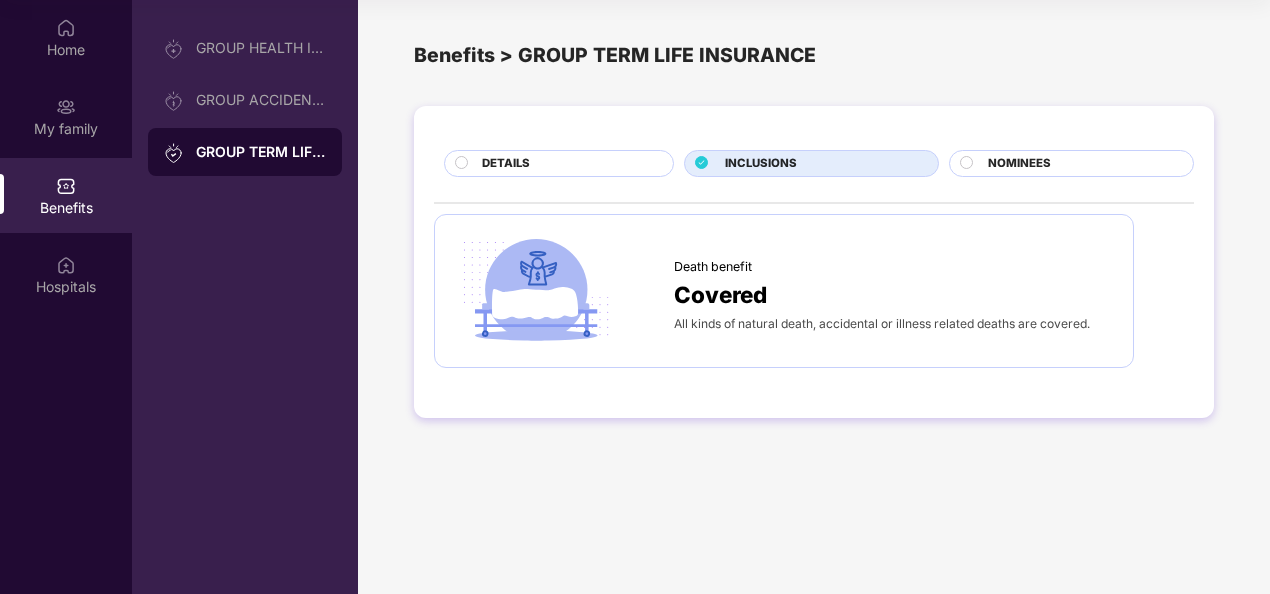 click on "GROUP HEALTH INSURANCE GROUP ACCIDENTAL INSURANCE GROUP TERM LIFE INSURANCE" at bounding box center (245, 297) 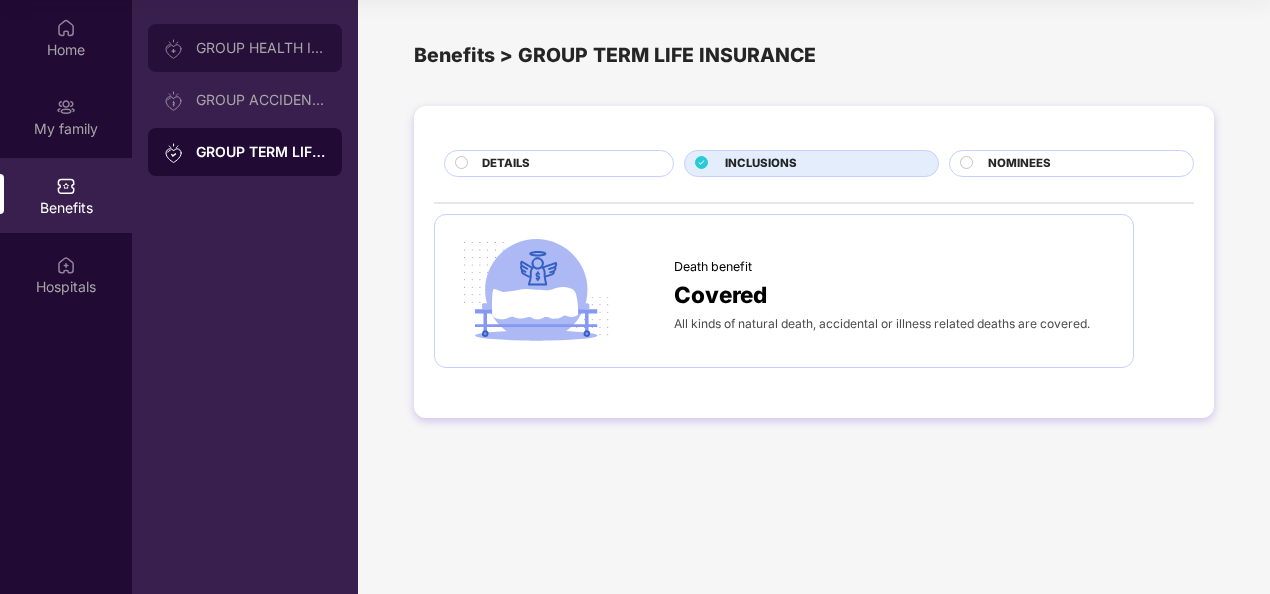 click on "GROUP HEALTH INSURANCE" at bounding box center (245, 48) 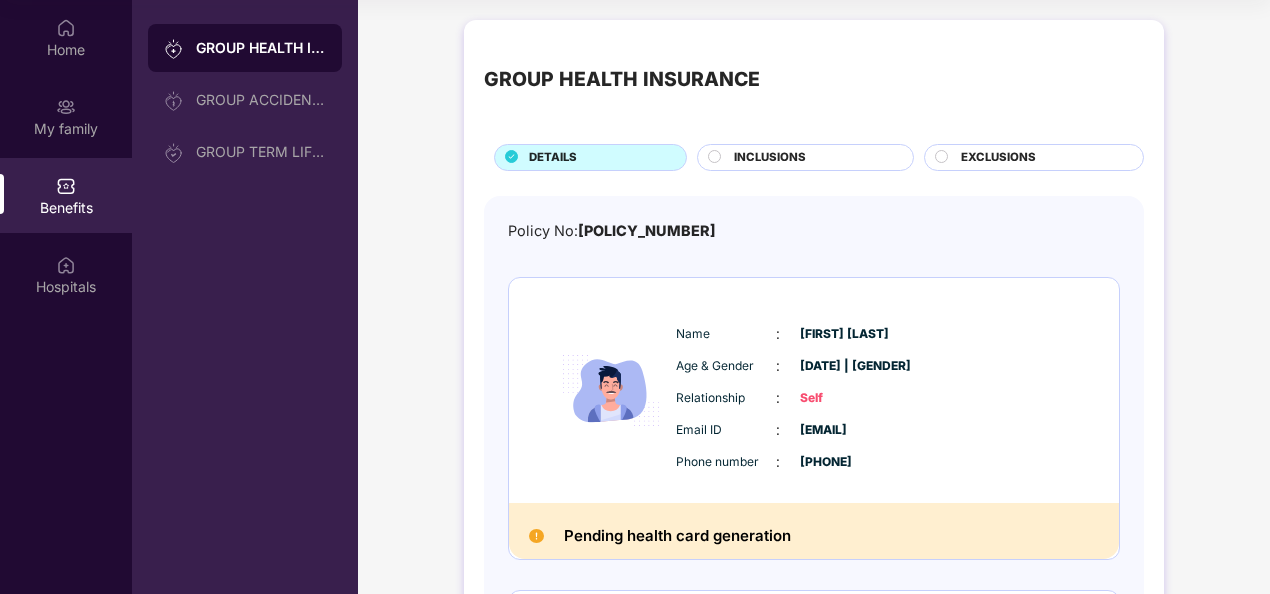 click on "INCLUSIONS" at bounding box center [770, 158] 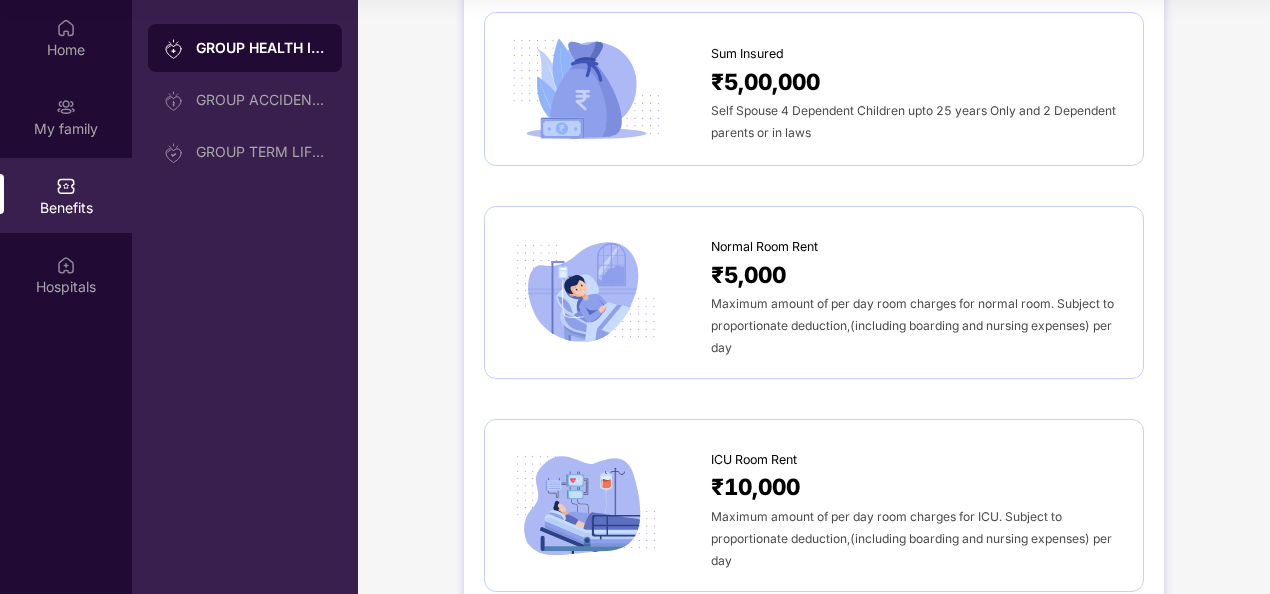 scroll, scrollTop: 200, scrollLeft: 0, axis: vertical 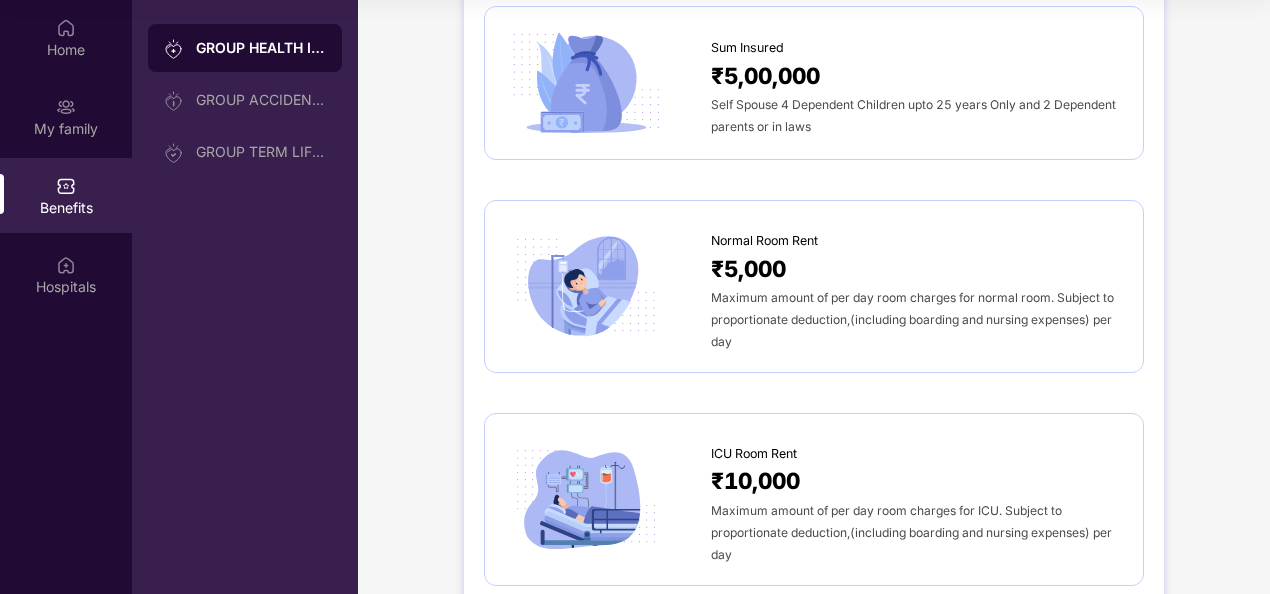 click on "Maximum amount of per day room charges for normal room. Subject to proportionate deduction,(including boarding and nursing expenses) per day" at bounding box center (912, 319) 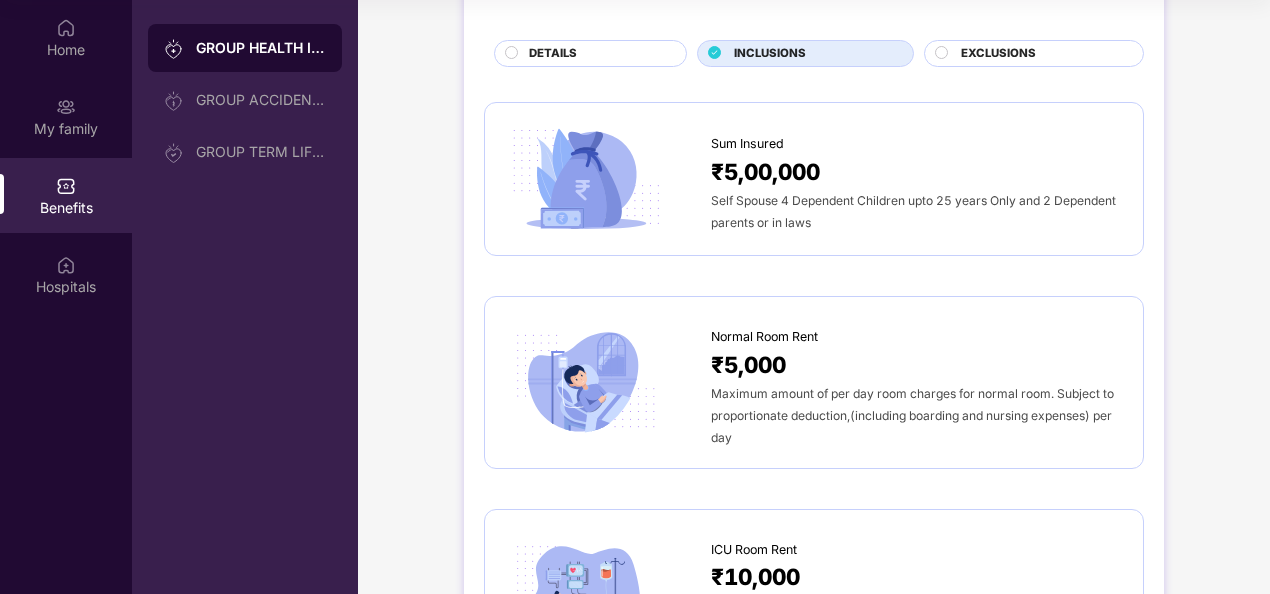 scroll, scrollTop: 0, scrollLeft: 0, axis: both 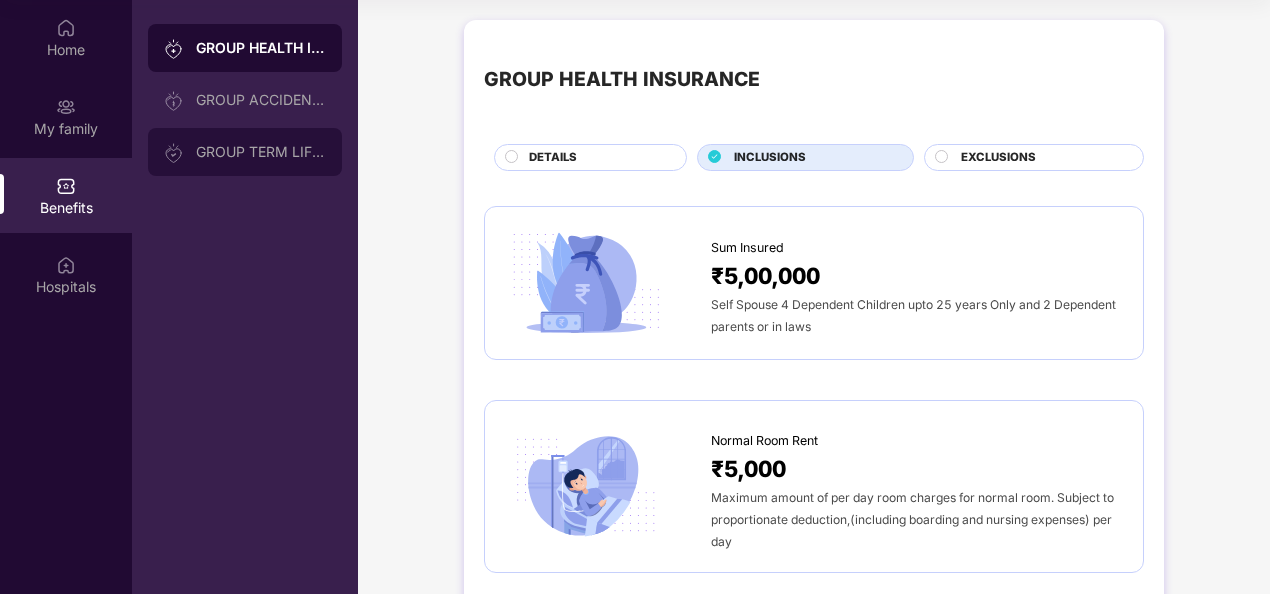 click on "GROUP TERM LIFE INSURANCE" at bounding box center [261, 152] 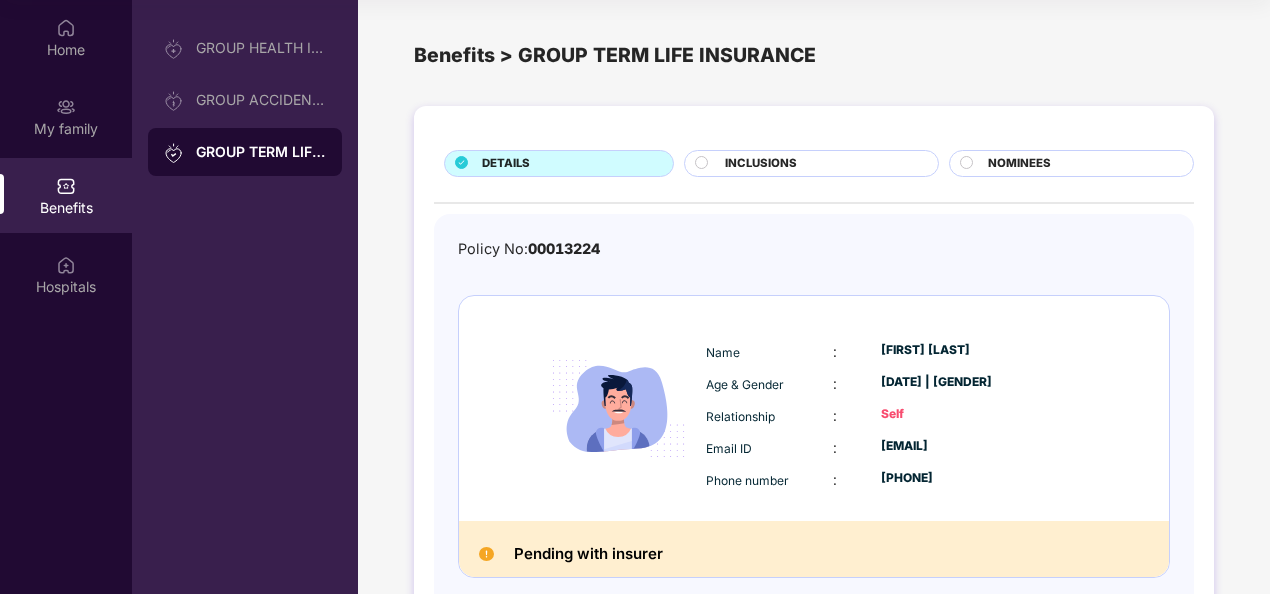 click on "INCLUSIONS" at bounding box center [821, 165] 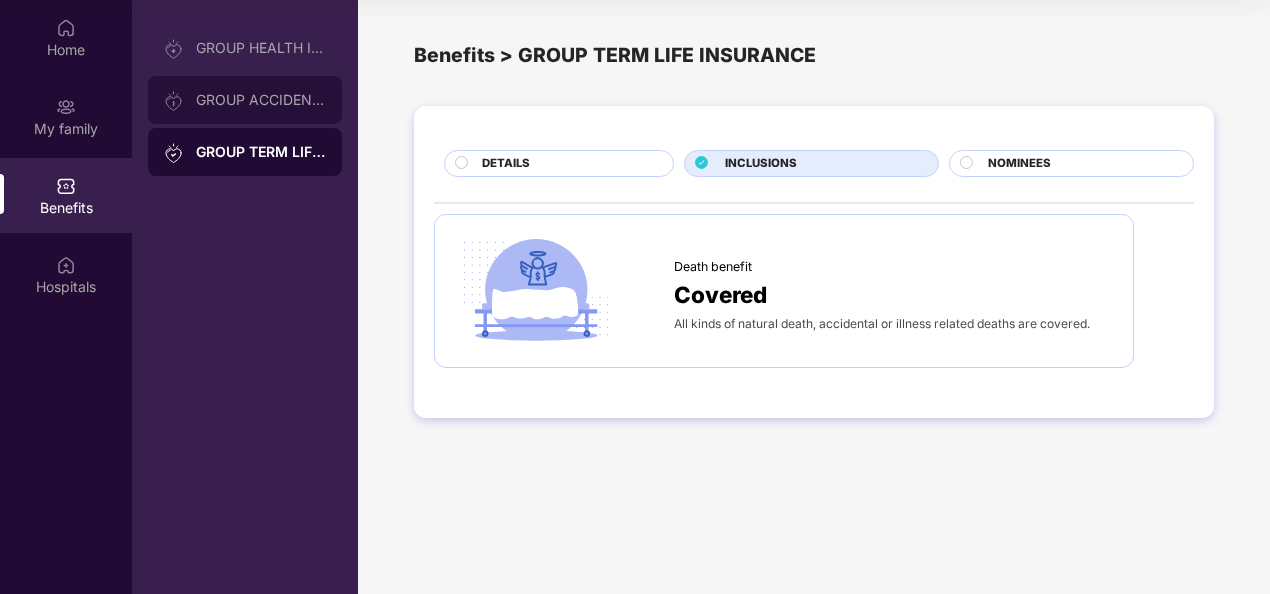 click on "GROUP ACCIDENTAL INSURANCE" at bounding box center (261, 100) 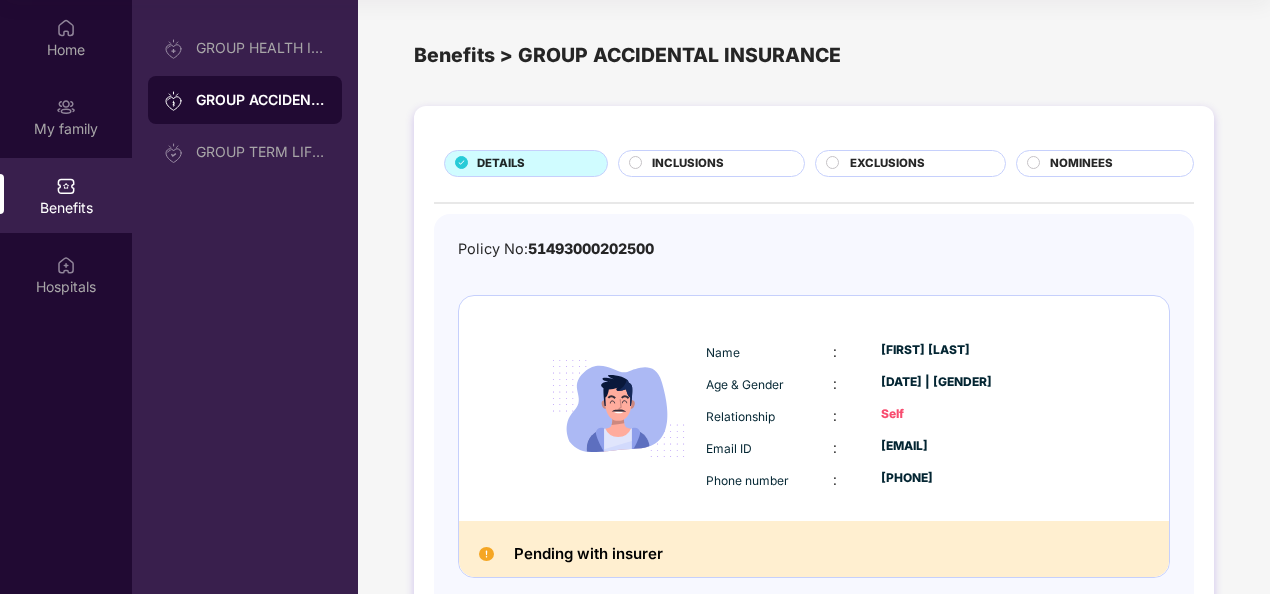 click on "Policy No:  [POLICY_NUMBER] Name : [FIRST] [LAST] Age & Gender : [DATE] | [GENDER] Relationship : Self Email ID : [EMAIL] Phone number : [PHONE] Pending with insurer" at bounding box center [814, 389] 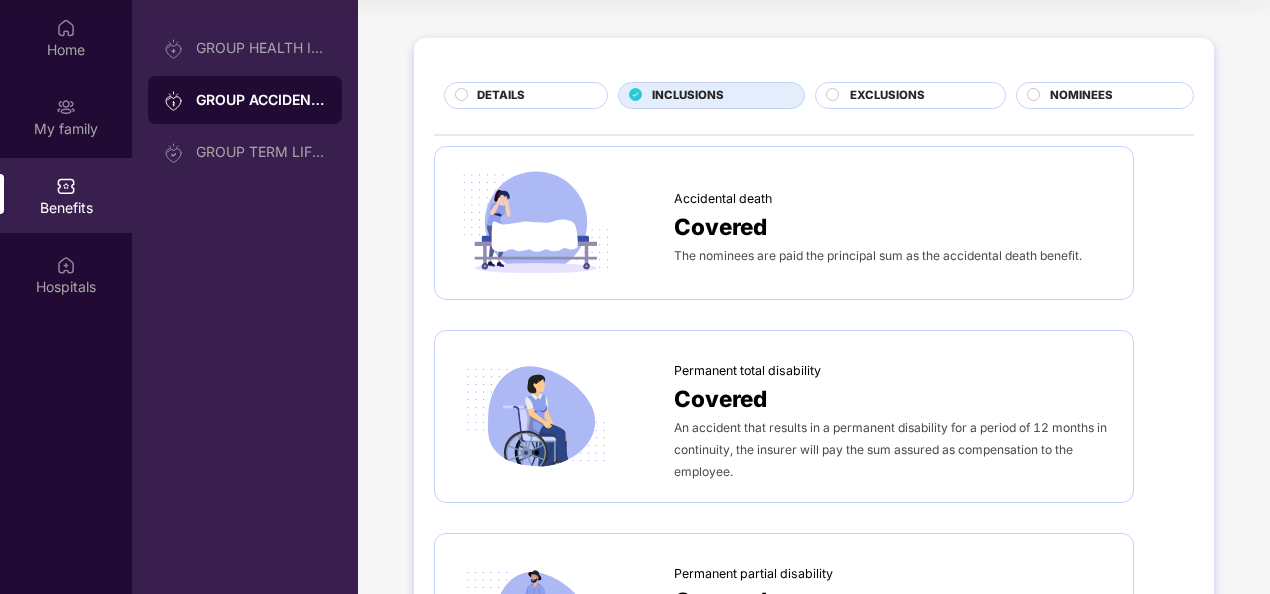 scroll, scrollTop: 0, scrollLeft: 0, axis: both 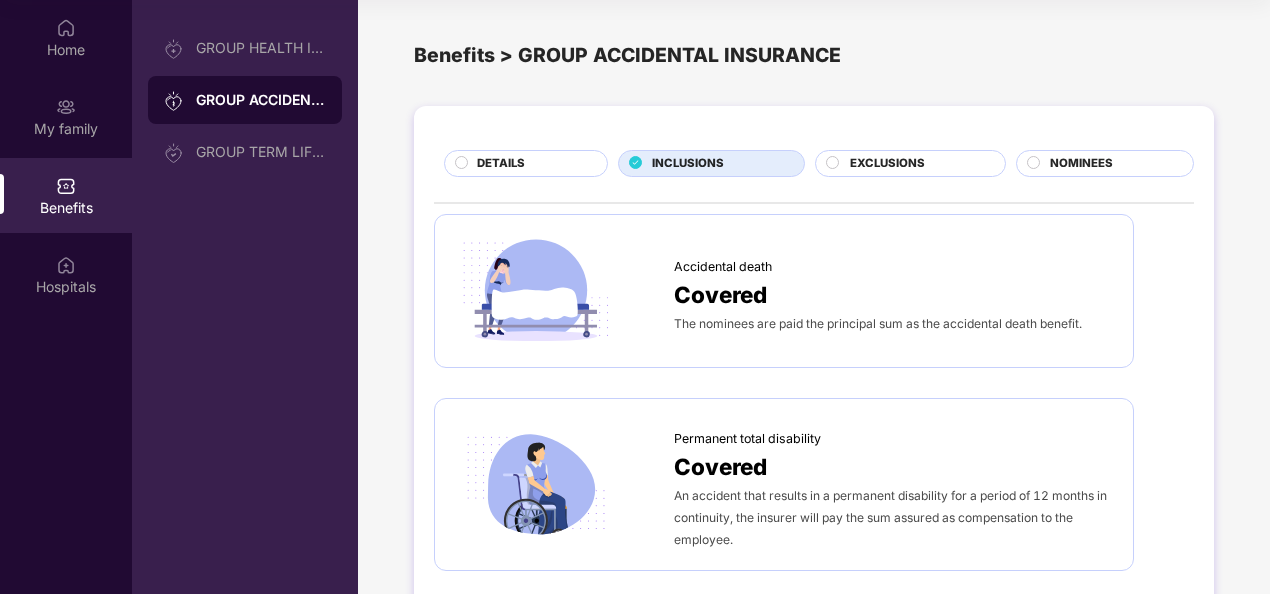 click on "DETAILS" at bounding box center [532, 165] 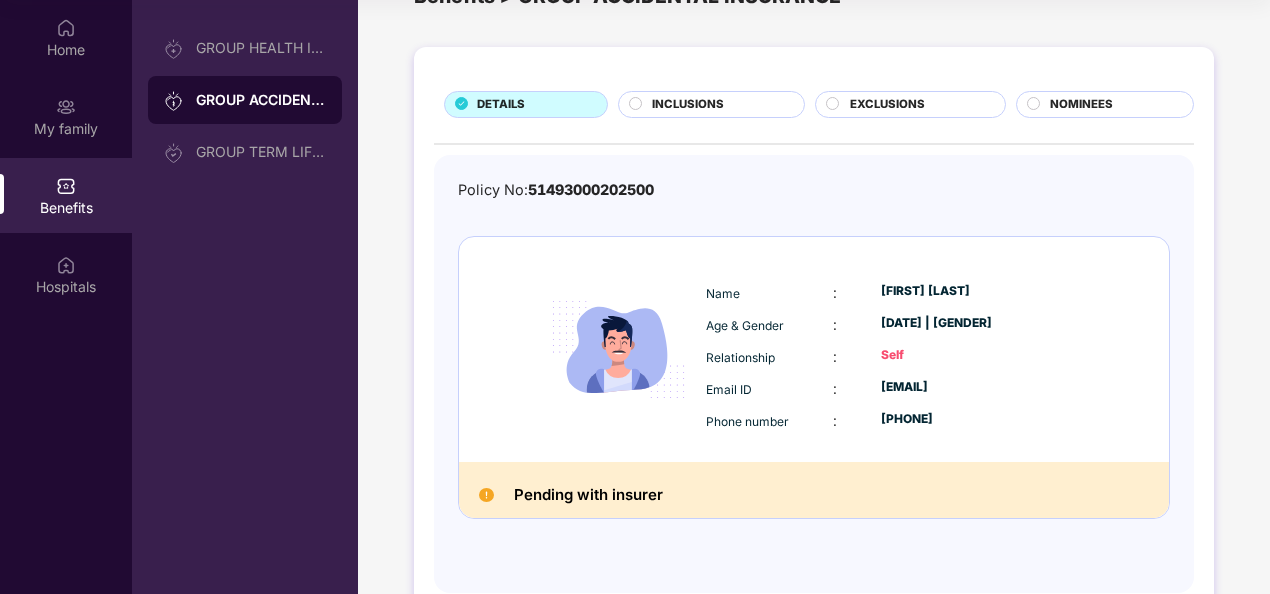 scroll, scrollTop: 106, scrollLeft: 0, axis: vertical 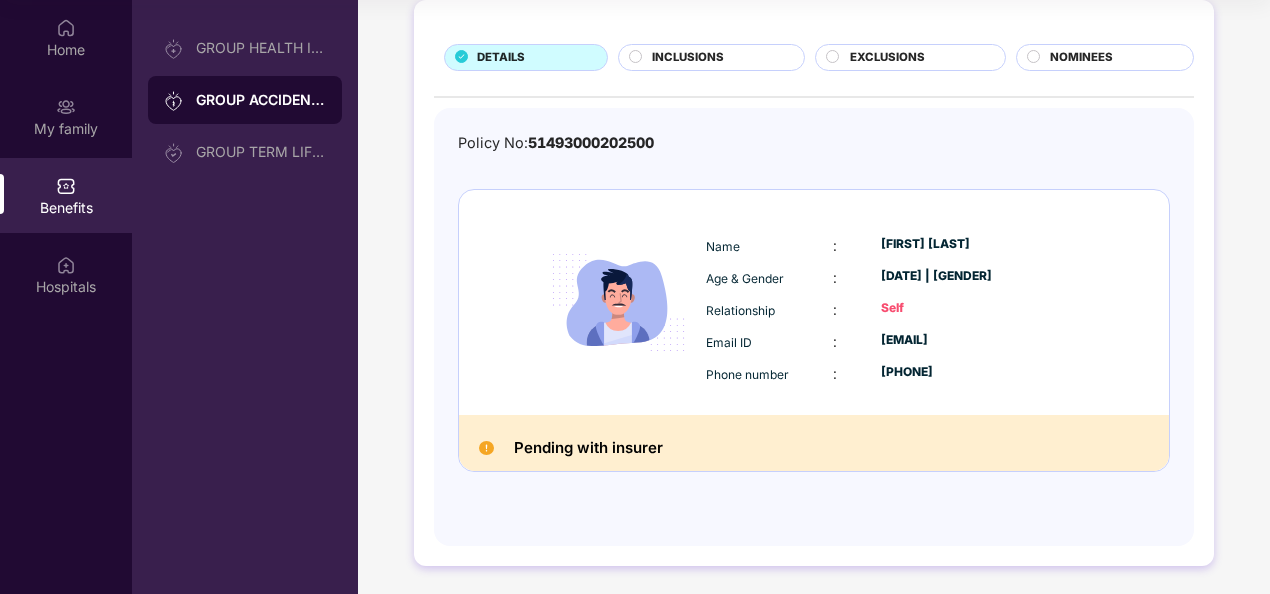 click on "INCLUSIONS" at bounding box center [718, 59] 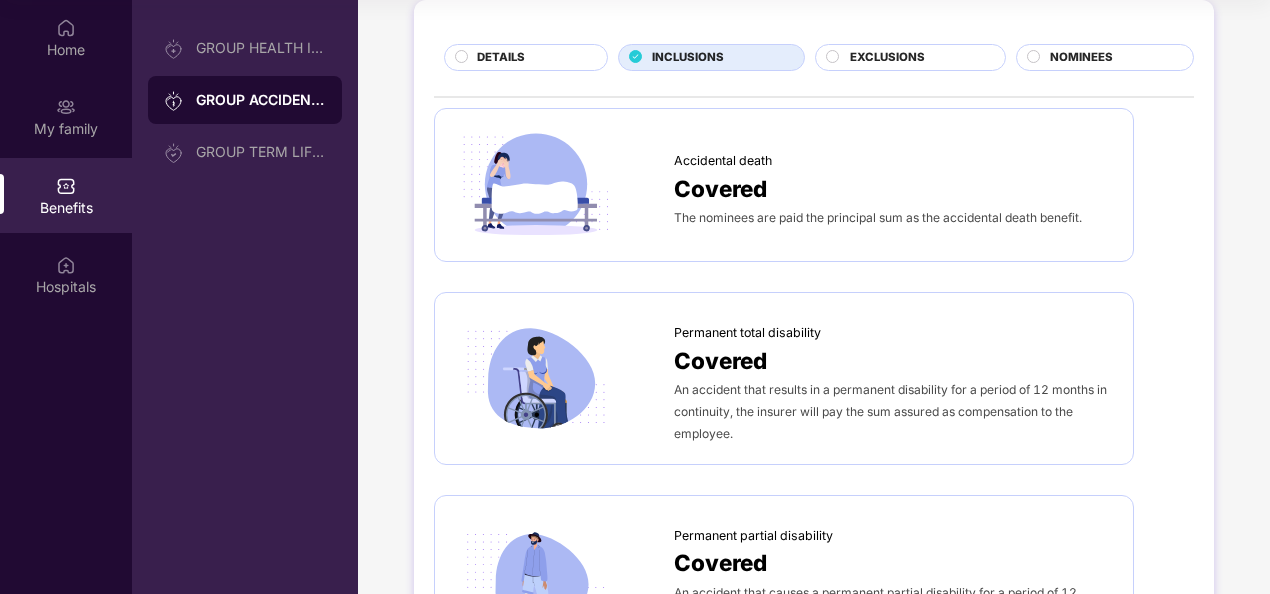 scroll, scrollTop: 306, scrollLeft: 0, axis: vertical 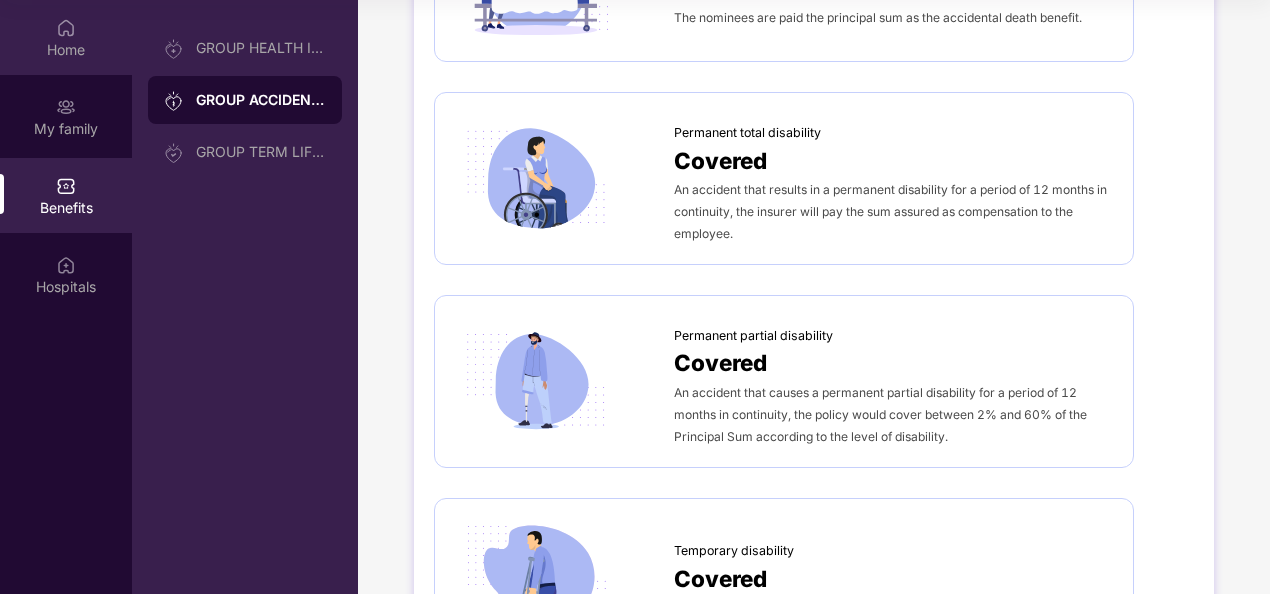 click on "Home" at bounding box center [66, 37] 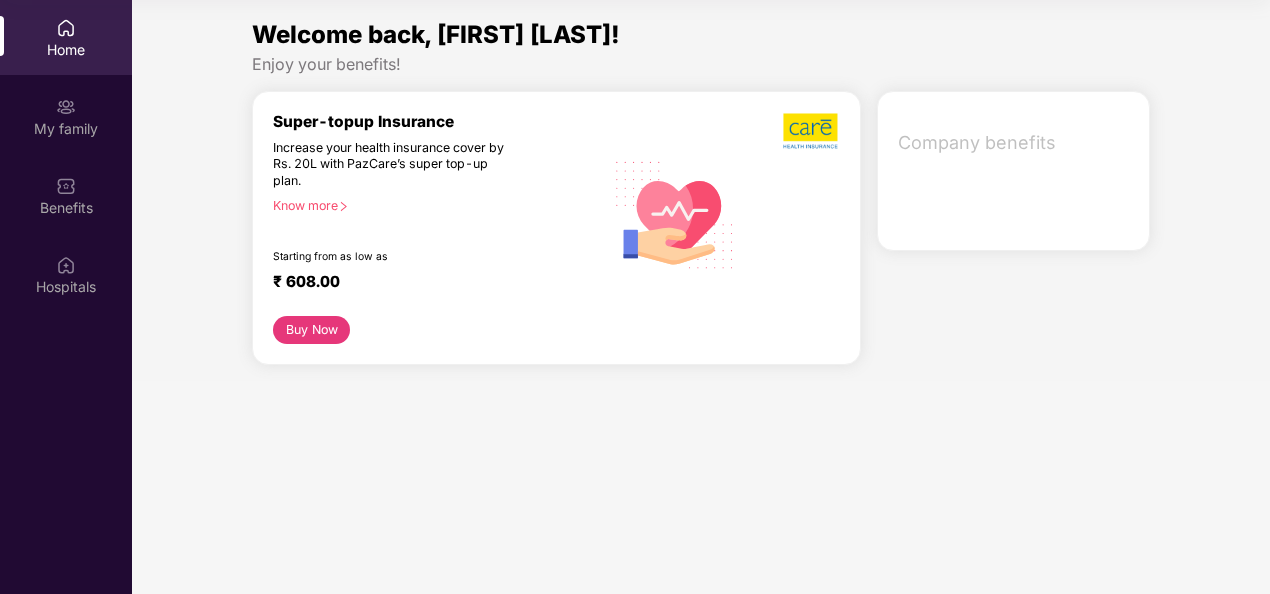 scroll, scrollTop: 0, scrollLeft: 0, axis: both 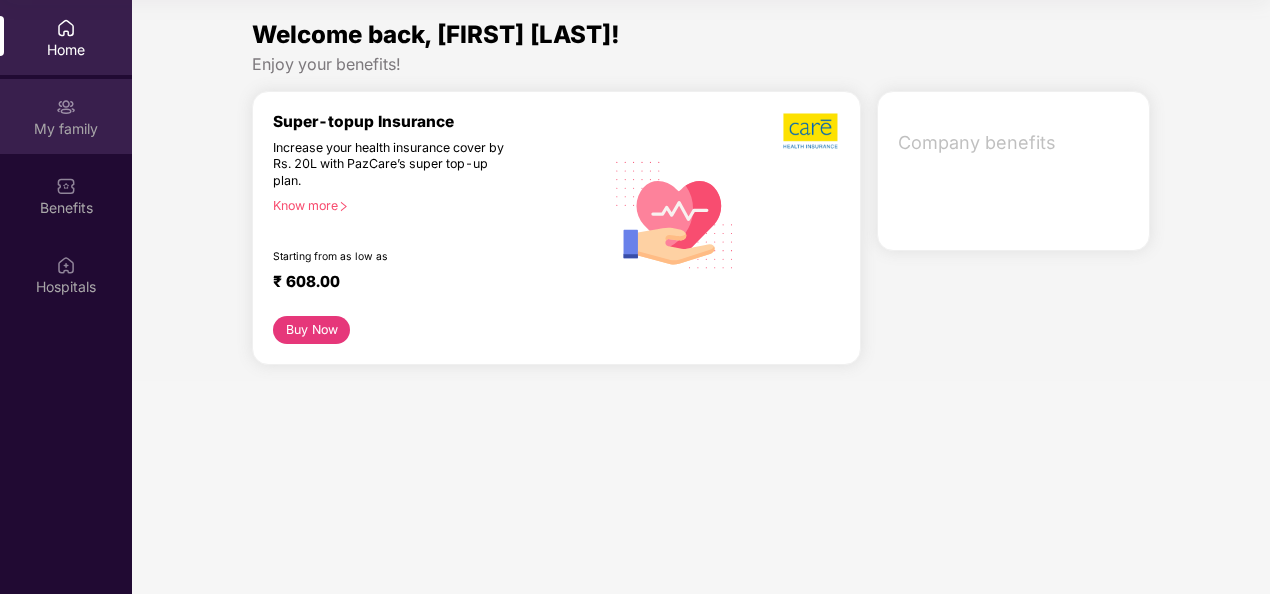 click at bounding box center [66, 105] 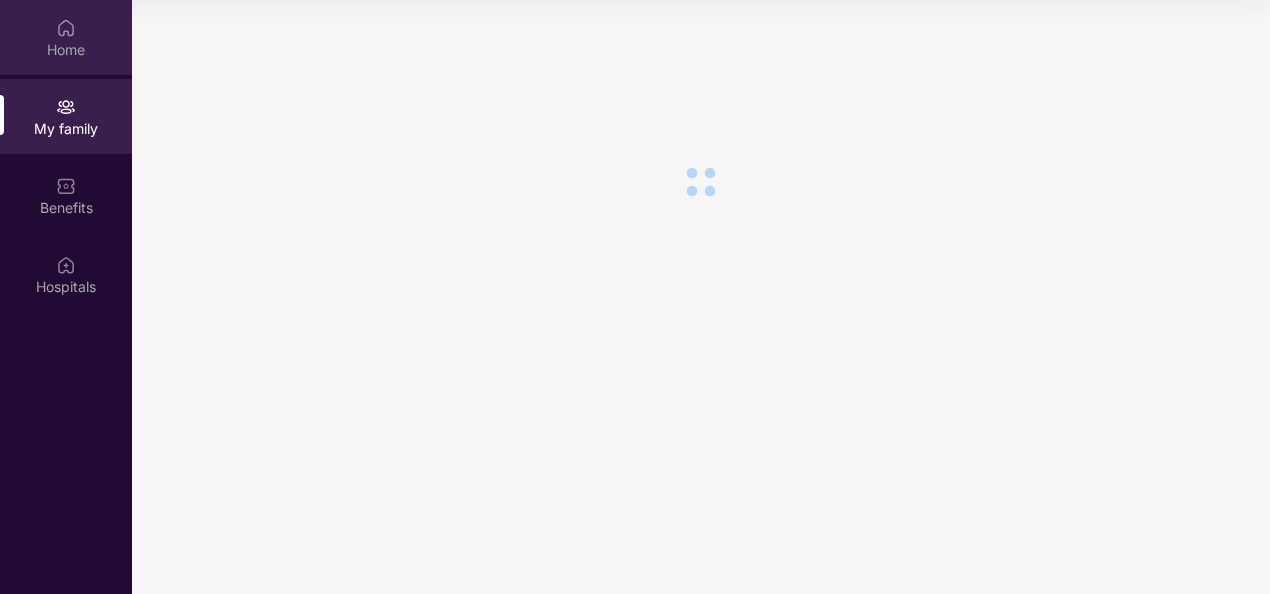 click on "Home" at bounding box center [66, 50] 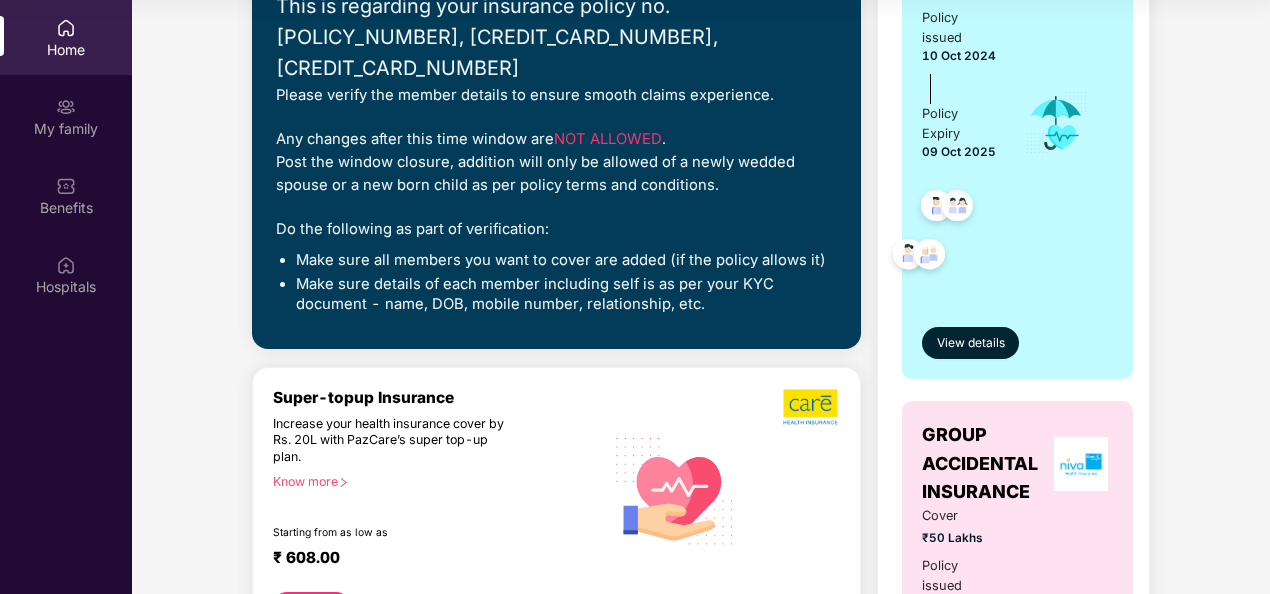 scroll, scrollTop: 500, scrollLeft: 0, axis: vertical 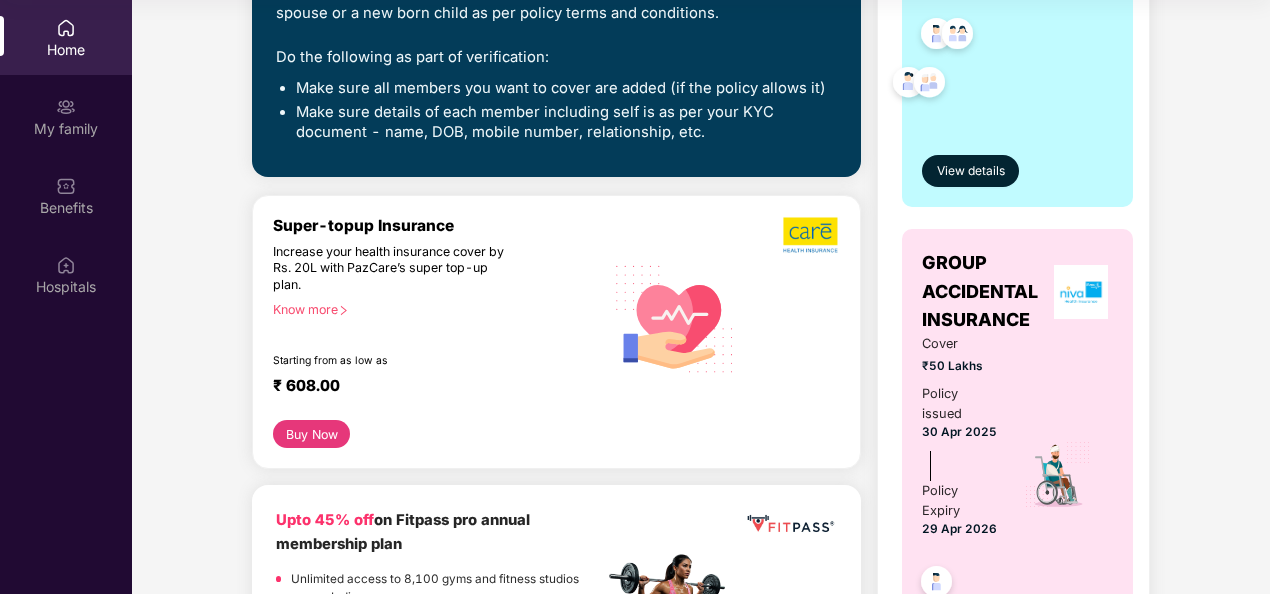 click on "Know more" at bounding box center (432, 309) 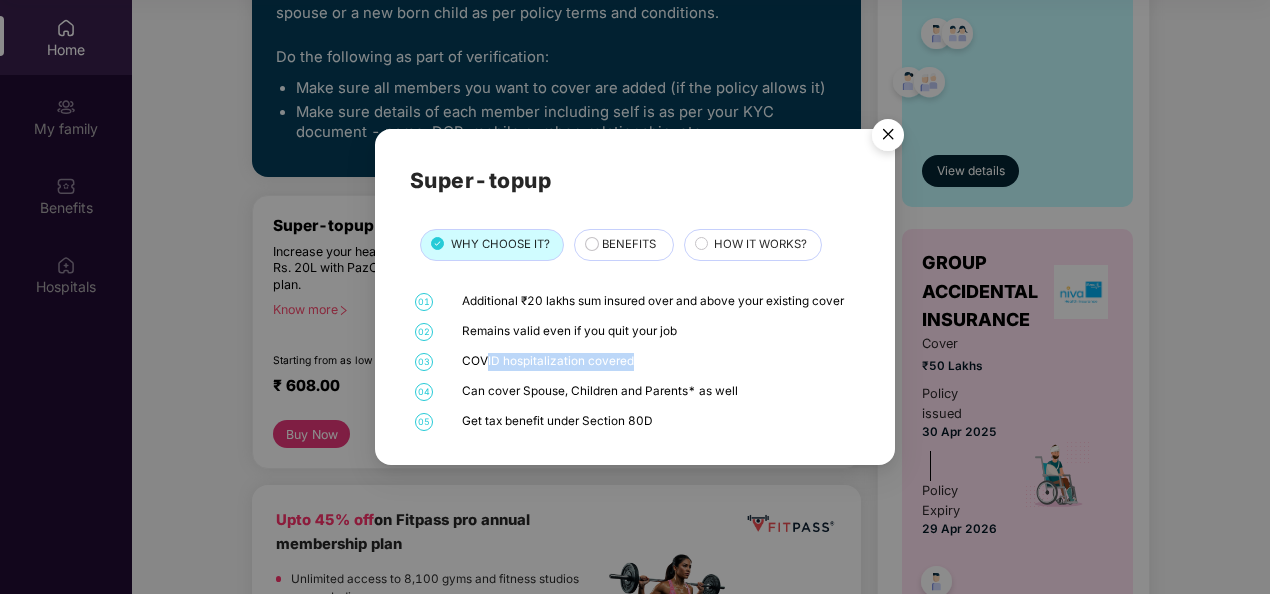 drag, startPoint x: 488, startPoint y: 364, endPoint x: 676, endPoint y: 360, distance: 188.04254 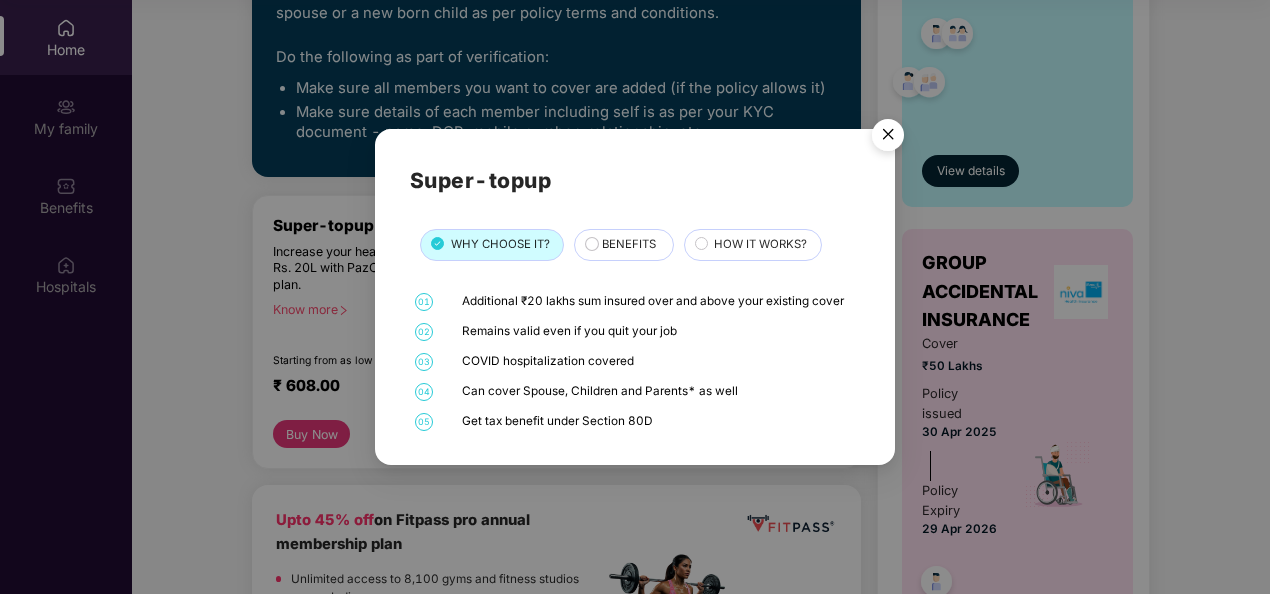 drag, startPoint x: 676, startPoint y: 360, endPoint x: 588, endPoint y: 417, distance: 104.84751 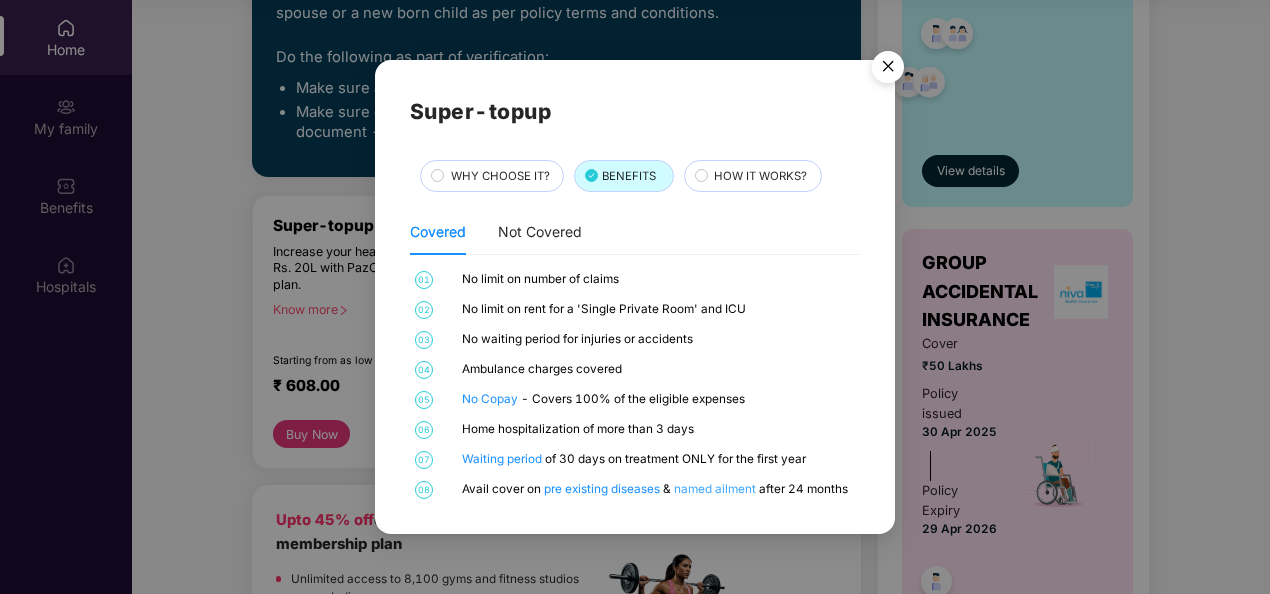 click on "named ailment" at bounding box center (716, 489) 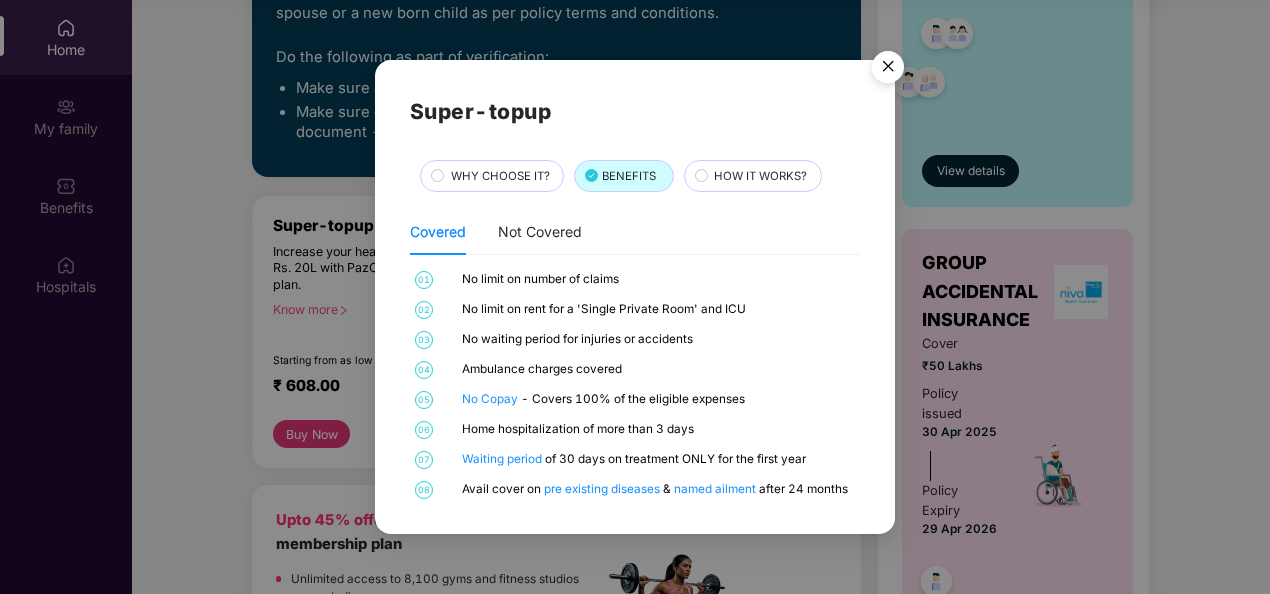 click on "HOW IT WORKS?" at bounding box center (760, 177) 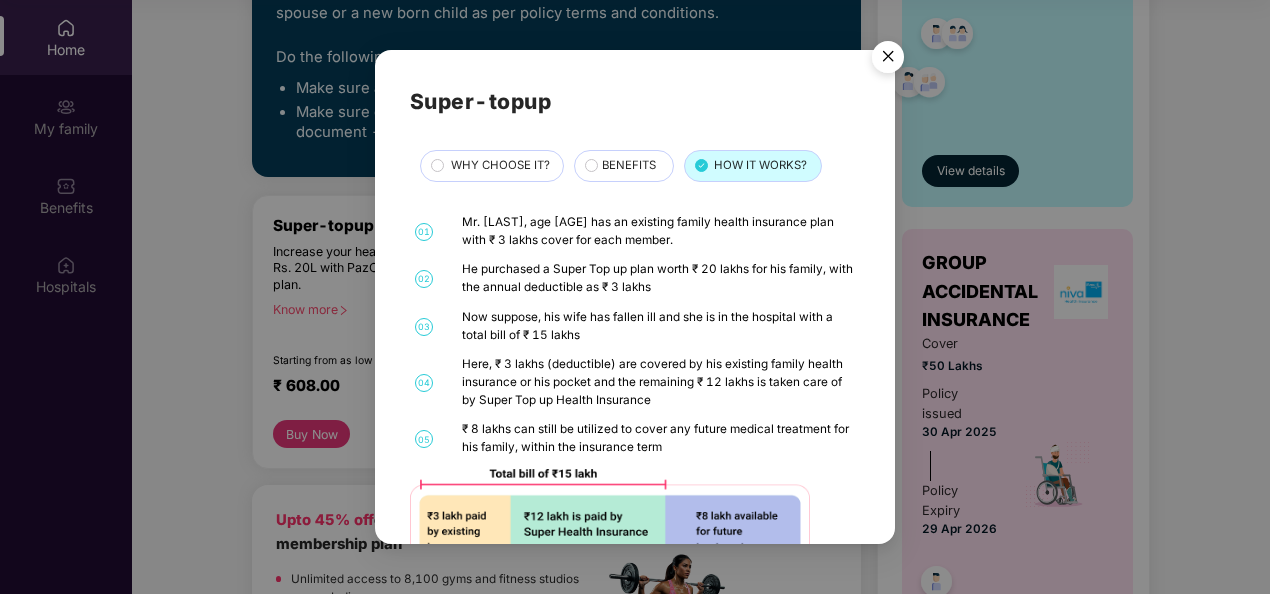 scroll, scrollTop: 81, scrollLeft: 0, axis: vertical 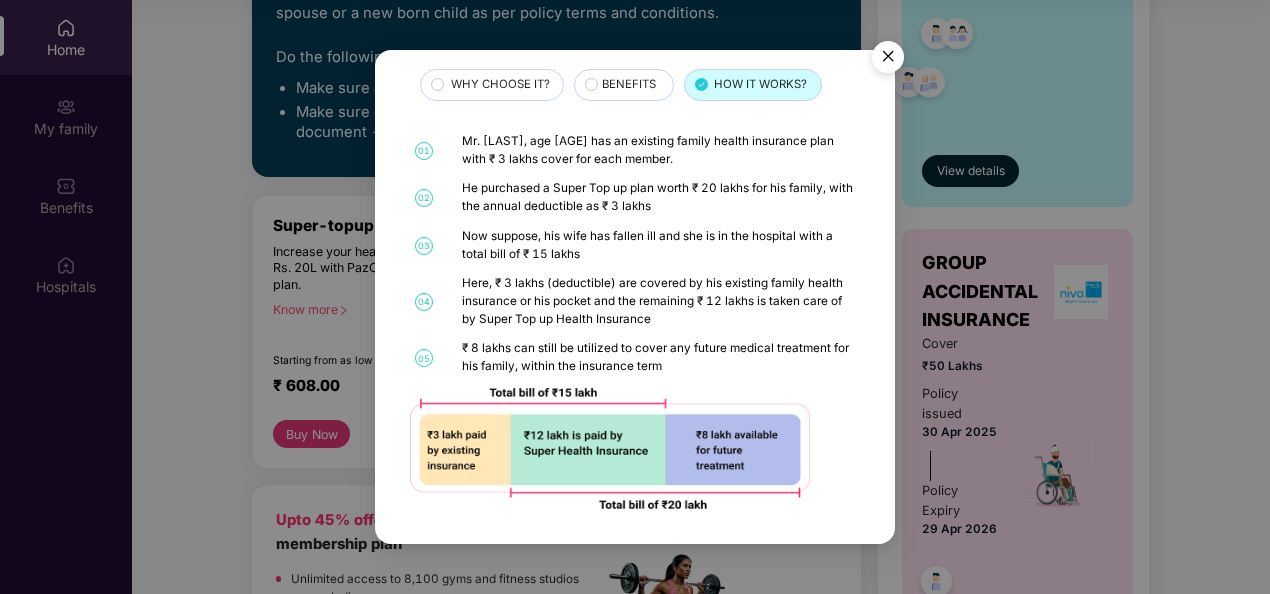 click at bounding box center (888, 60) 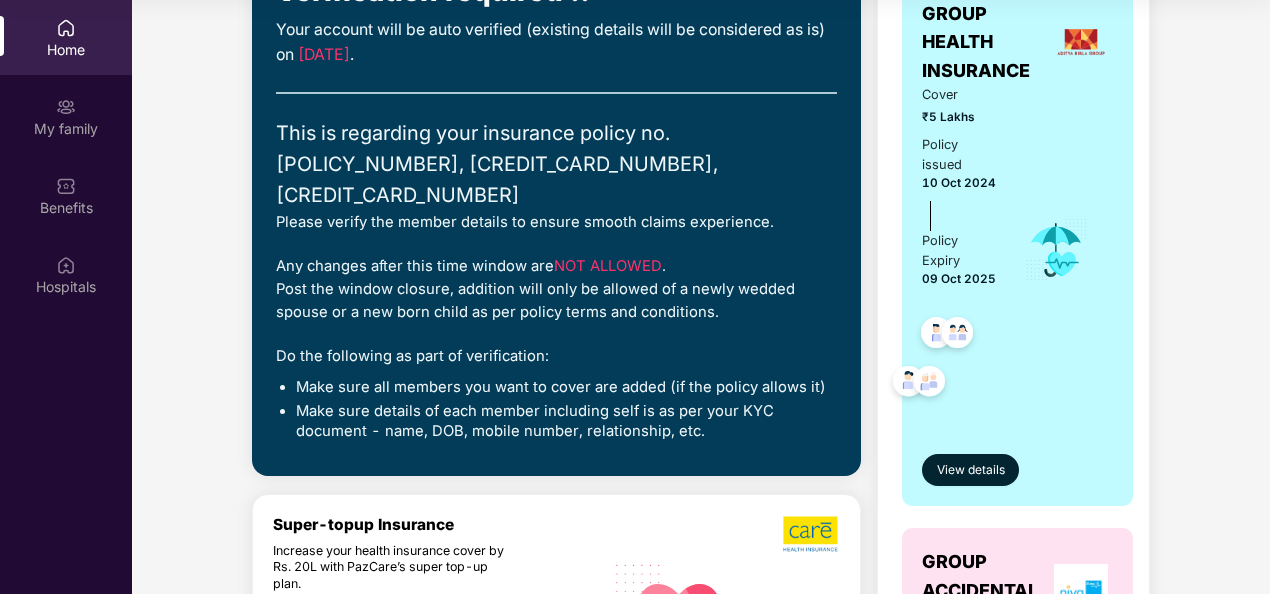 scroll, scrollTop: 500, scrollLeft: 0, axis: vertical 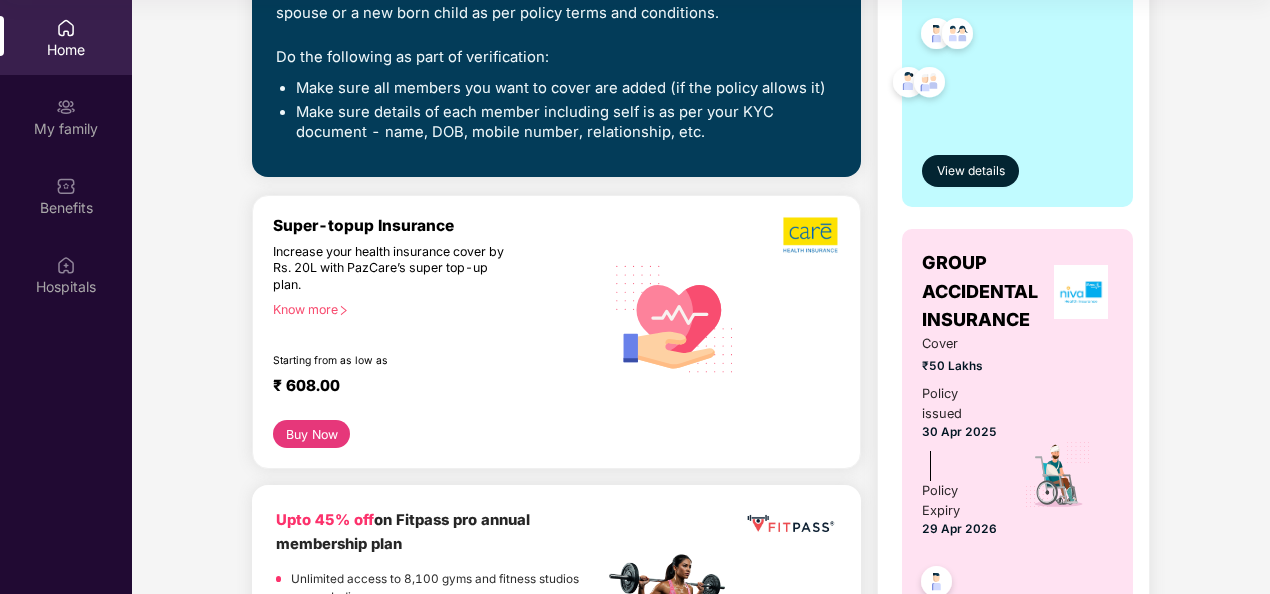 click on "Buy Now" at bounding box center [311, 434] 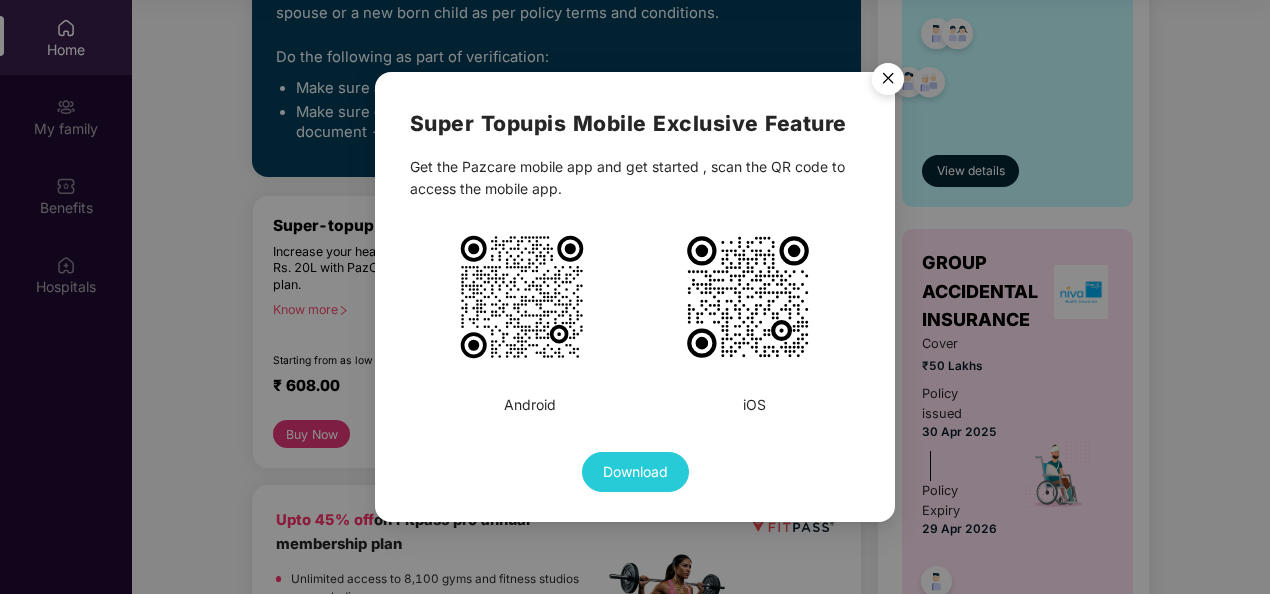 click at bounding box center (888, 82) 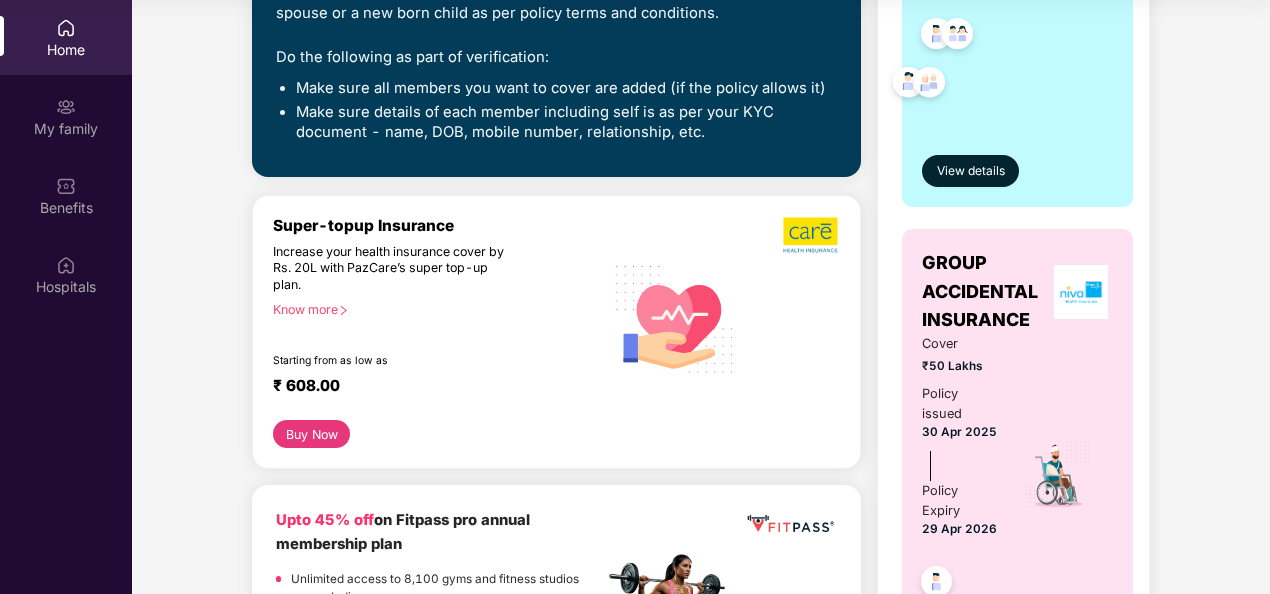 click on "Know more" at bounding box center [432, 309] 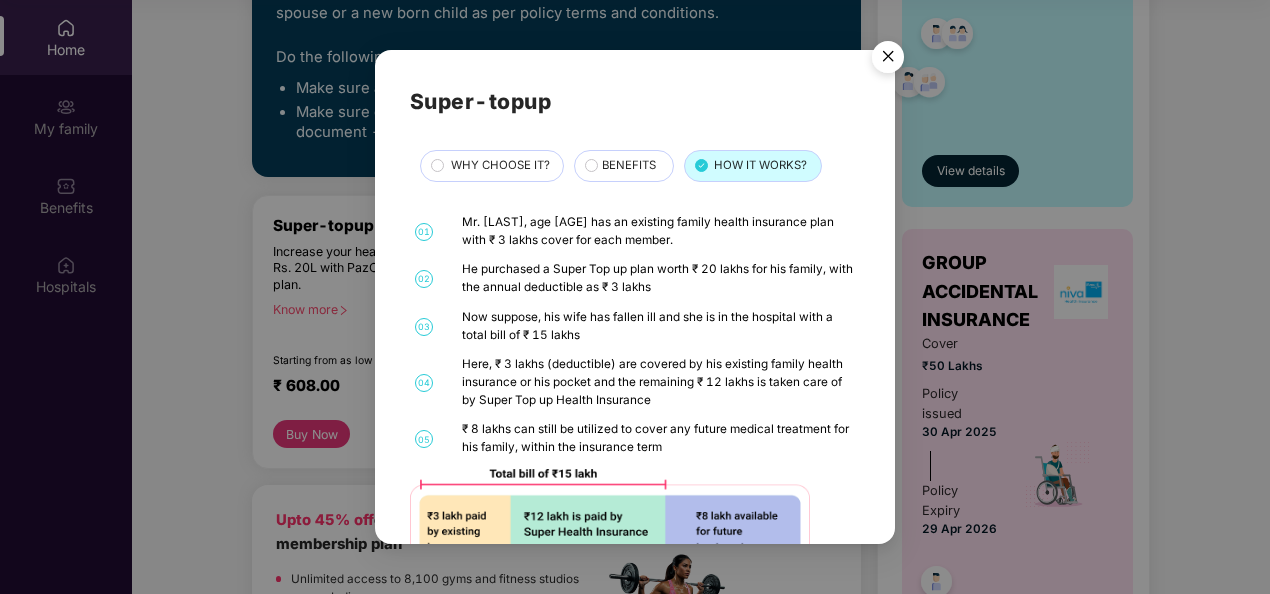 click on "WHY CHOOSE IT?" at bounding box center [492, 166] 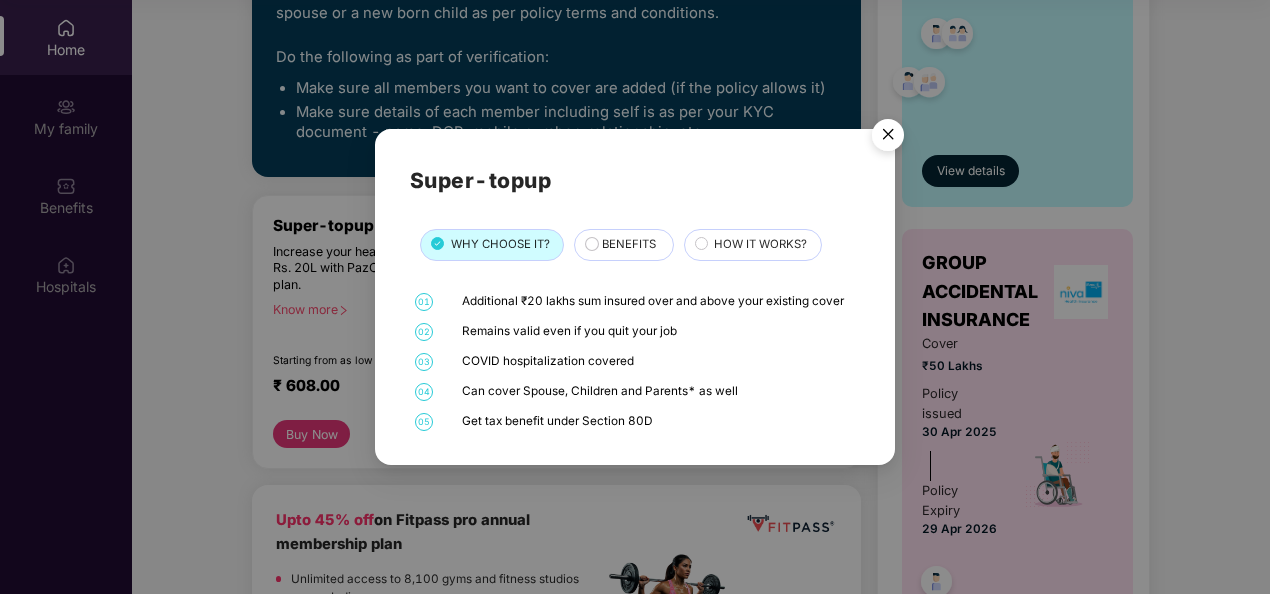 click at bounding box center (888, 138) 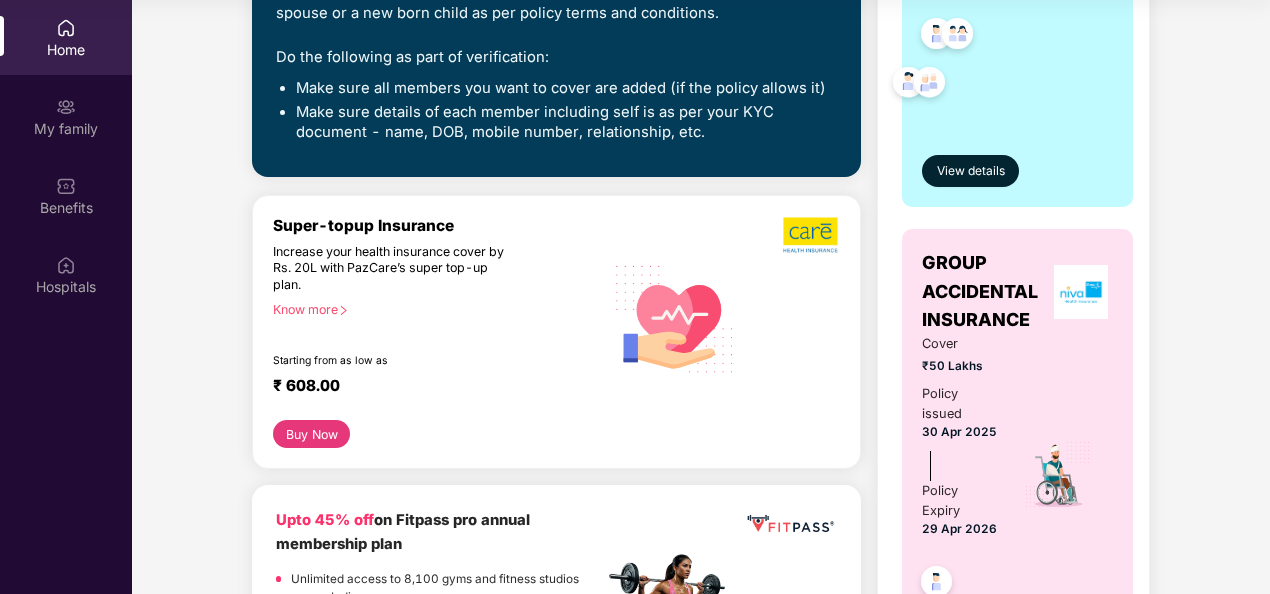 click on "Super-topup Insurance Increase your health insurance cover by Rs. 20L with PazCare’s super top-up plan. Know more  Starting from as low as ₹ 608.00" at bounding box center (556, 318) 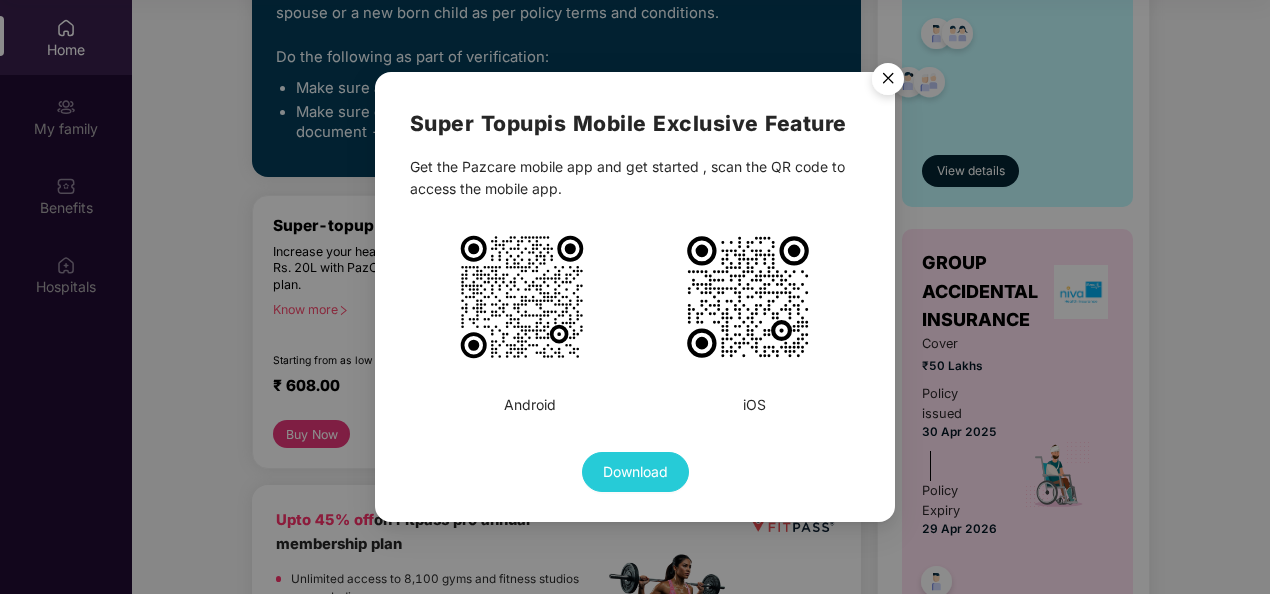 click at bounding box center [888, 82] 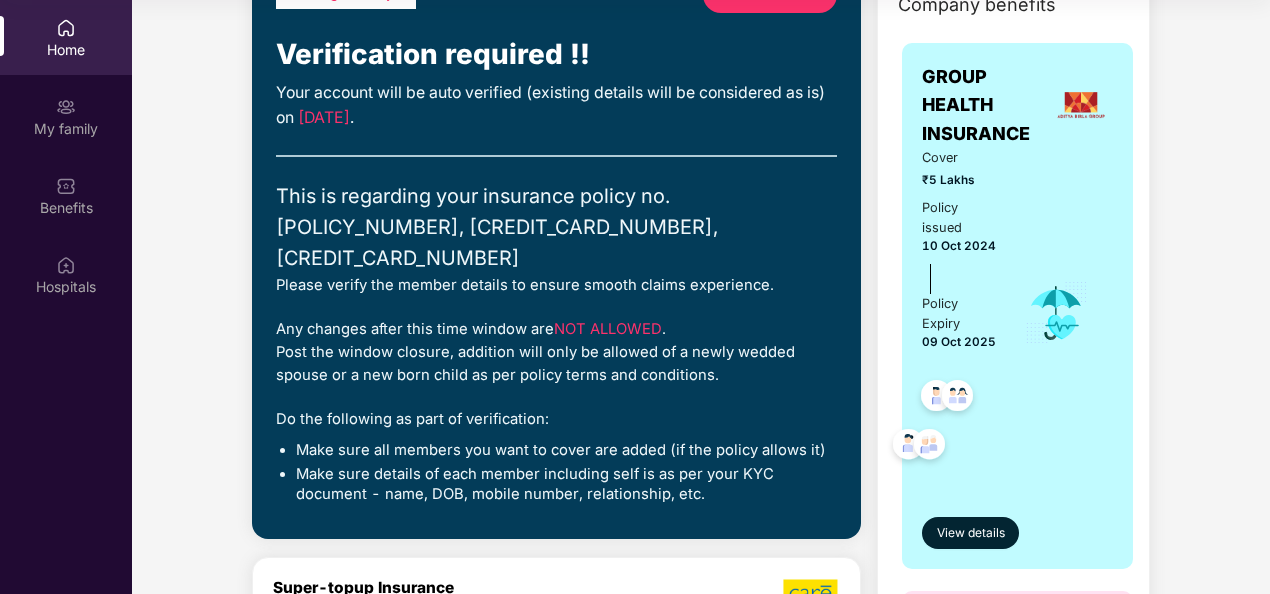 scroll, scrollTop: 0, scrollLeft: 0, axis: both 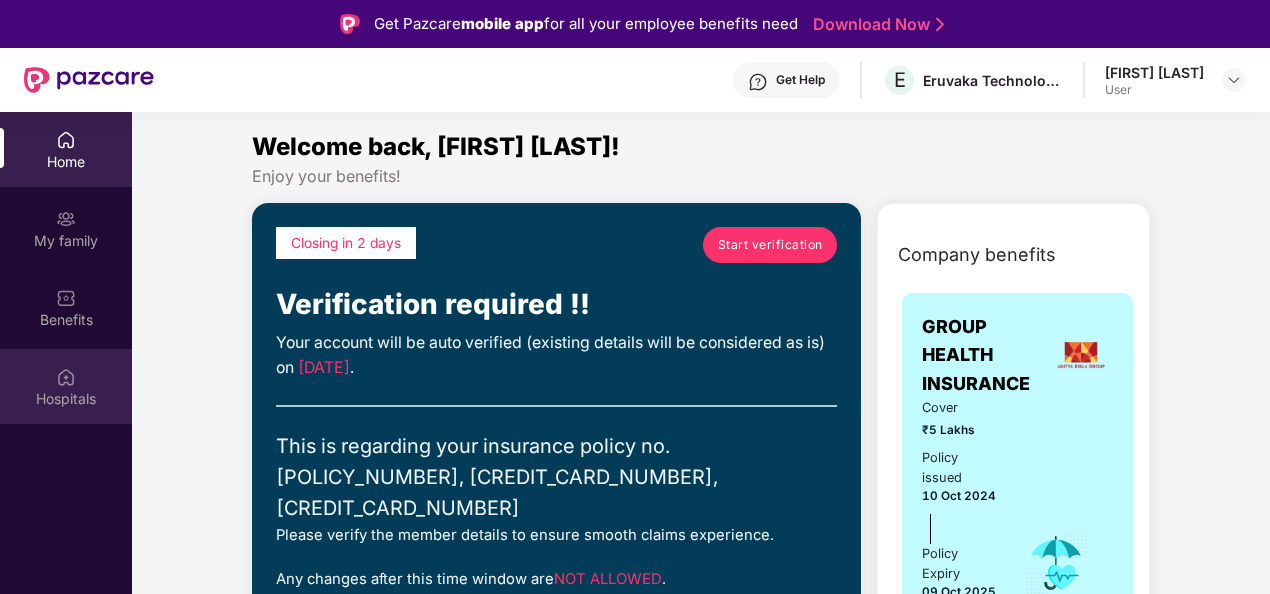 click on "Hospitals" at bounding box center [66, 386] 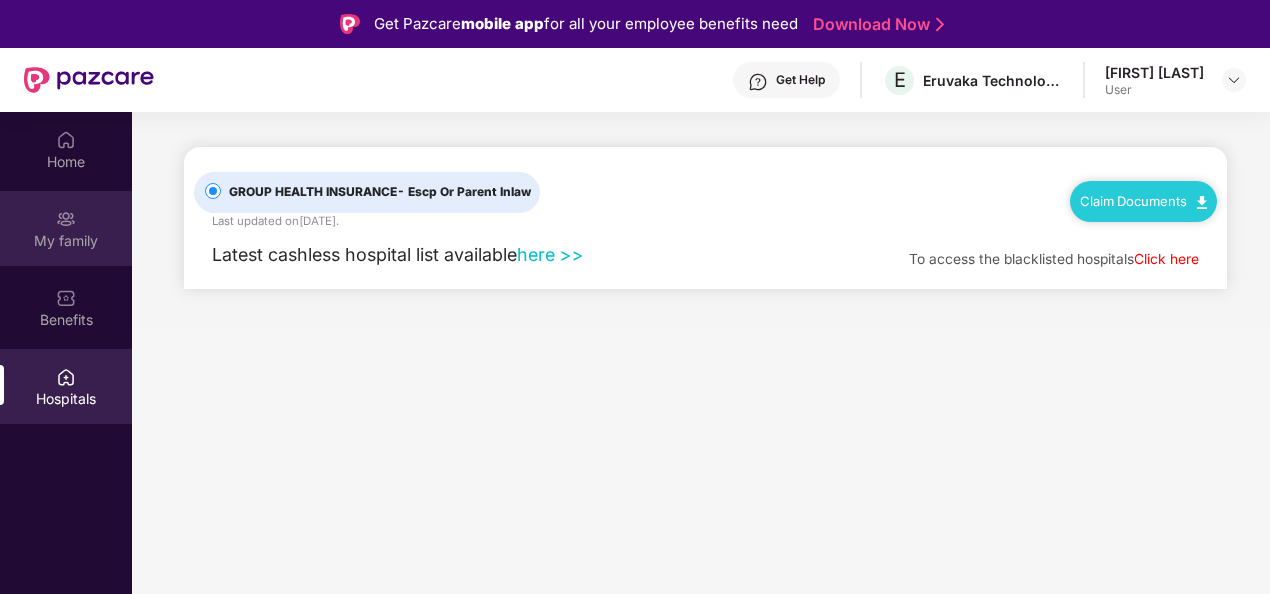 click on "My family" at bounding box center [66, 228] 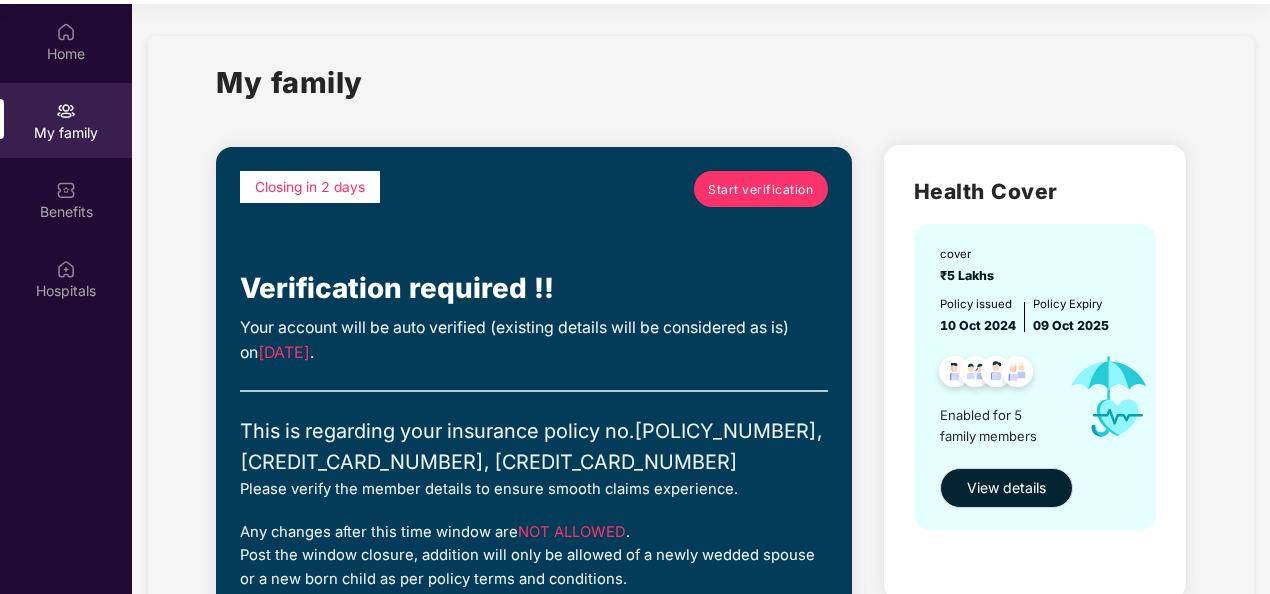 scroll, scrollTop: 112, scrollLeft: 0, axis: vertical 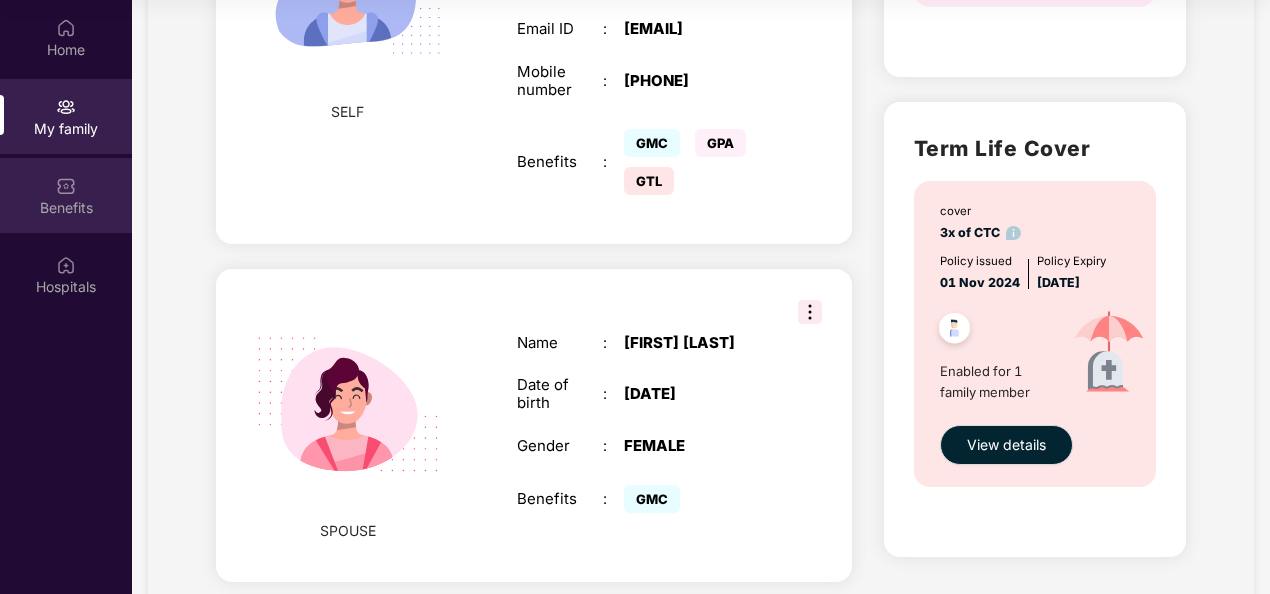 click on "Benefits" at bounding box center (66, 195) 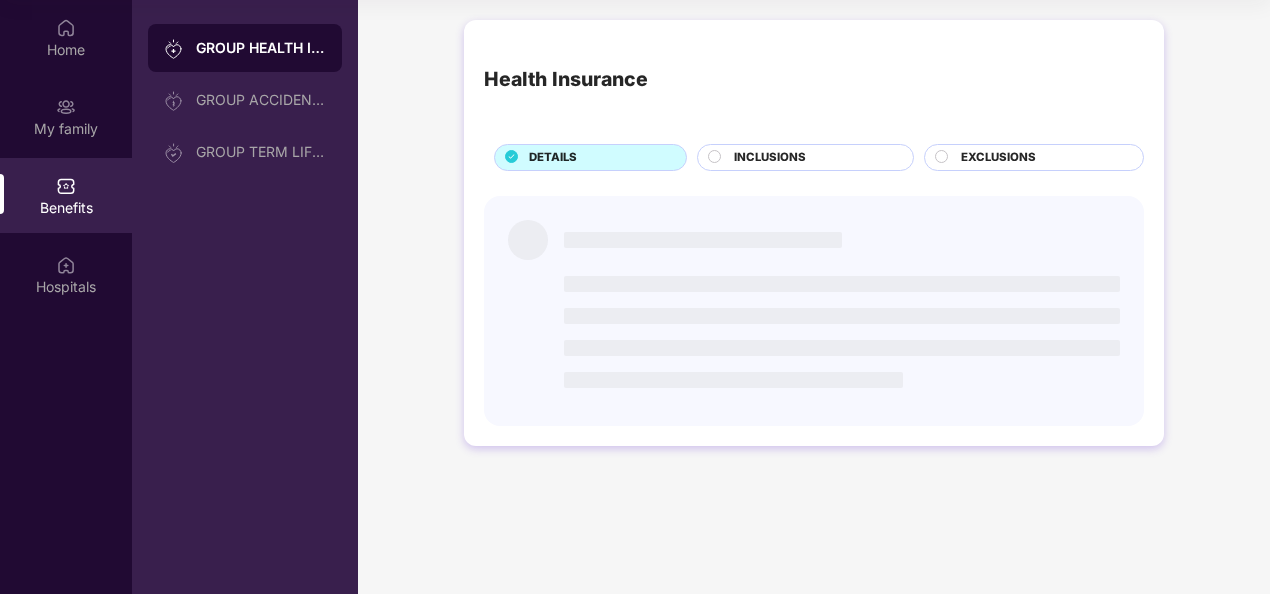 scroll, scrollTop: 0, scrollLeft: 0, axis: both 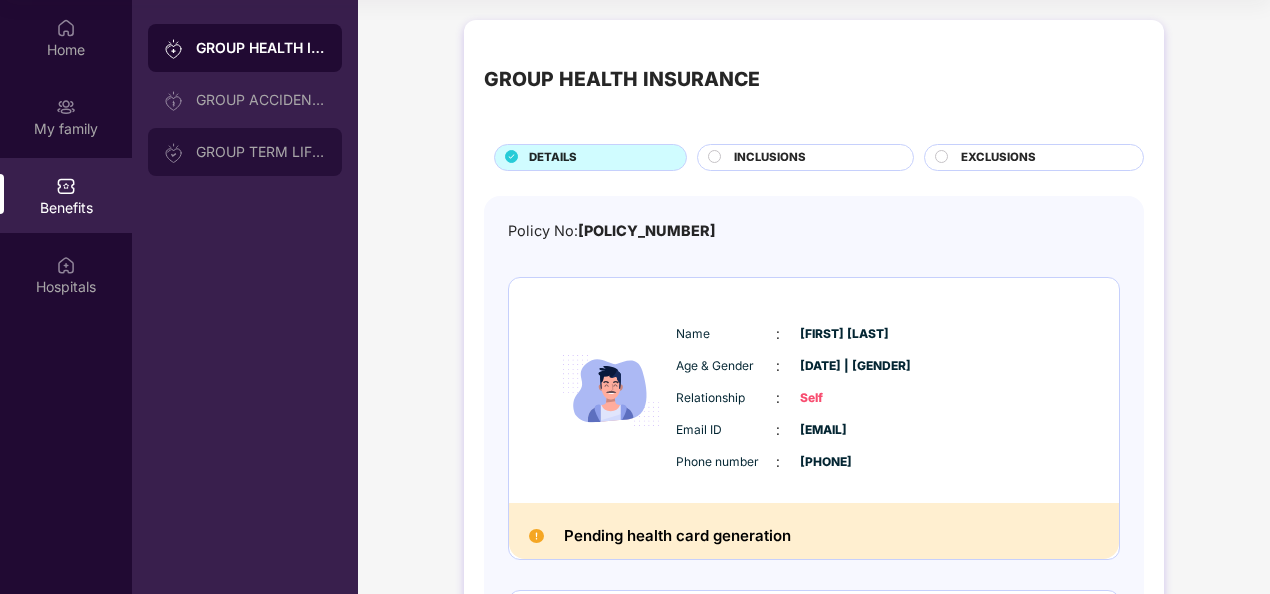 click on "GROUP TERM LIFE INSURANCE" at bounding box center [261, 152] 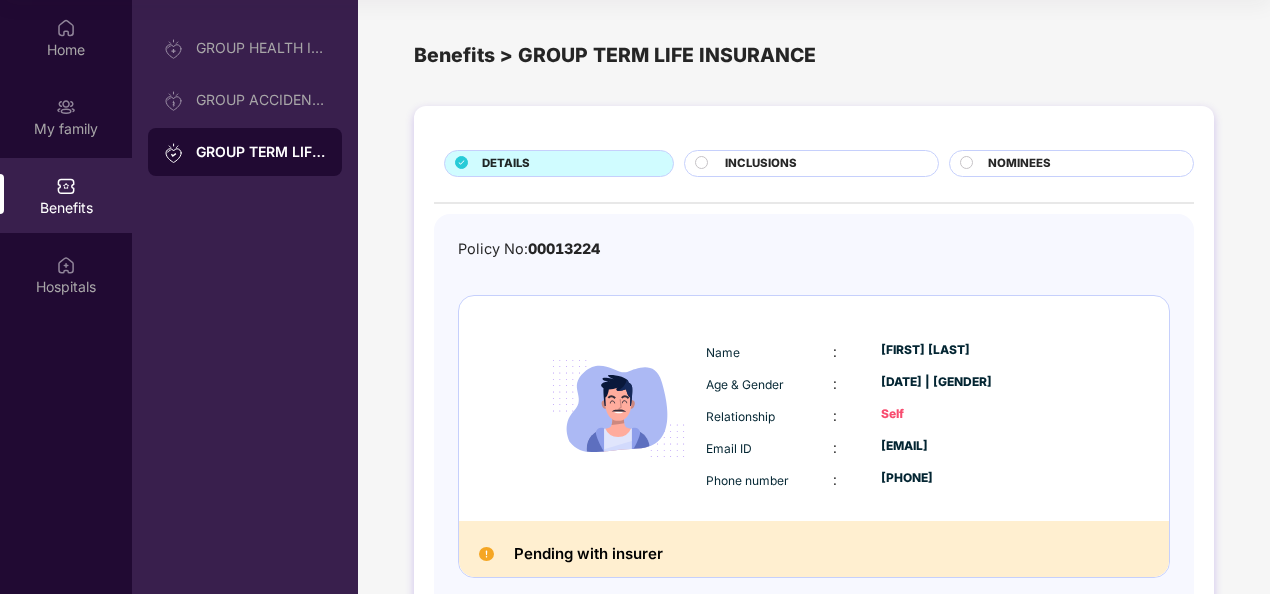 click on "NOMINEES" at bounding box center (1019, 164) 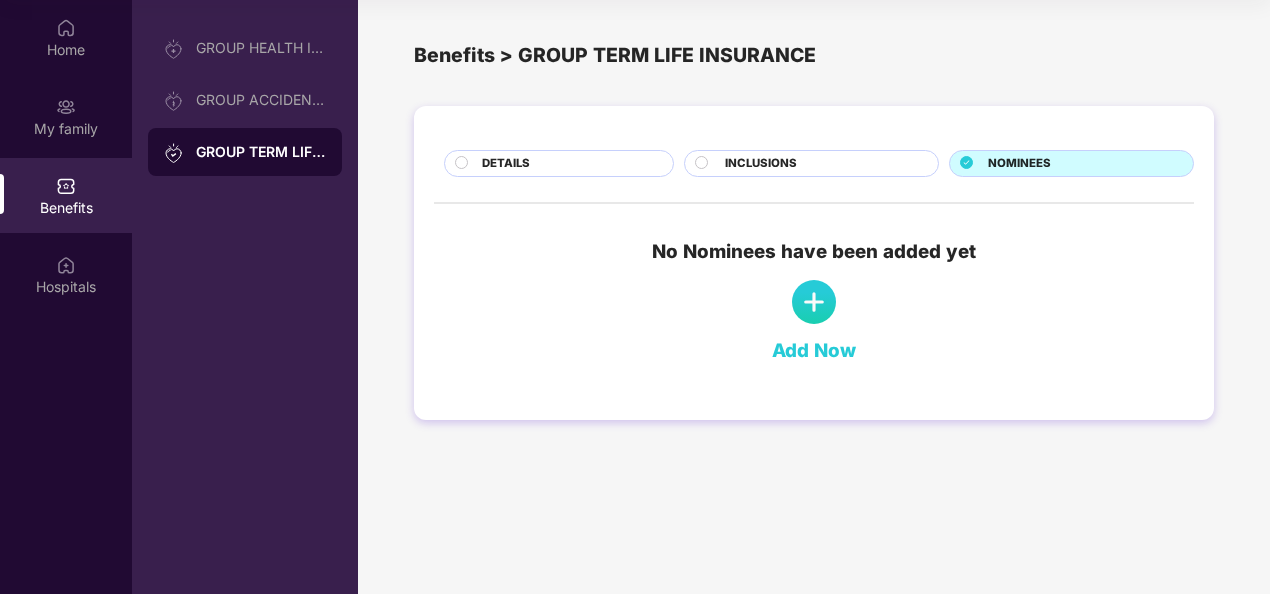 click at bounding box center (814, 302) 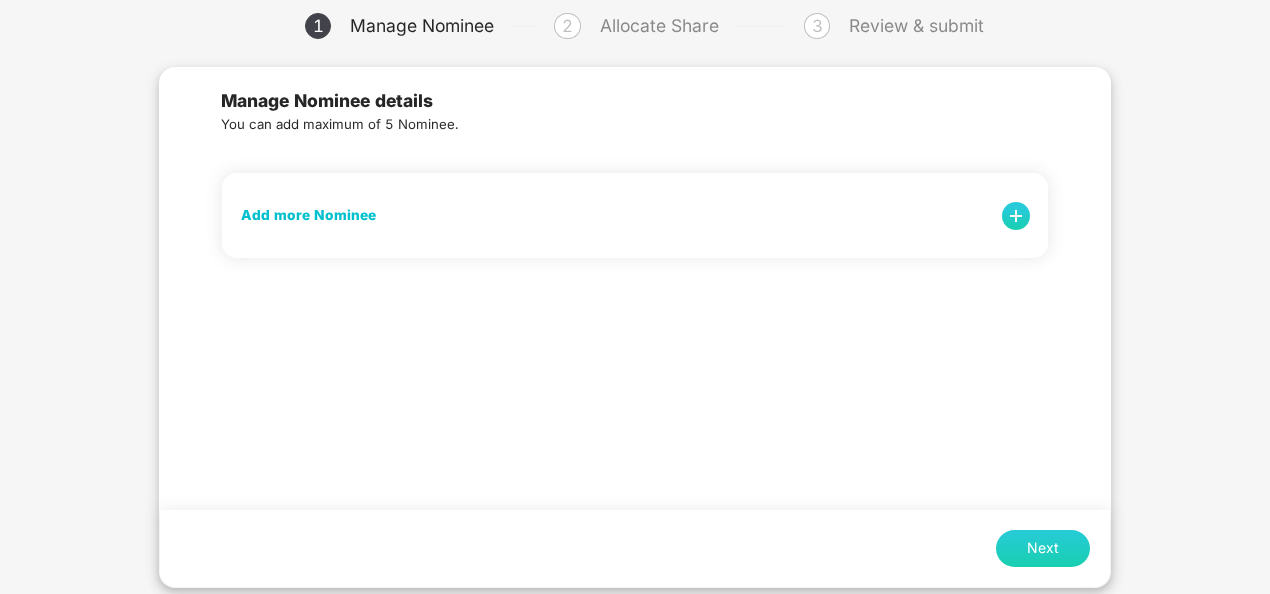 click on "Add more Nominee" at bounding box center [635, 215] 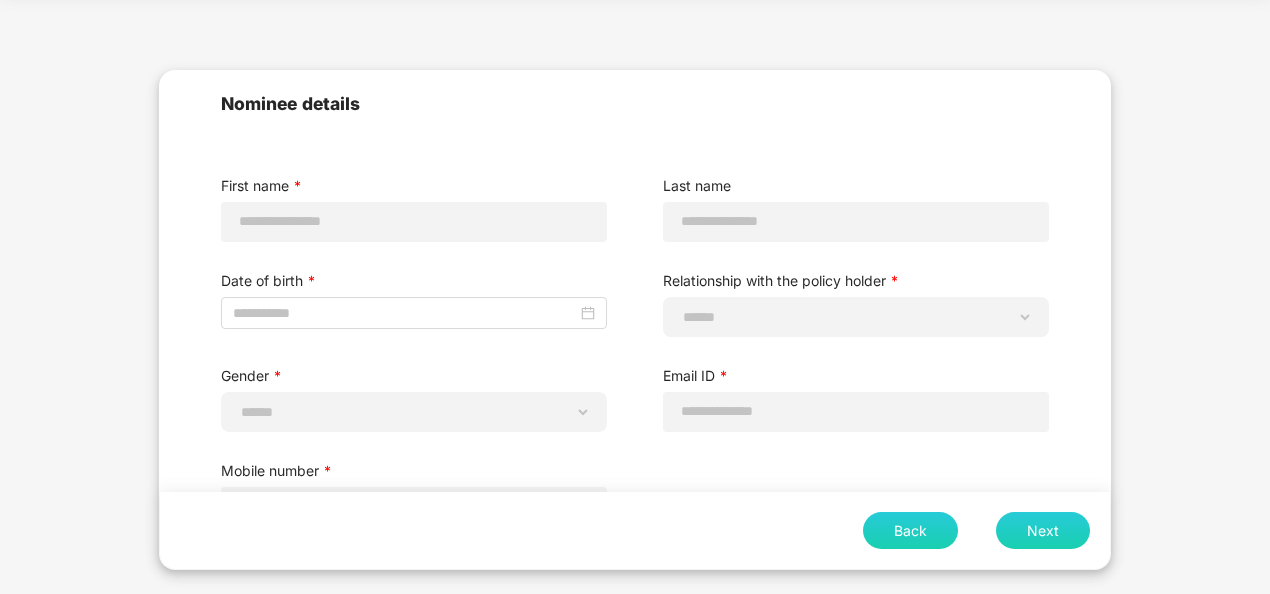 scroll, scrollTop: 0, scrollLeft: 0, axis: both 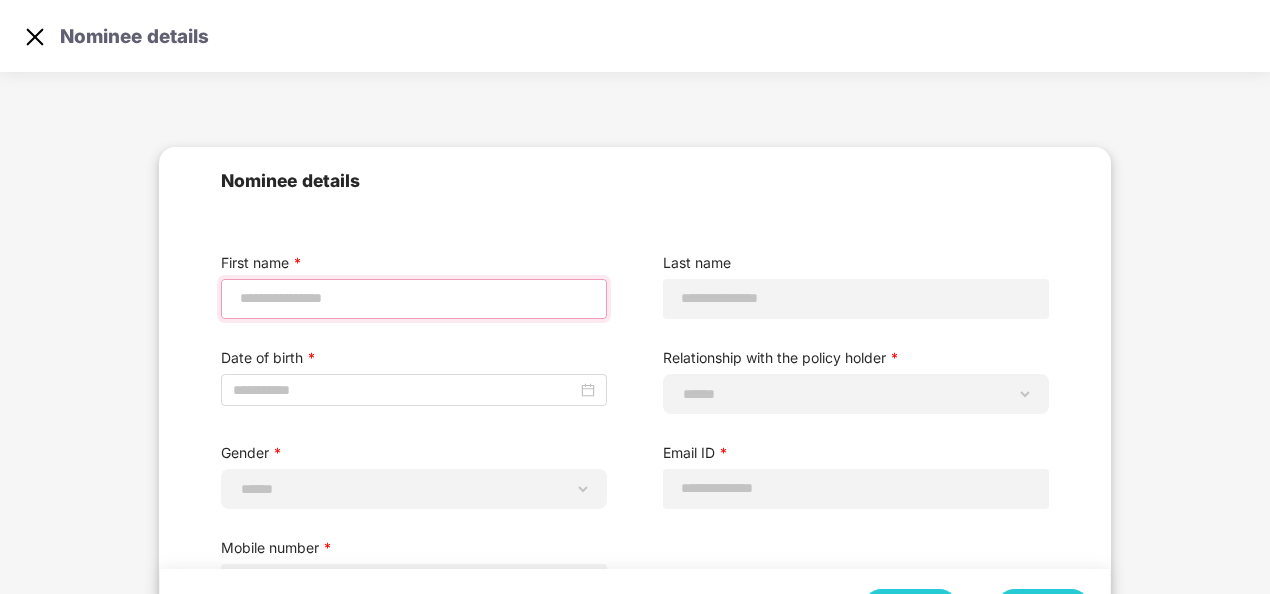click at bounding box center [414, 298] 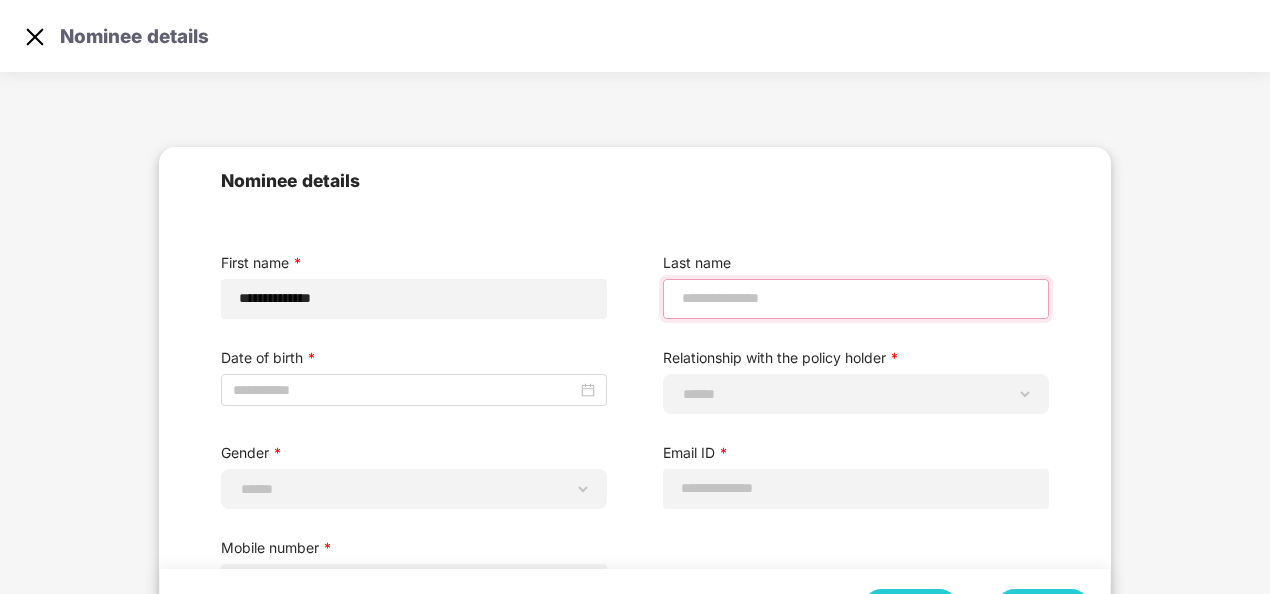 type on "*****" 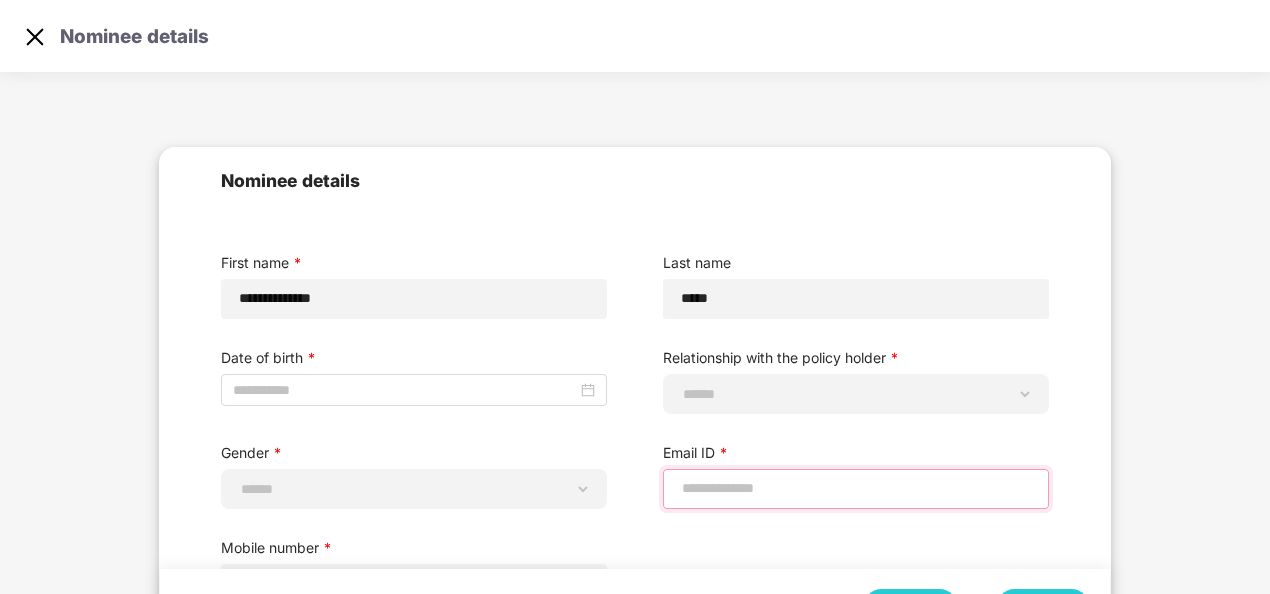 type on "**********" 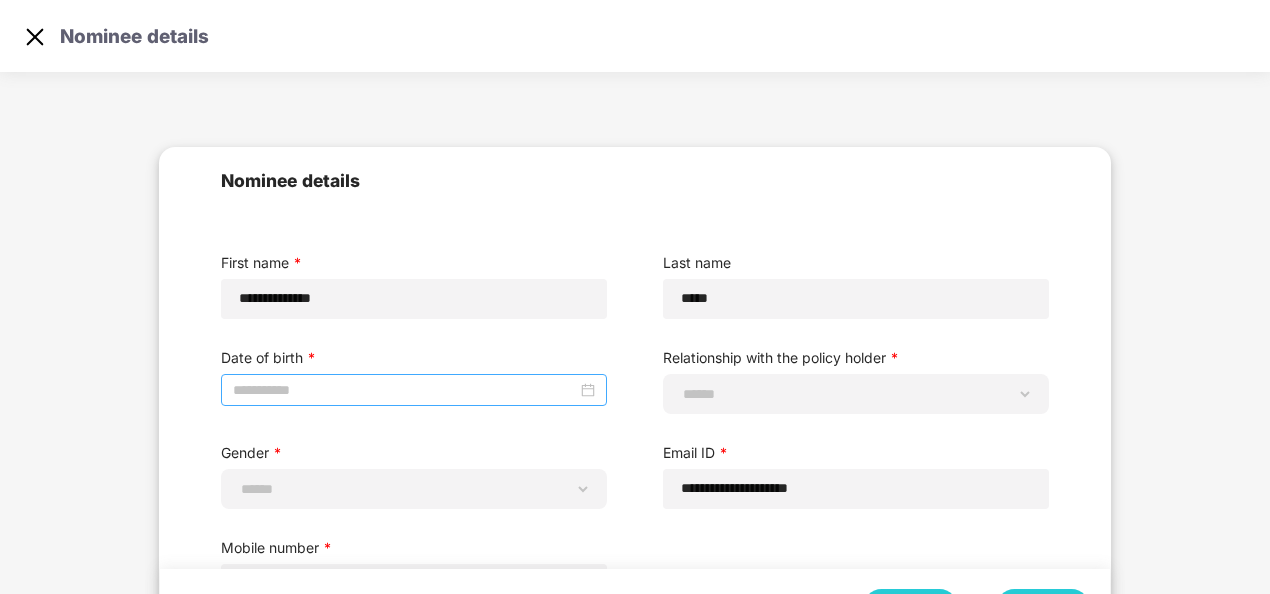 click at bounding box center [405, 390] 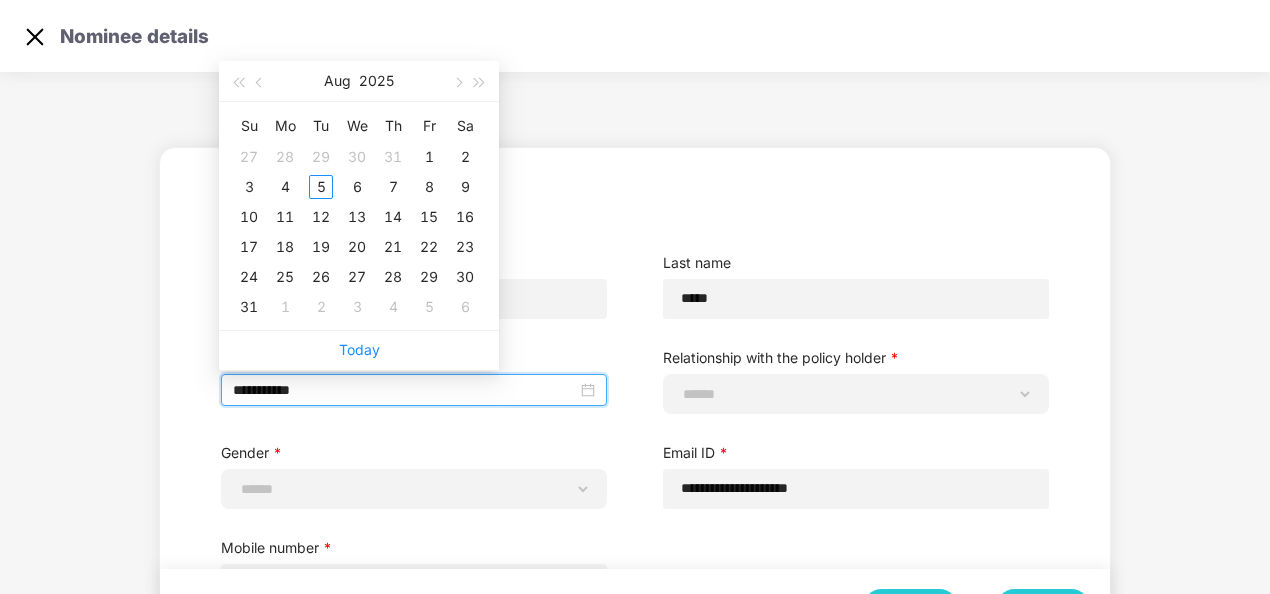 type on "**********" 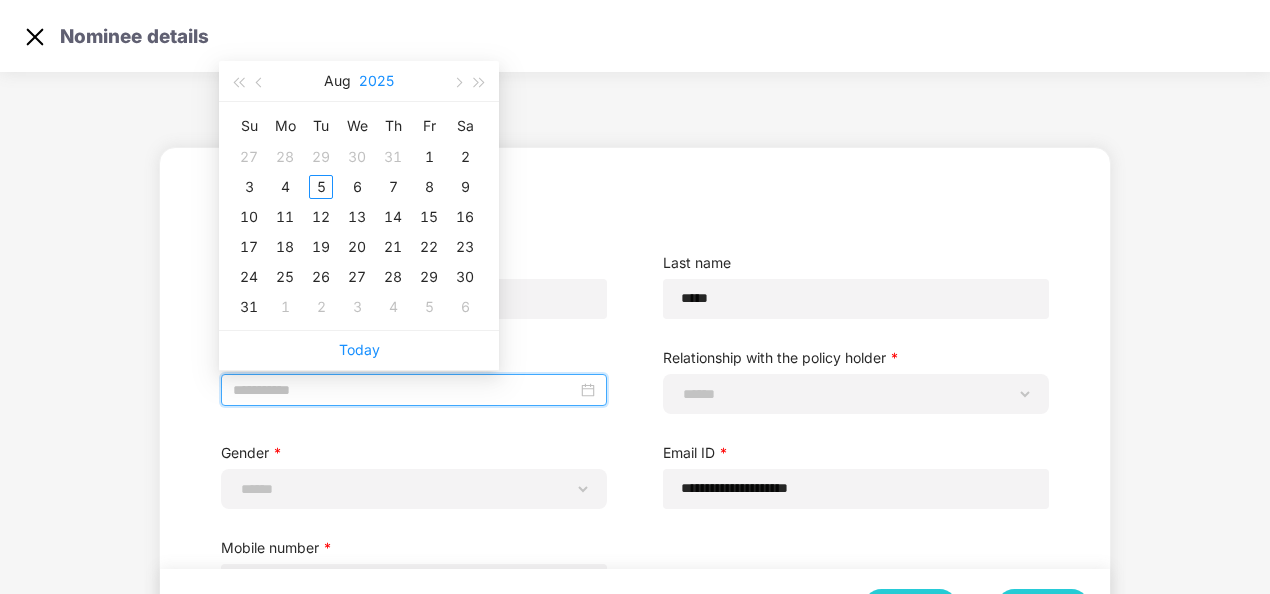click on "2025" at bounding box center (376, 81) 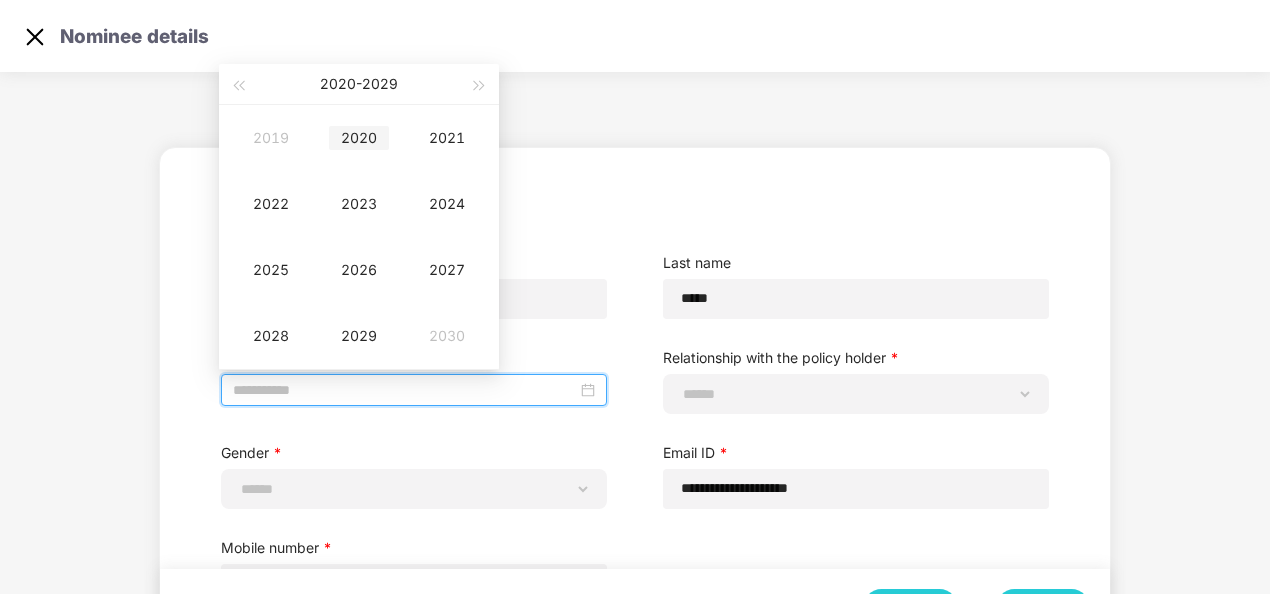 type on "**********" 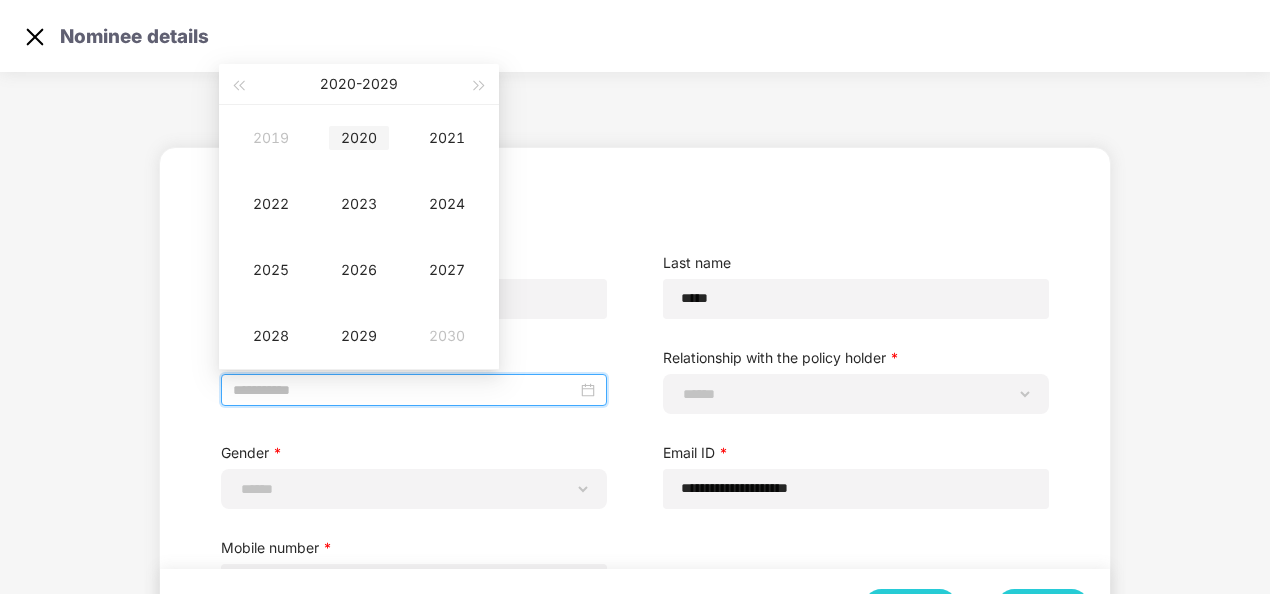 click on "2020" at bounding box center [359, 138] 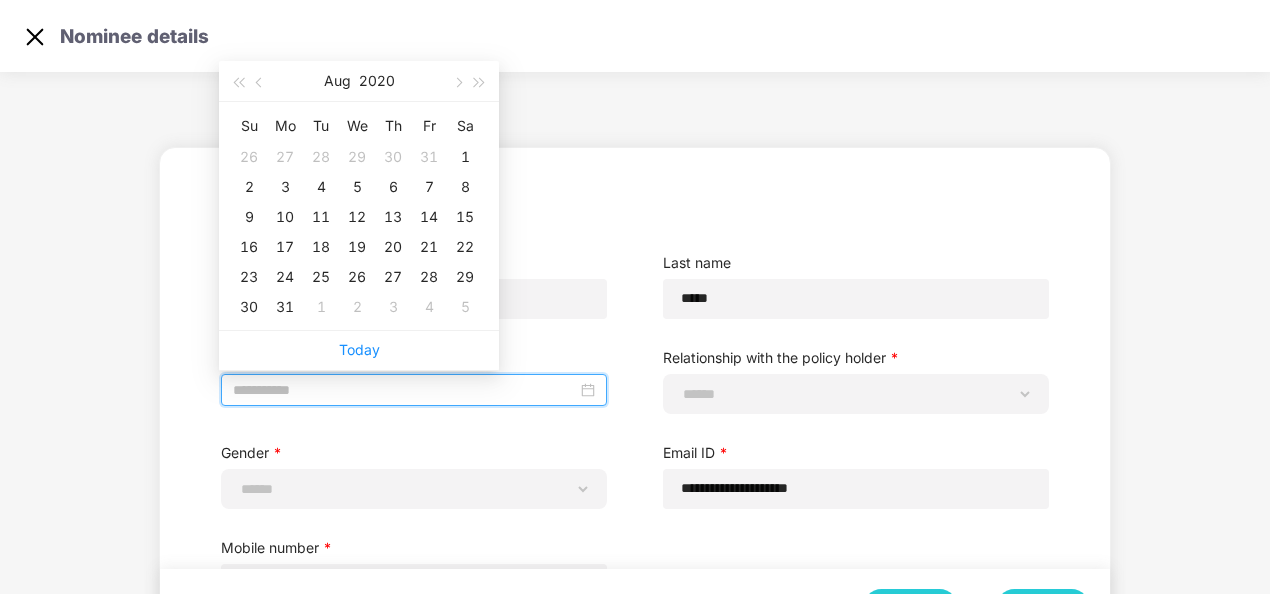 type on "**********" 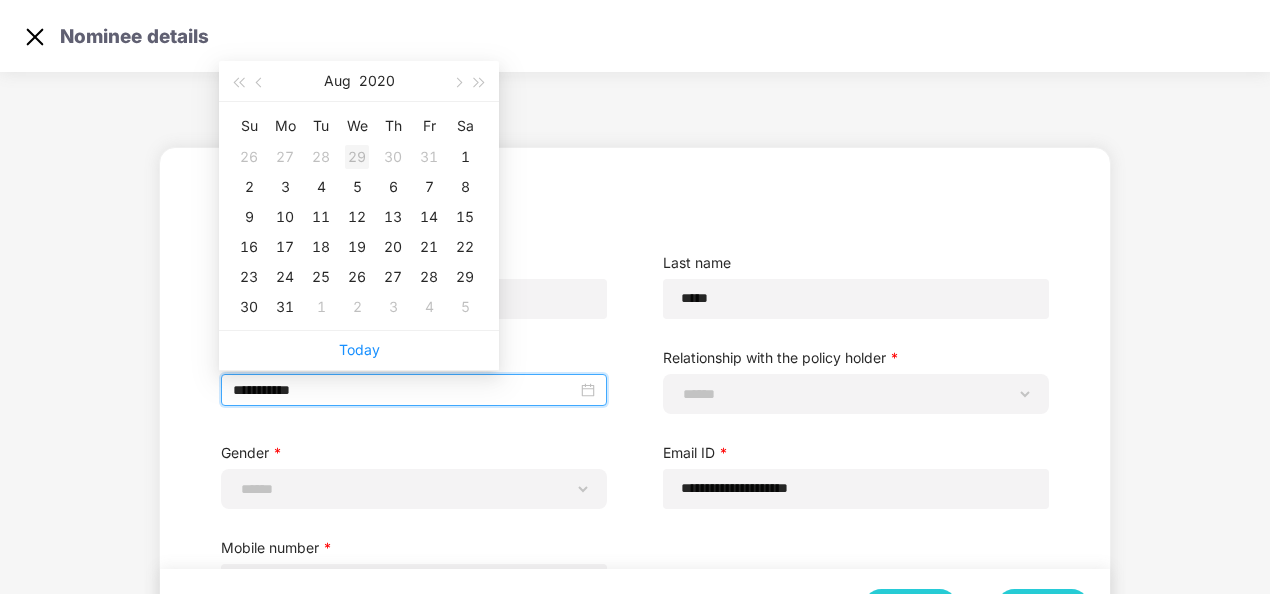 type on "**********" 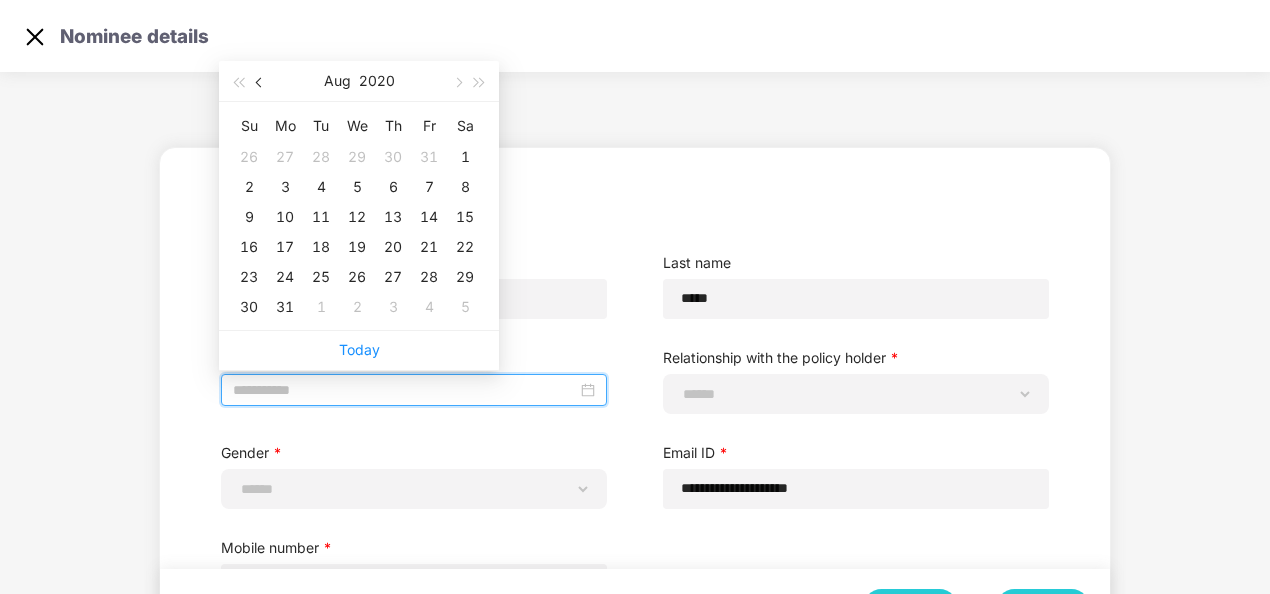 click at bounding box center (260, 81) 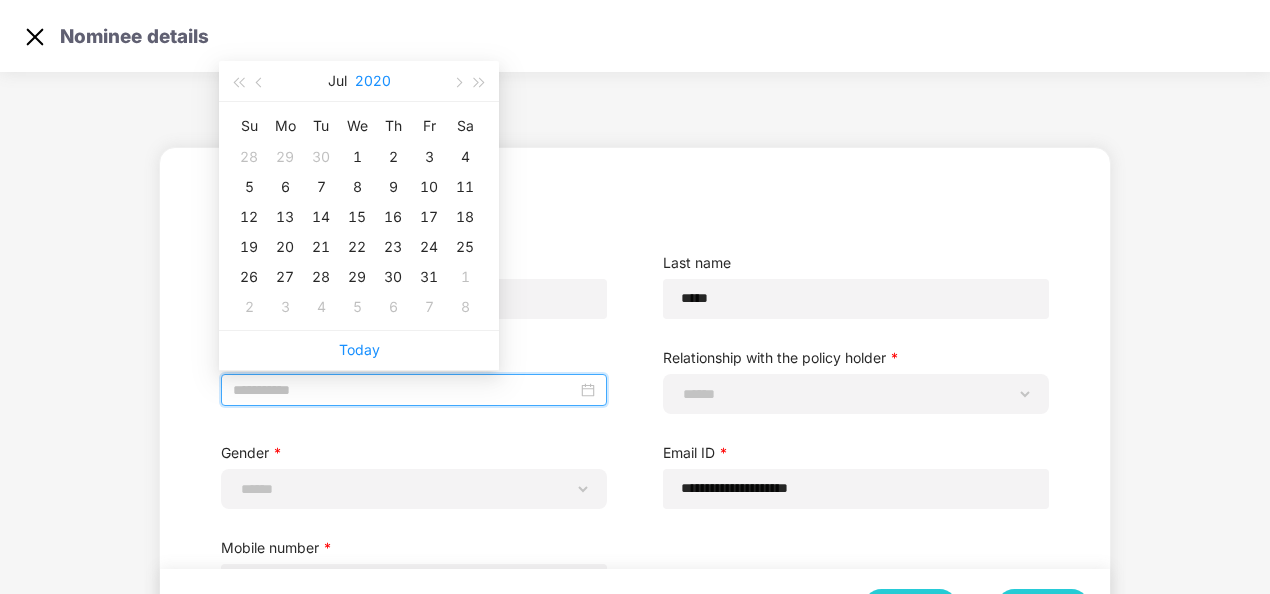 click on "2020" at bounding box center (373, 81) 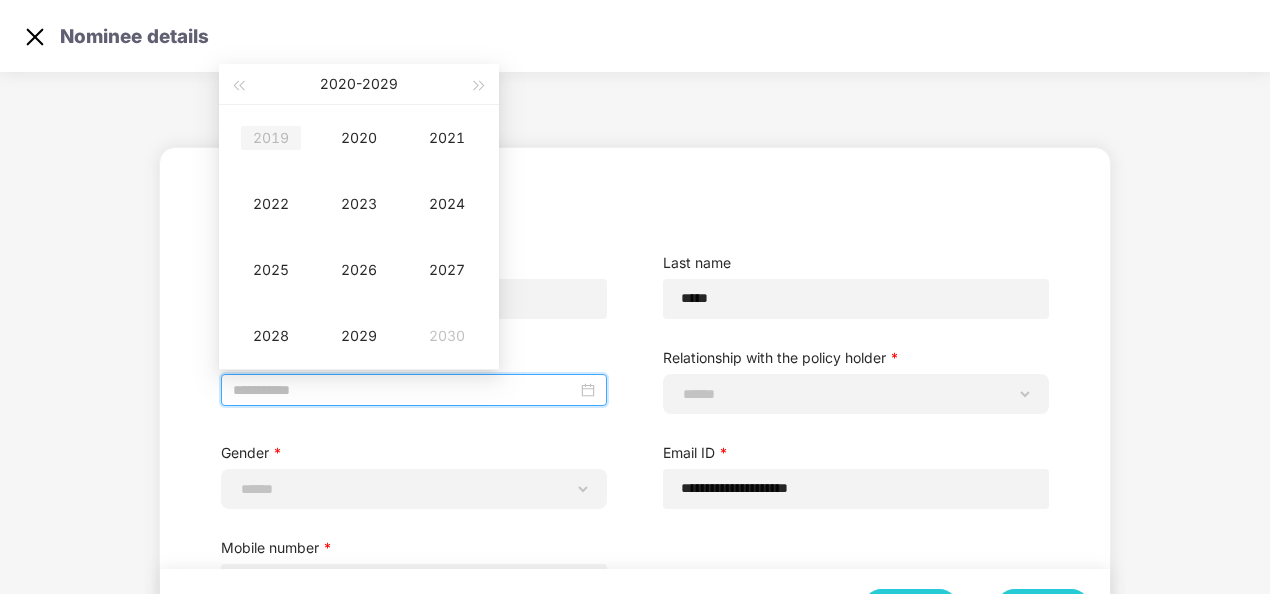 type on "**********" 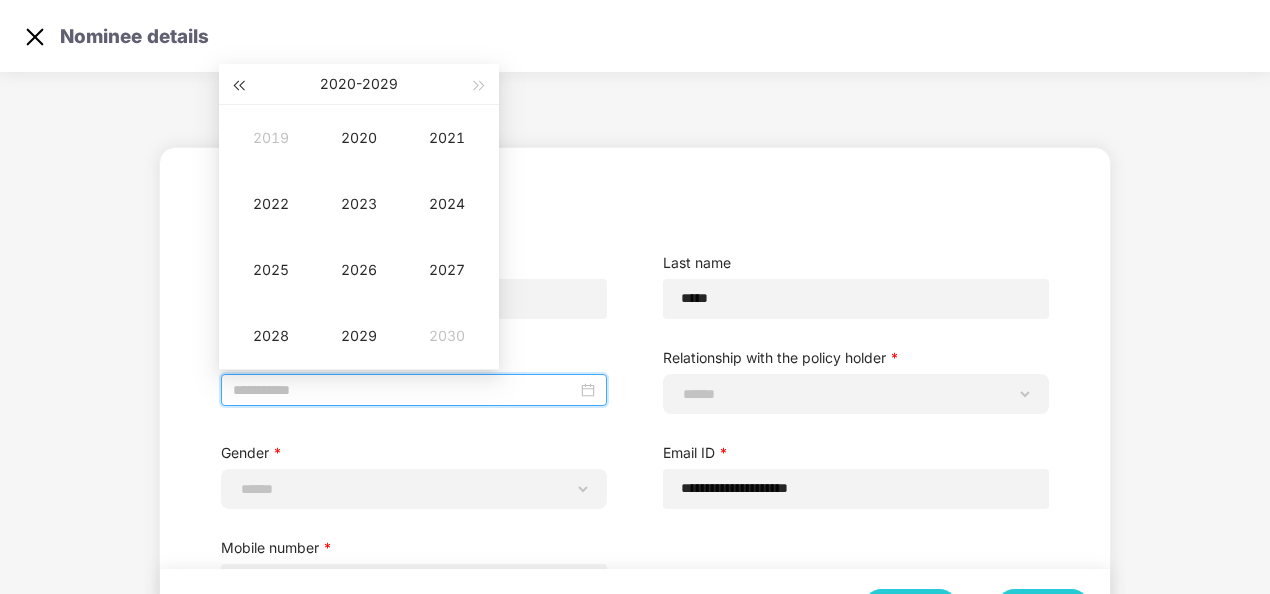 click at bounding box center [238, 86] 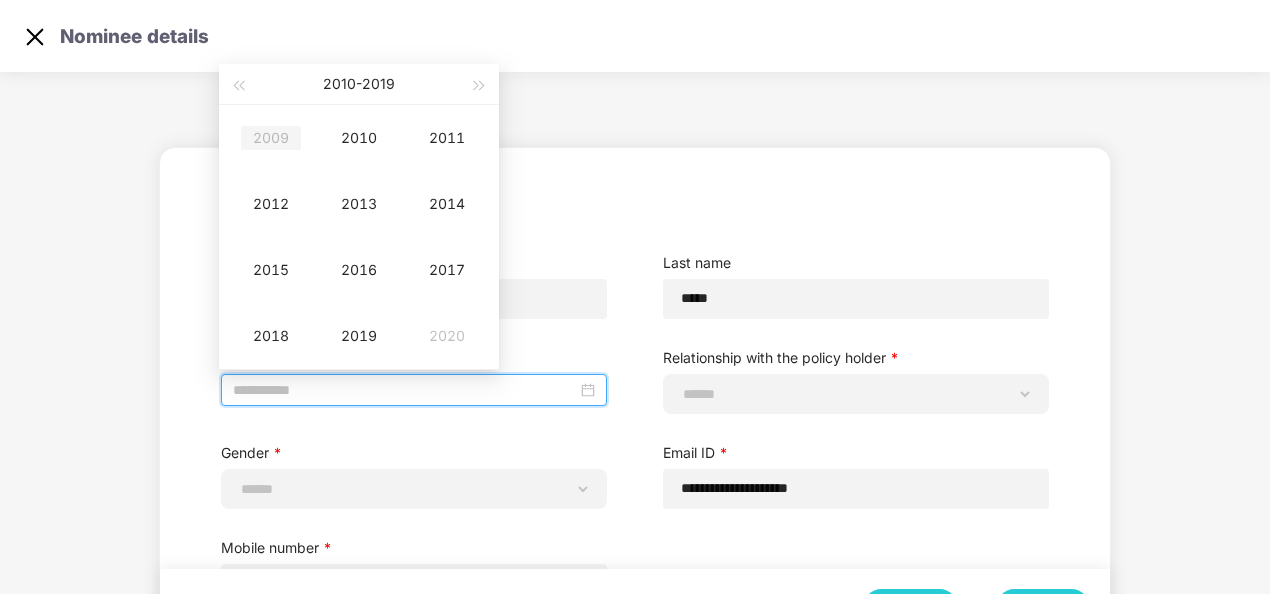 type on "**********" 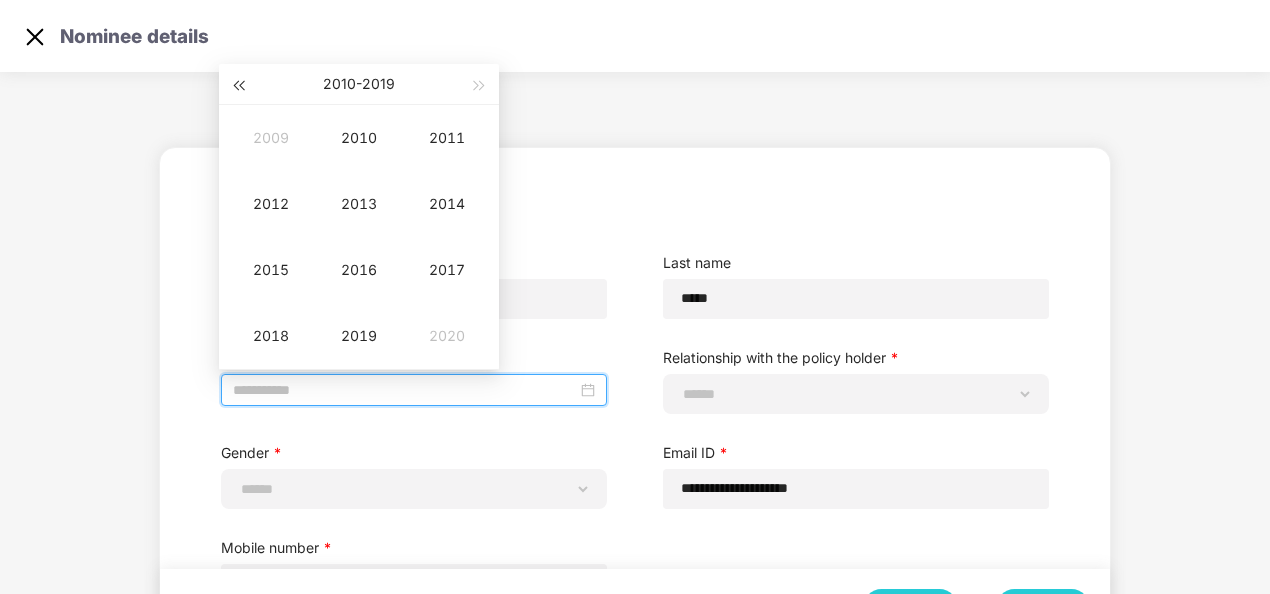 click at bounding box center [238, 86] 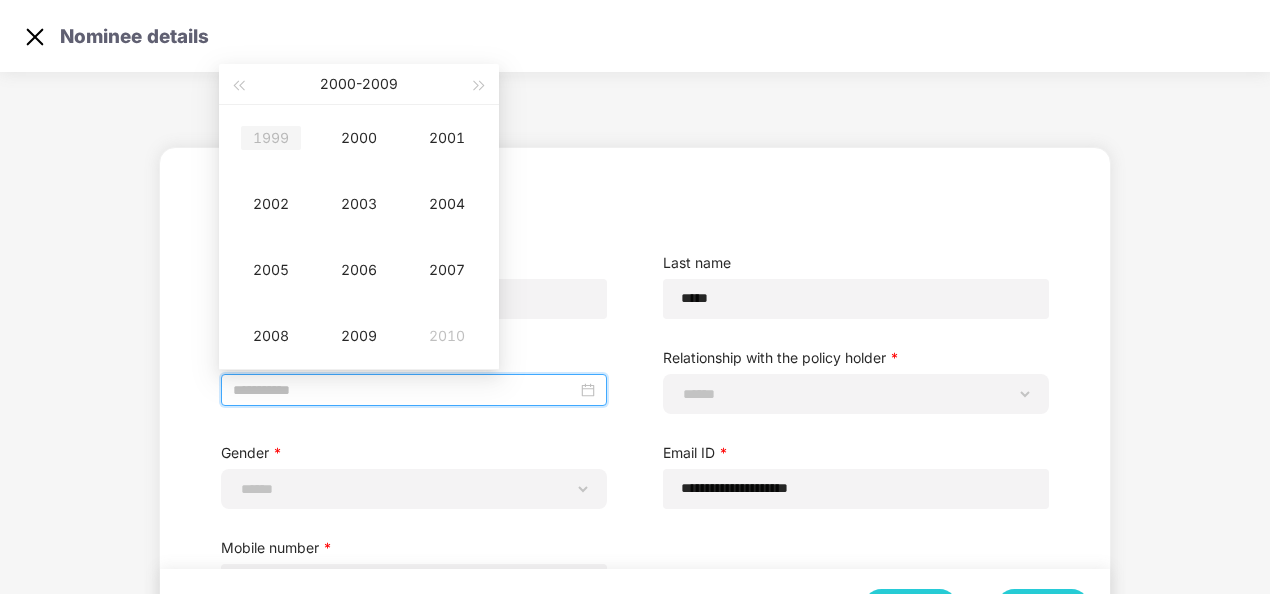 type on "**********" 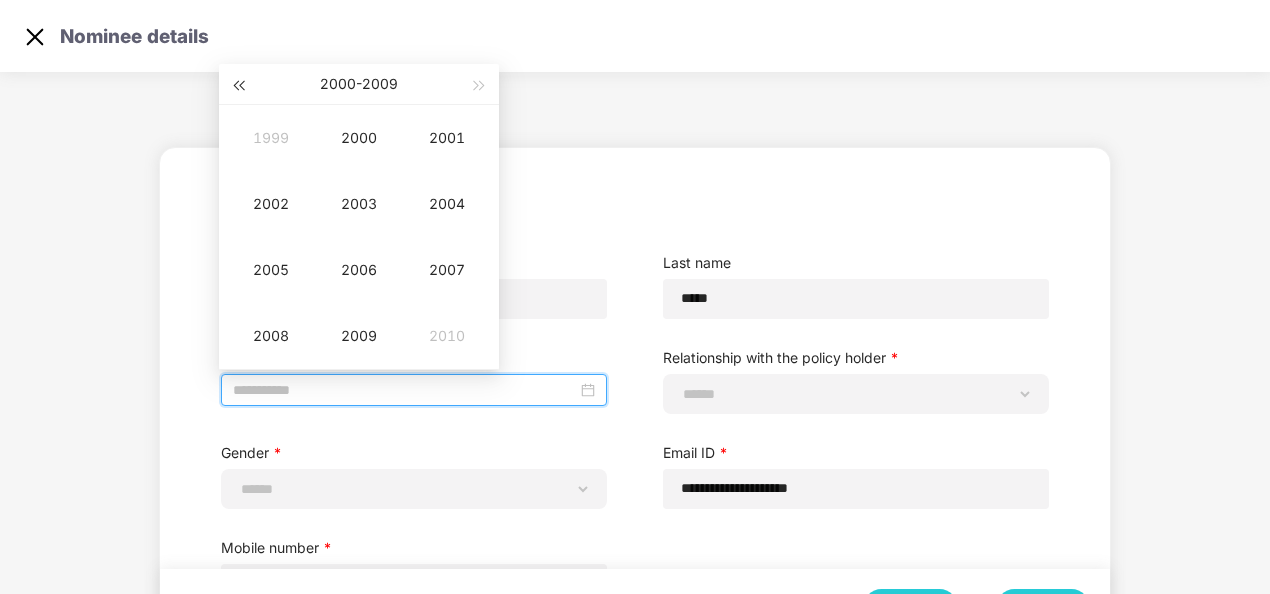 click at bounding box center [238, 86] 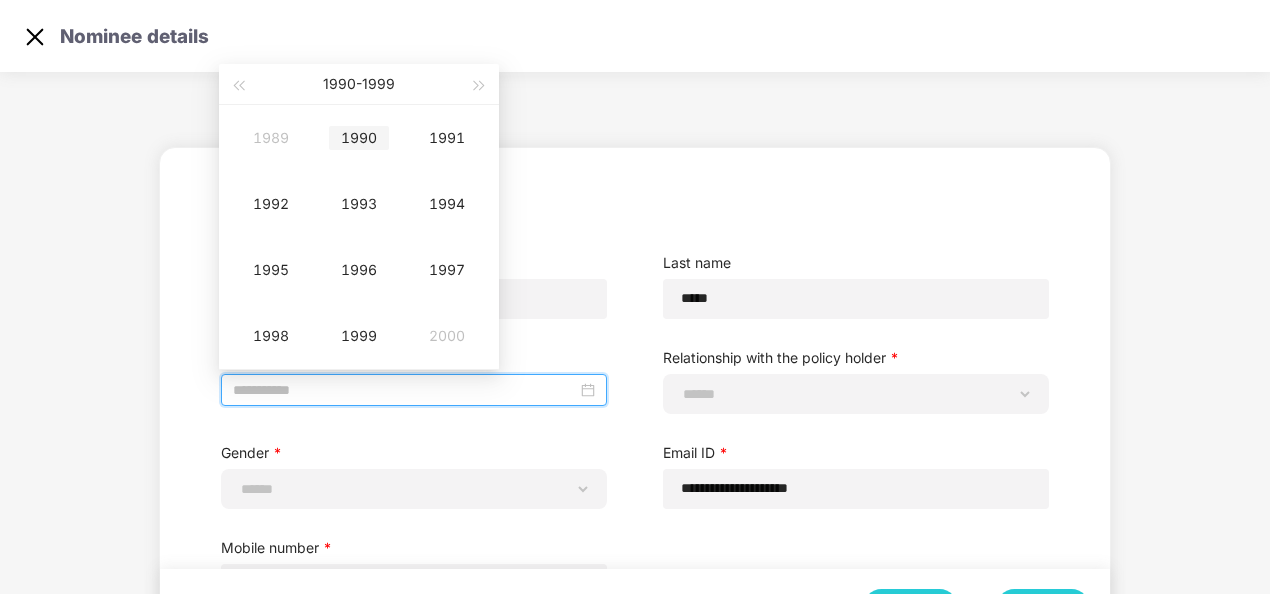 type on "**********" 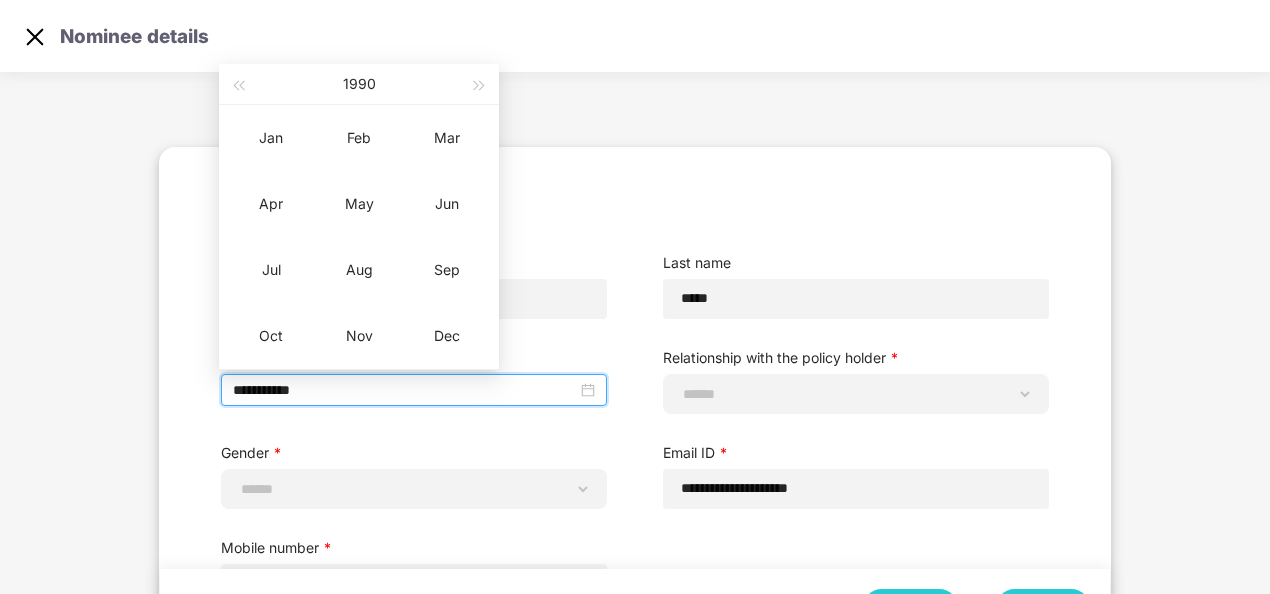 type on "**********" 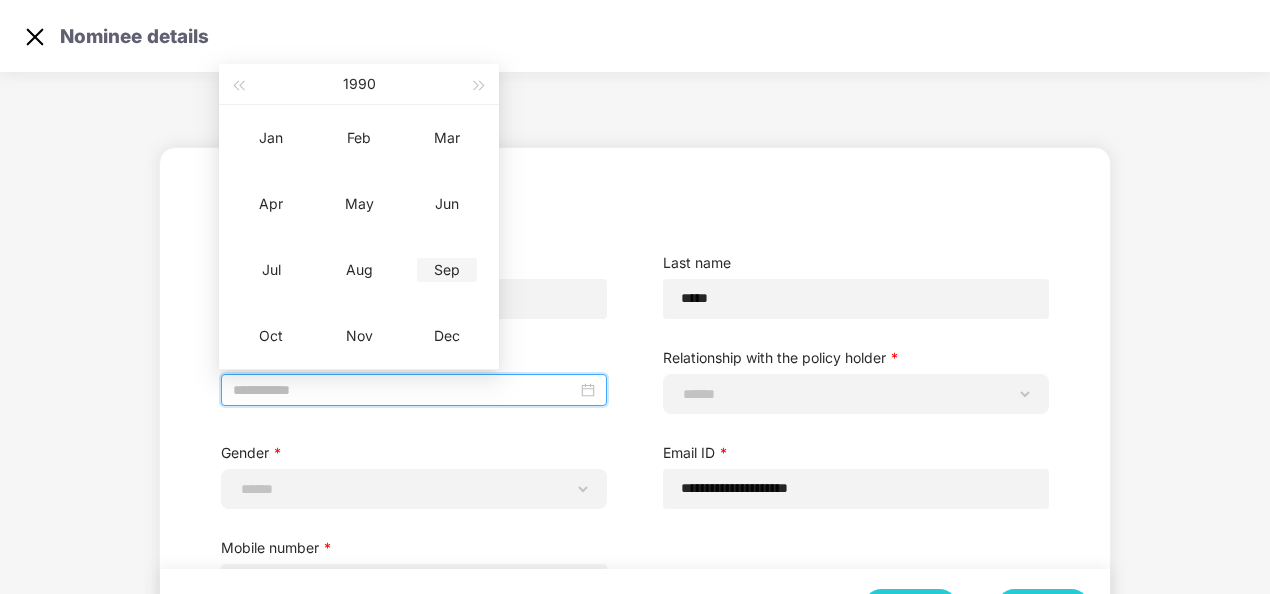 type on "**********" 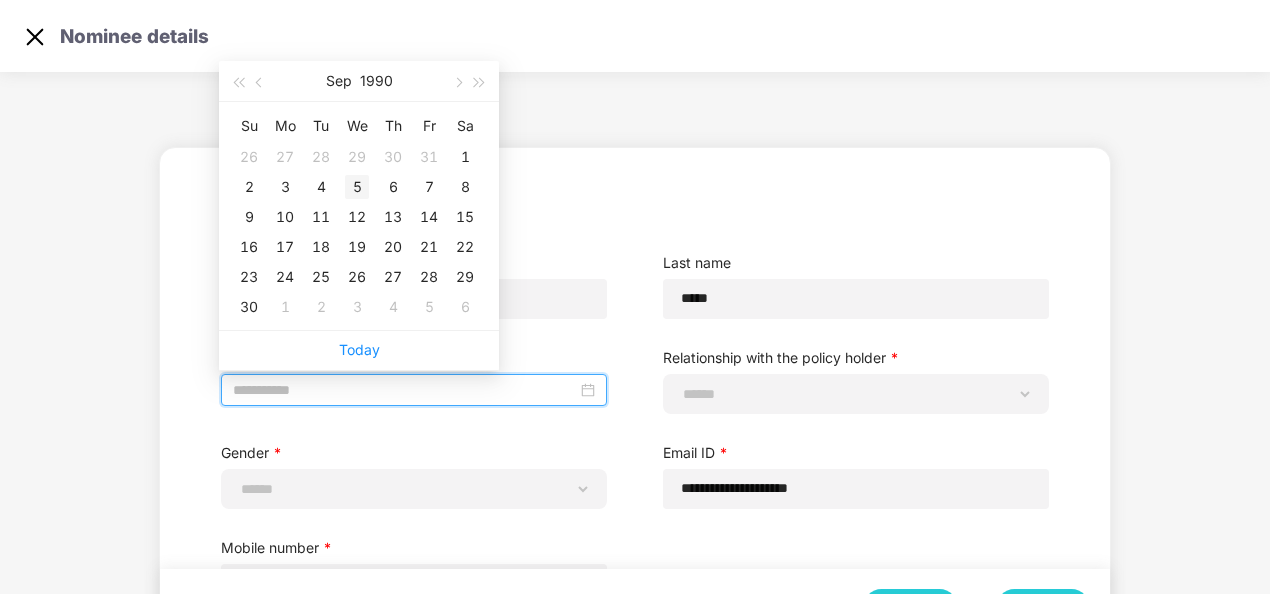 type on "**********" 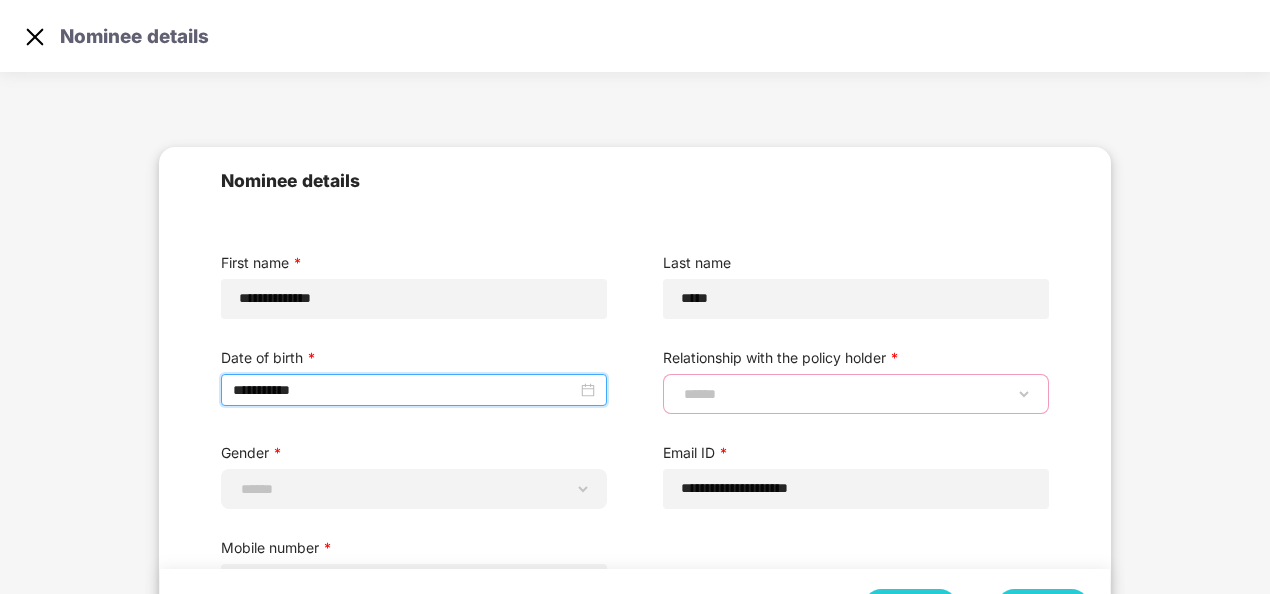click on "**********" at bounding box center (856, 394) 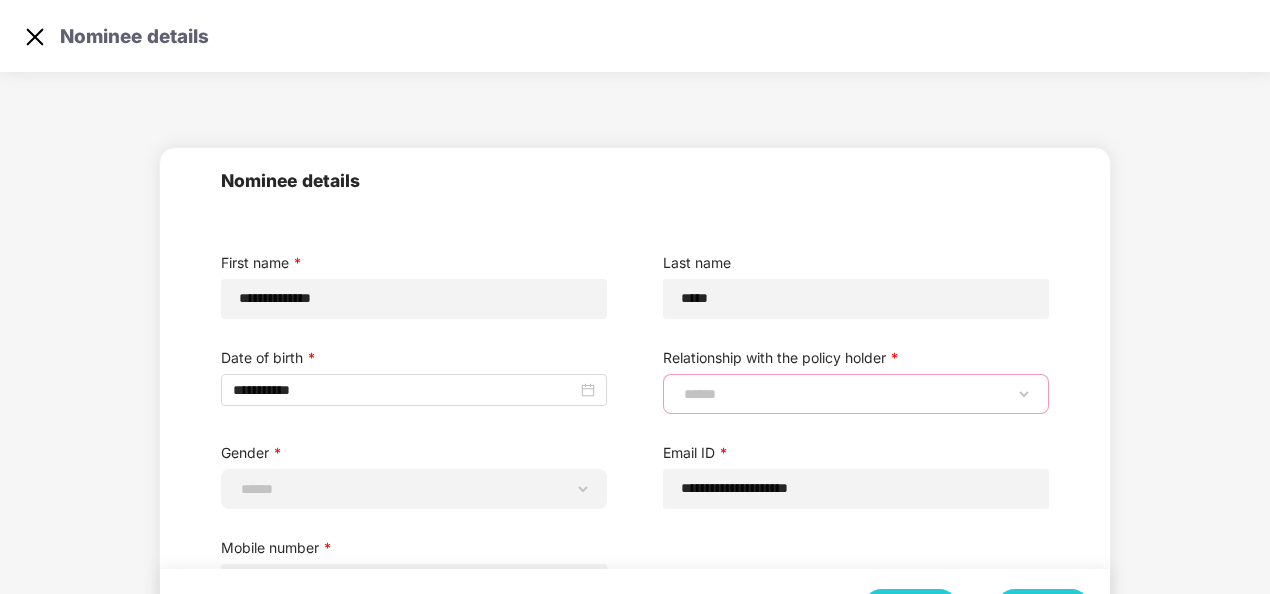 select on "******" 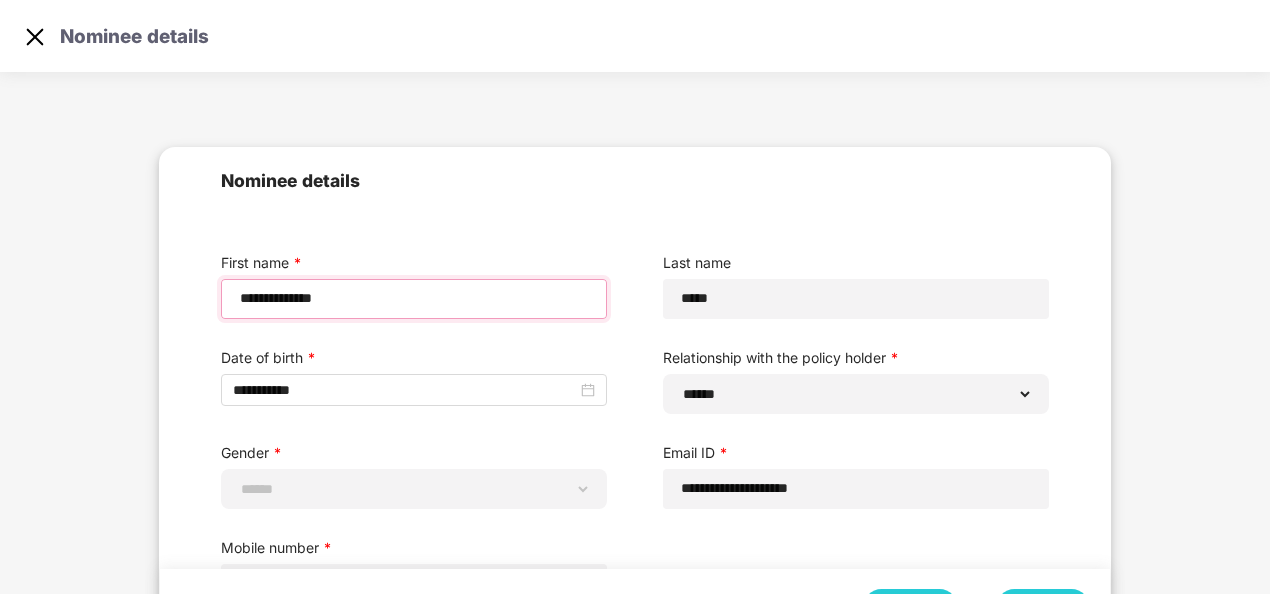 drag, startPoint x: 448, startPoint y: 297, endPoint x: 205, endPoint y: 292, distance: 243.05144 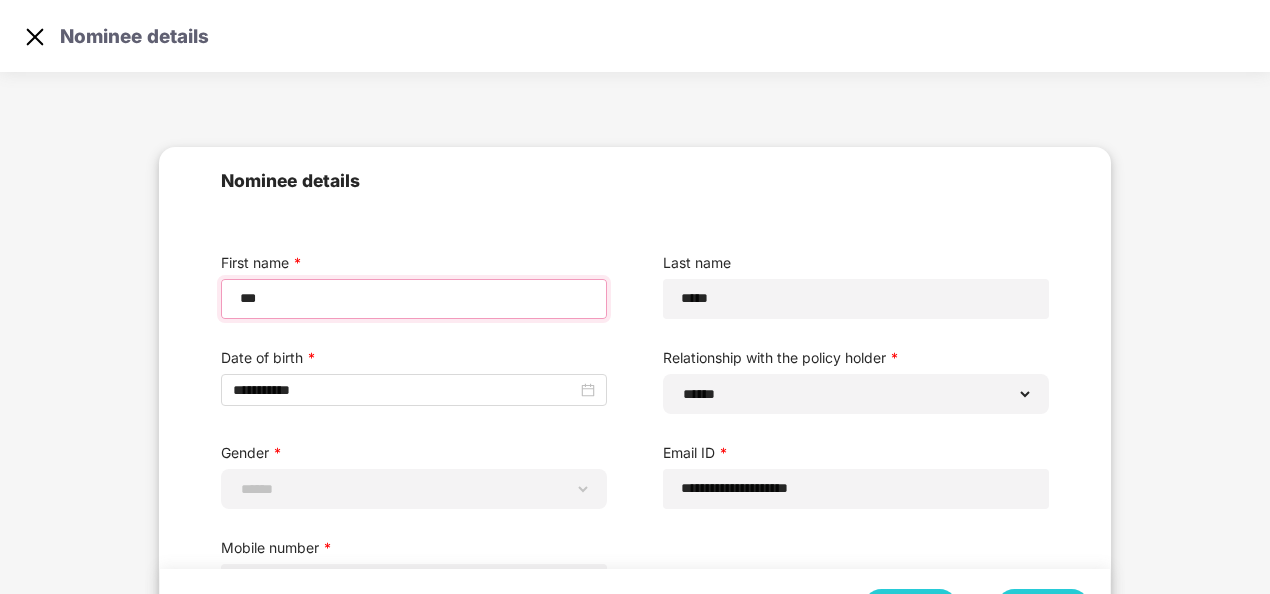 type on "**********" 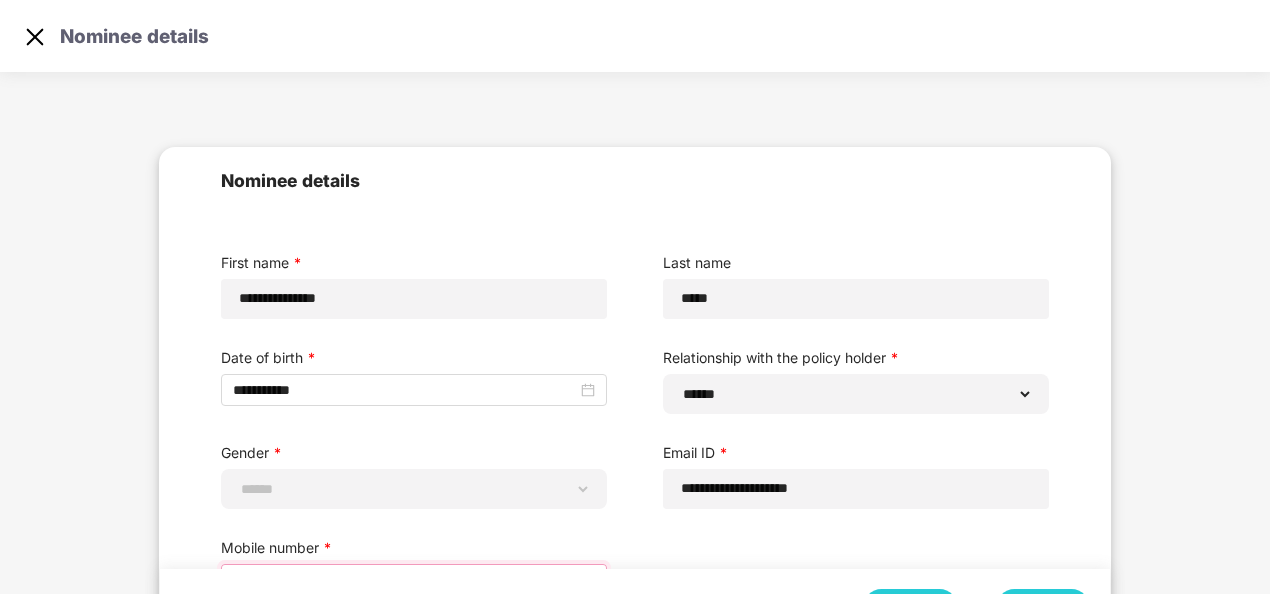 type on "**********" 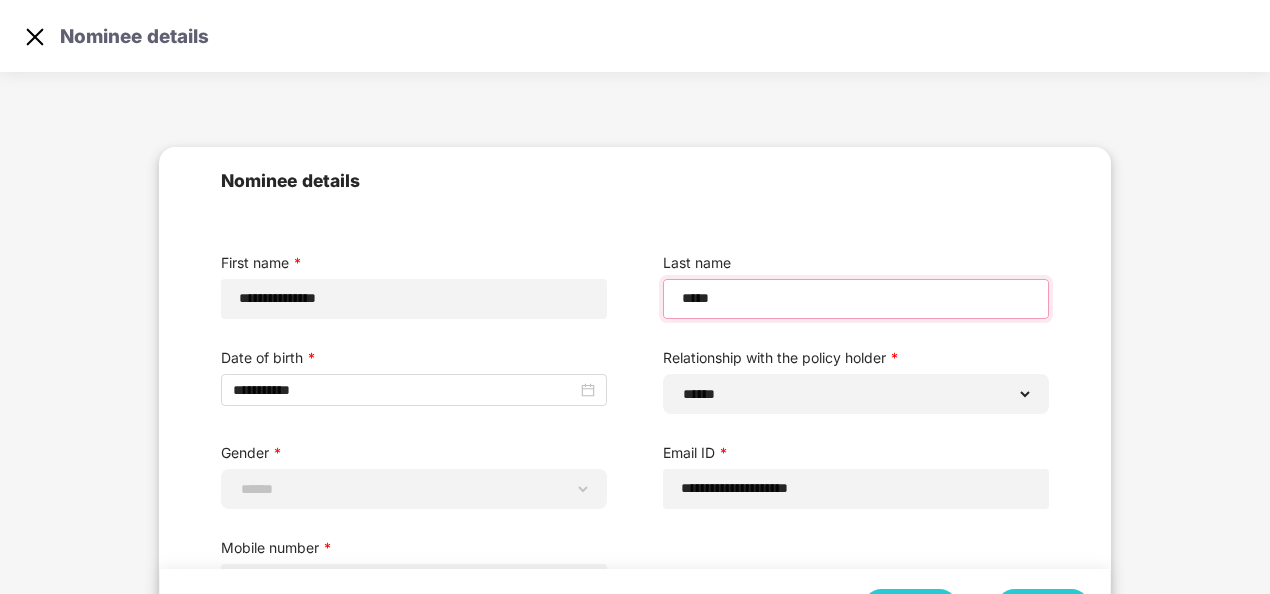 click on "*****" at bounding box center (856, 298) 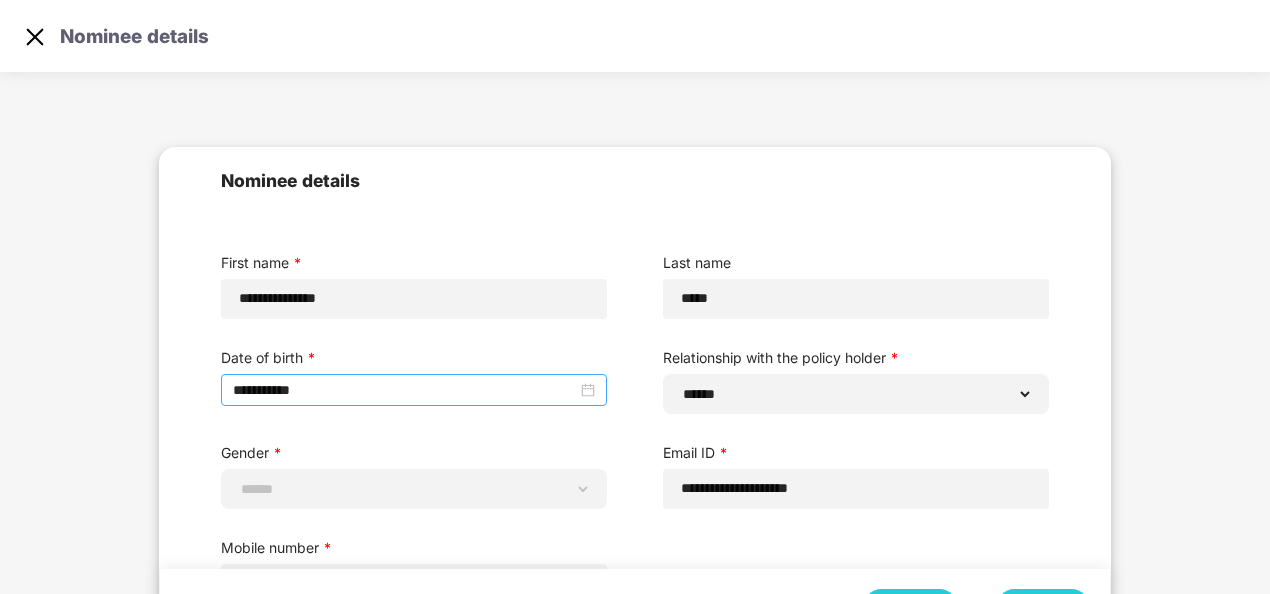 click on "**********" at bounding box center [405, 390] 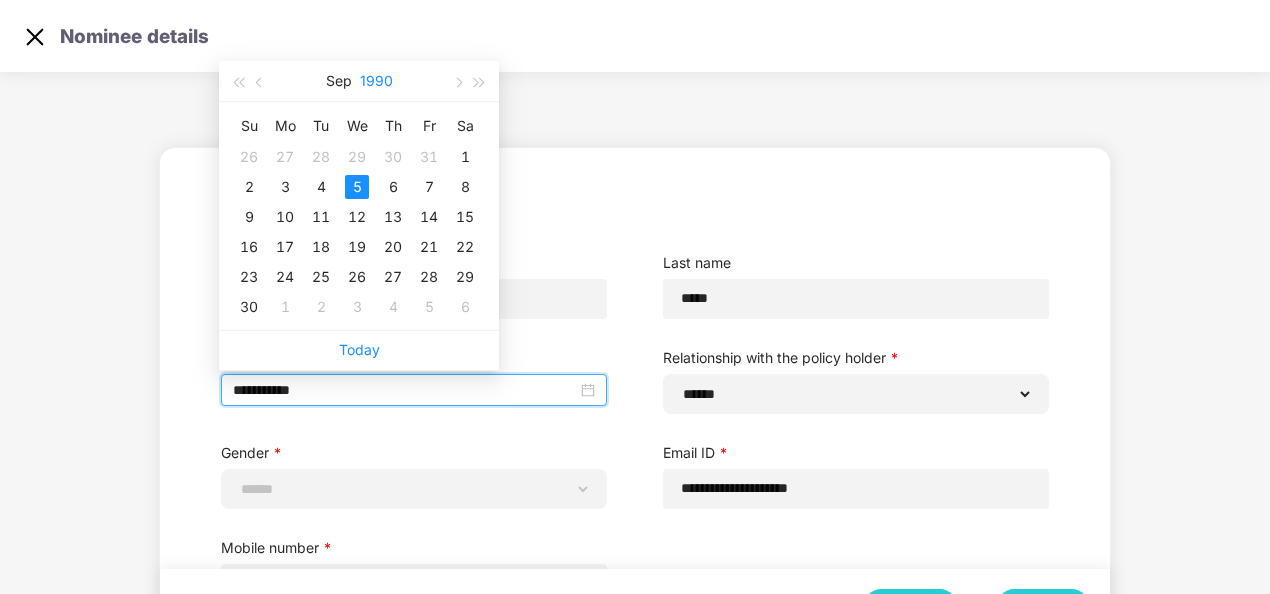 click on "1990" at bounding box center (376, 81) 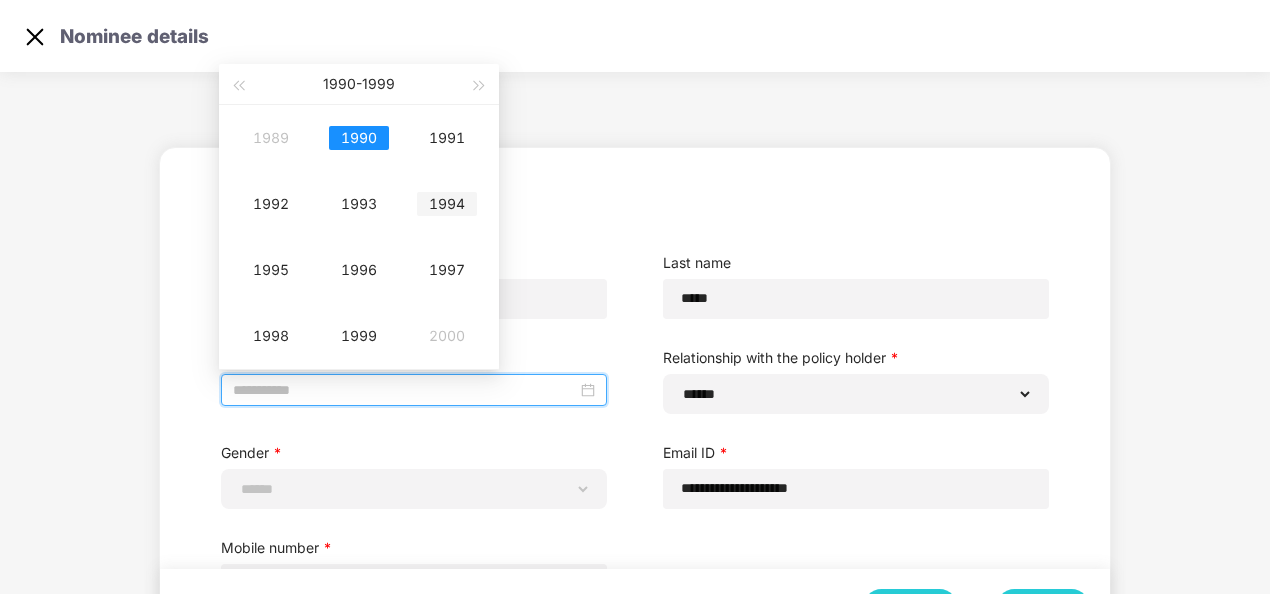 click on "1994" at bounding box center [447, 204] 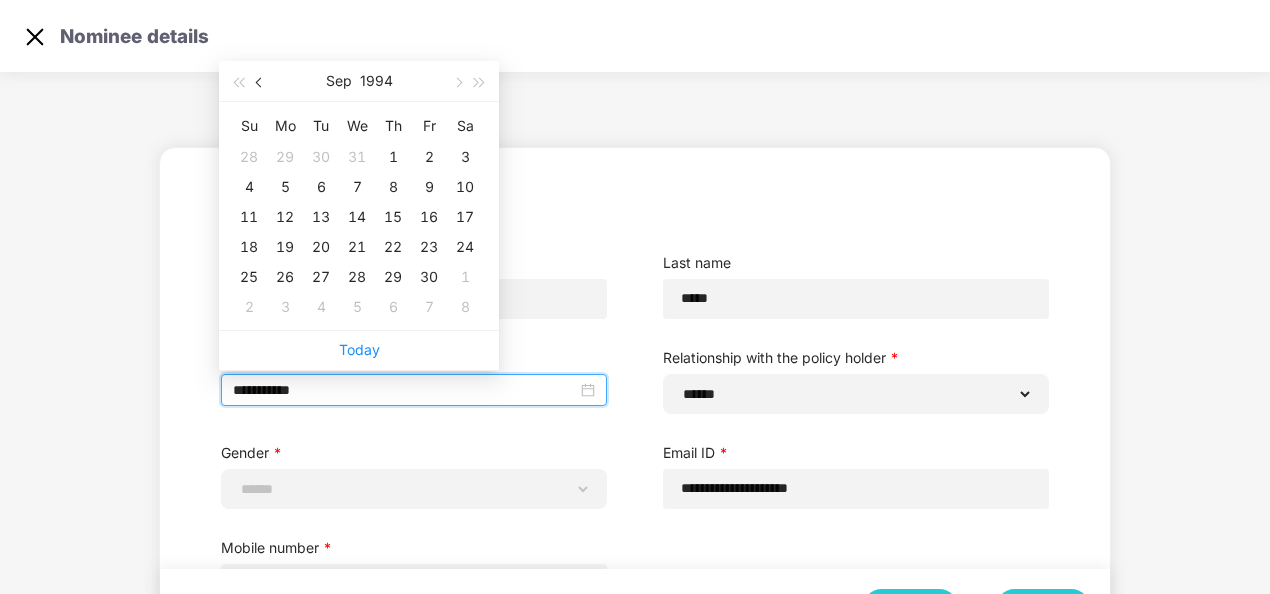 click at bounding box center (261, 83) 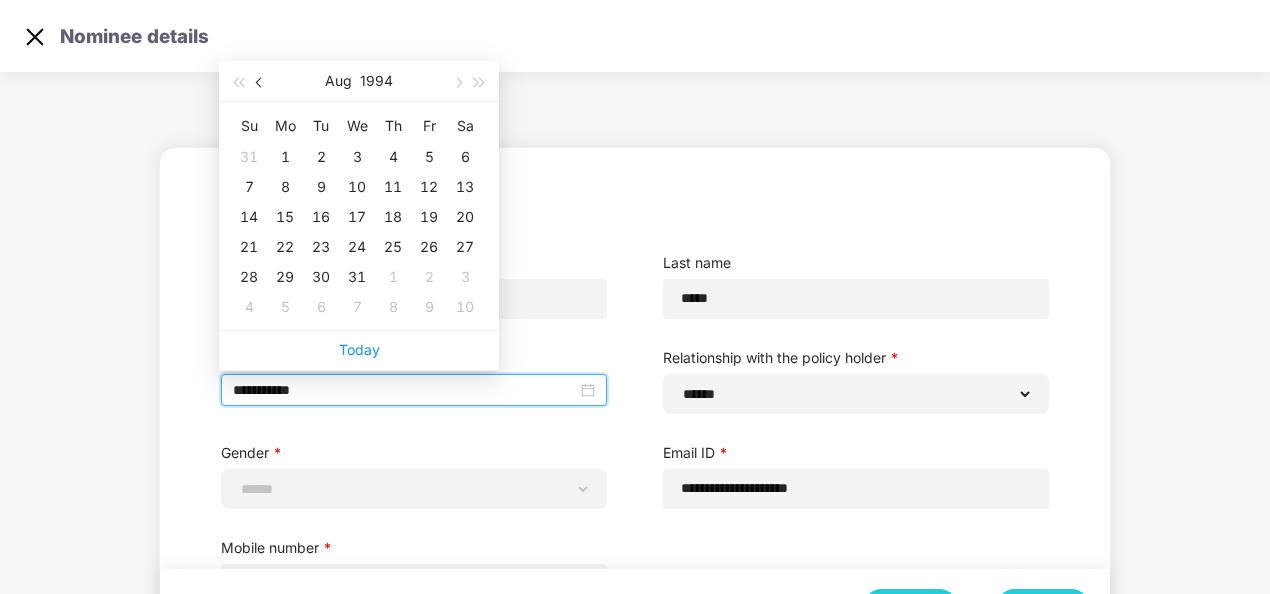 click at bounding box center [261, 83] 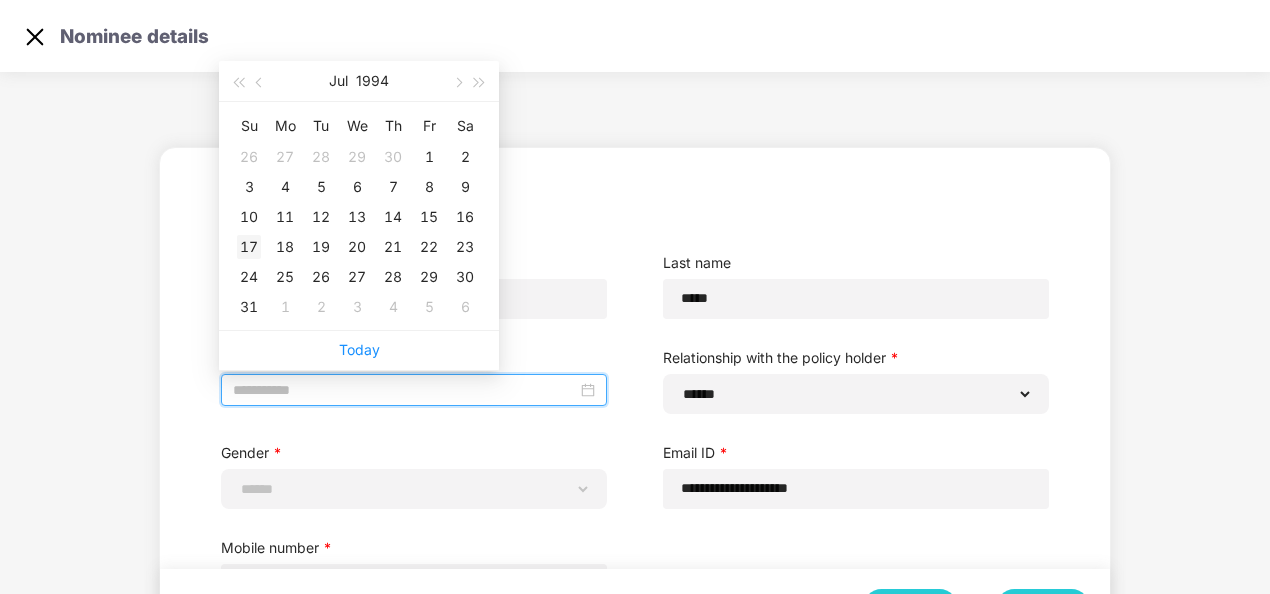 type on "**********" 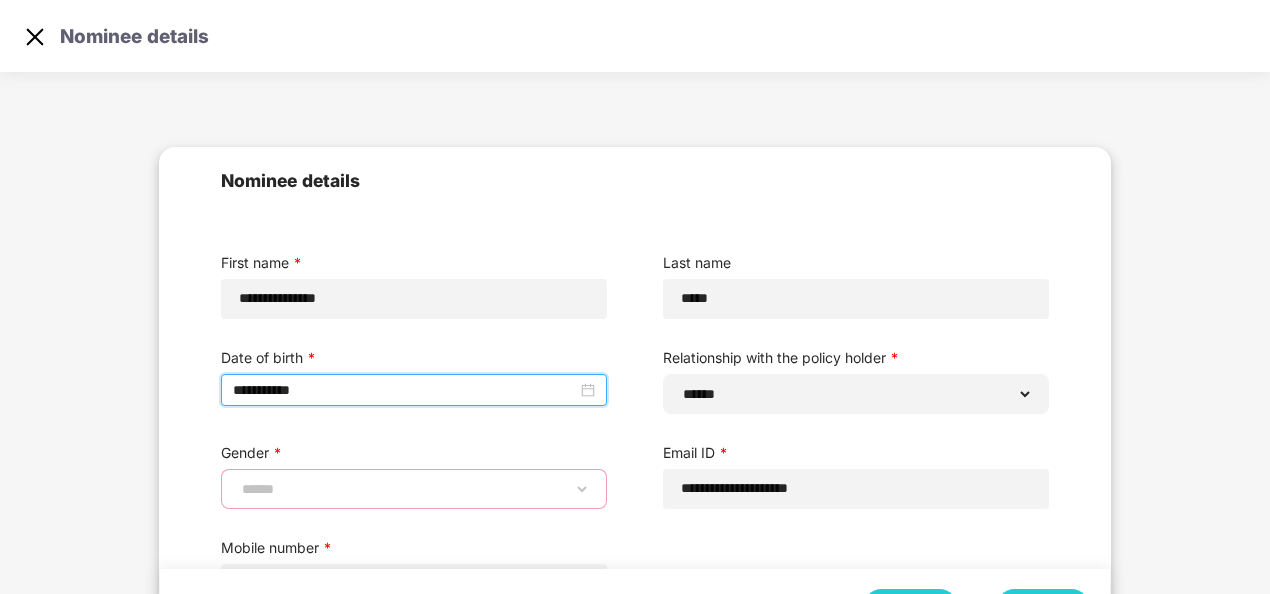 click on "**********" at bounding box center (414, 489) 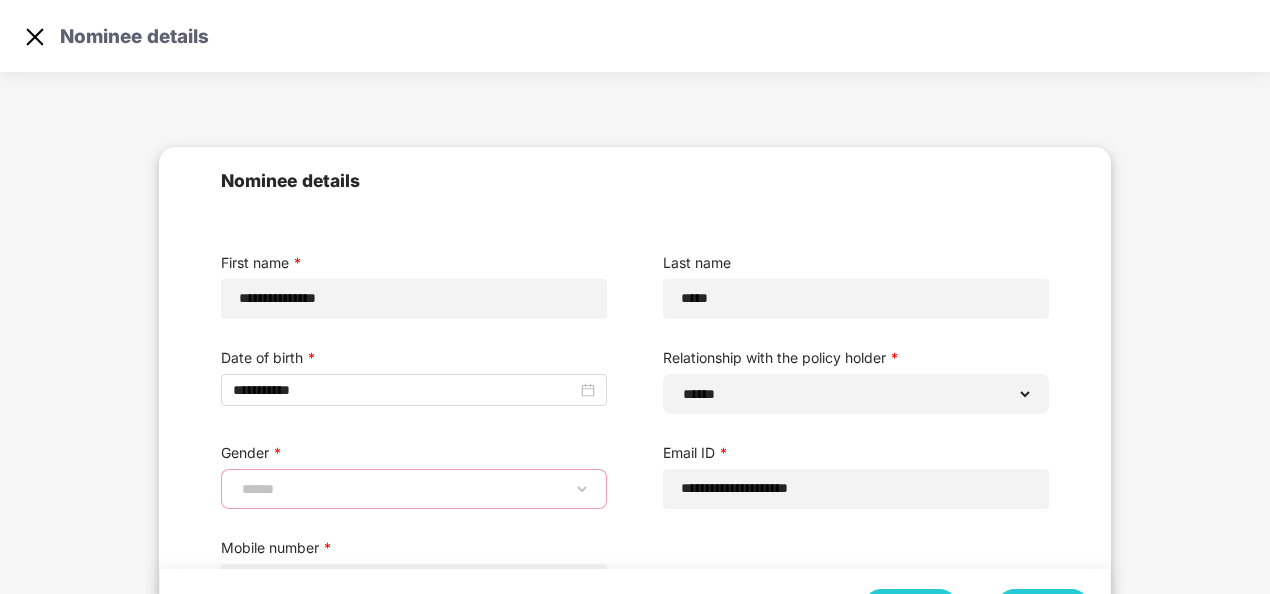 select on "******" 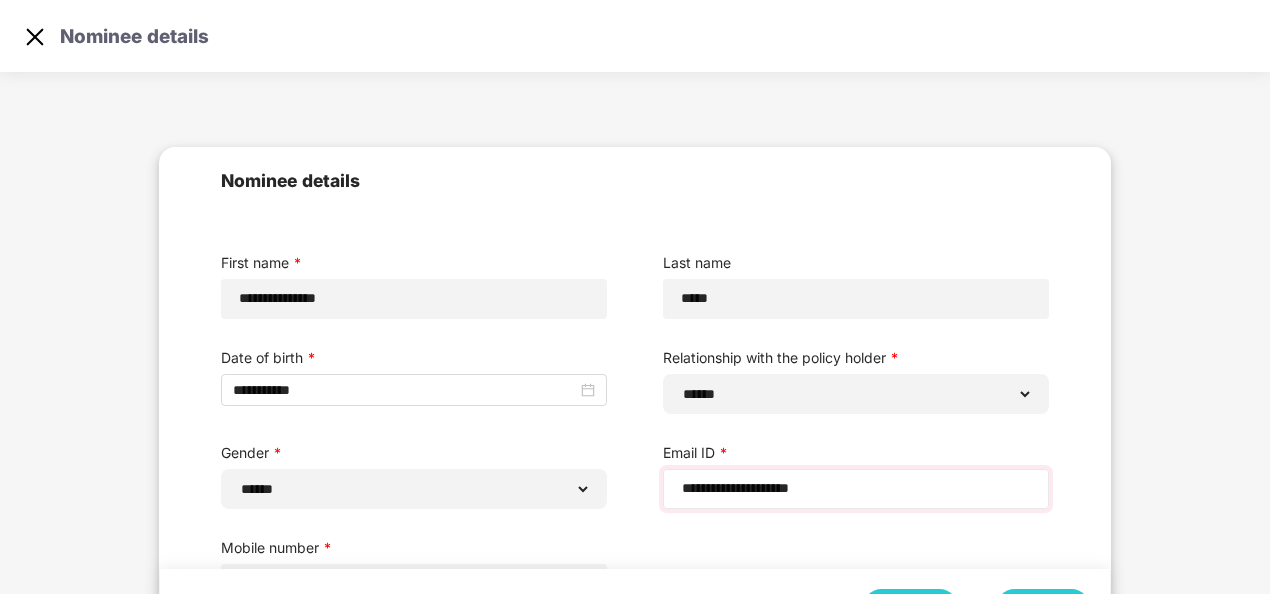 click on "**********" at bounding box center (856, 489) 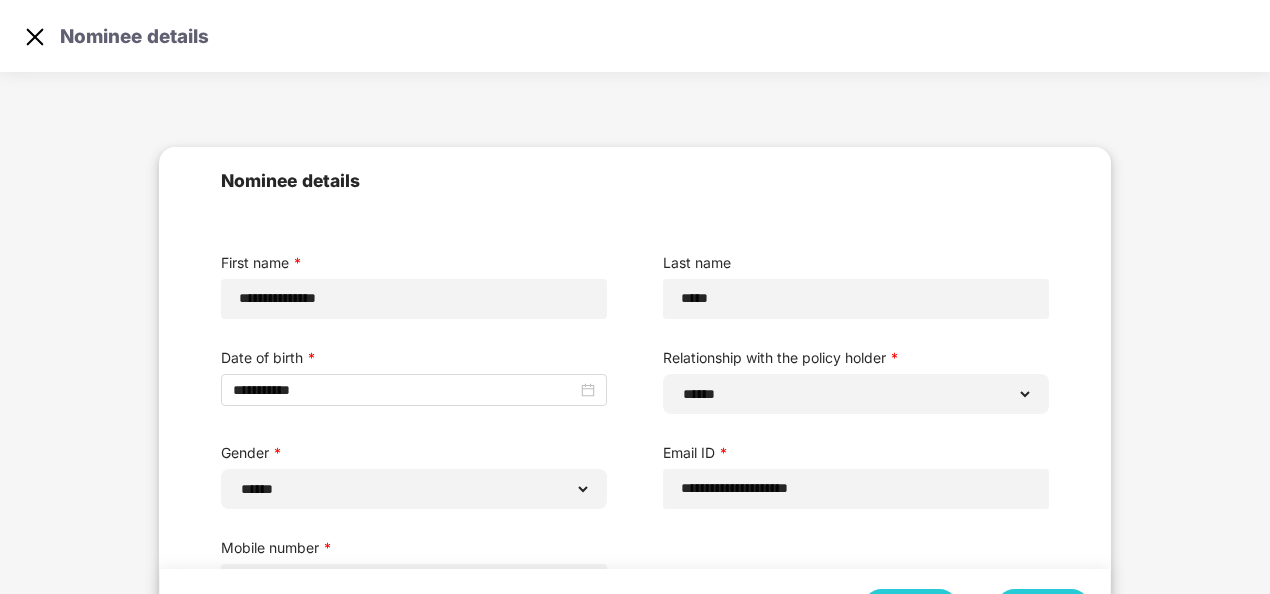 scroll, scrollTop: 52, scrollLeft: 0, axis: vertical 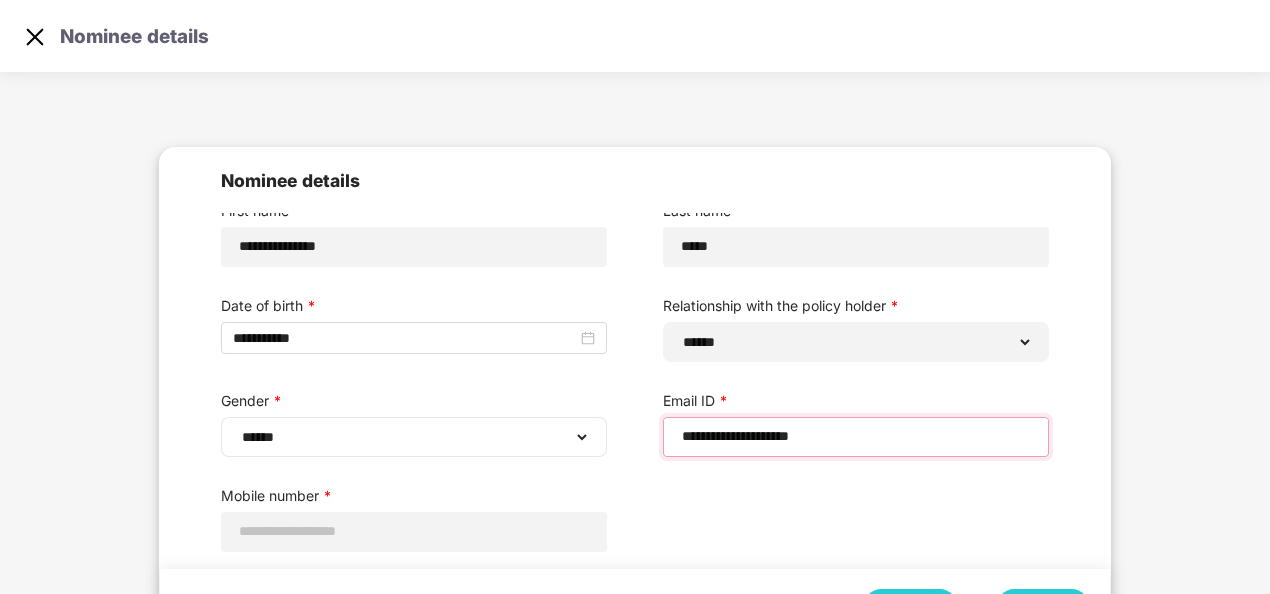 drag, startPoint x: 894, startPoint y: 435, endPoint x: 469, endPoint y: 432, distance: 425.0106 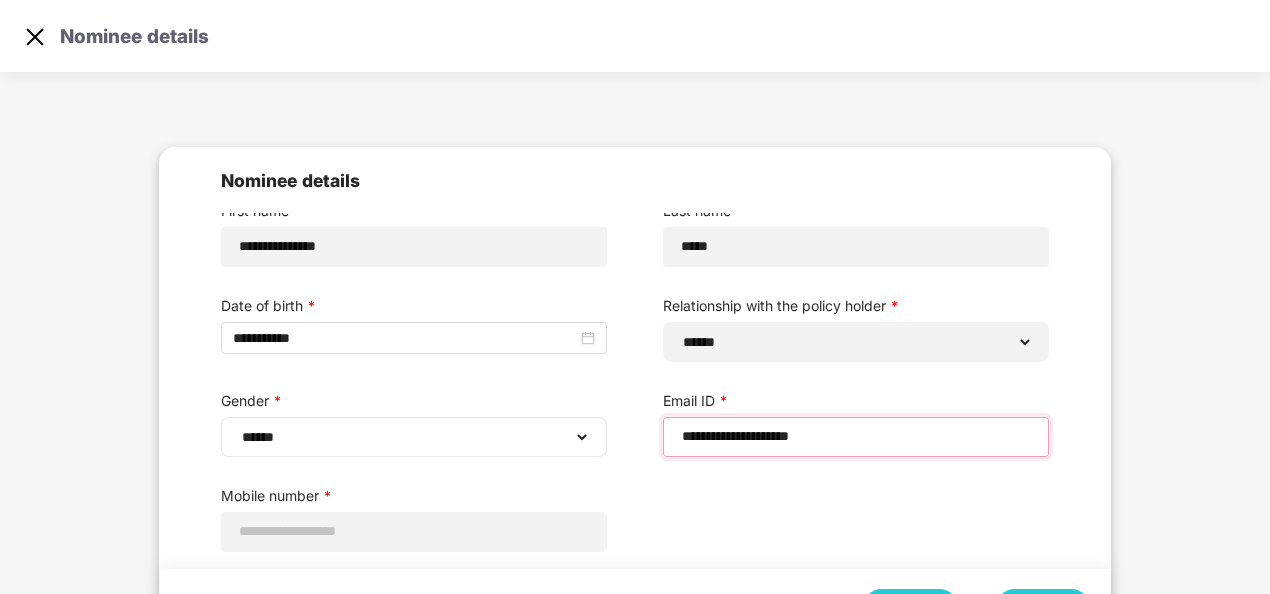 click on "**********" at bounding box center (635, 366) 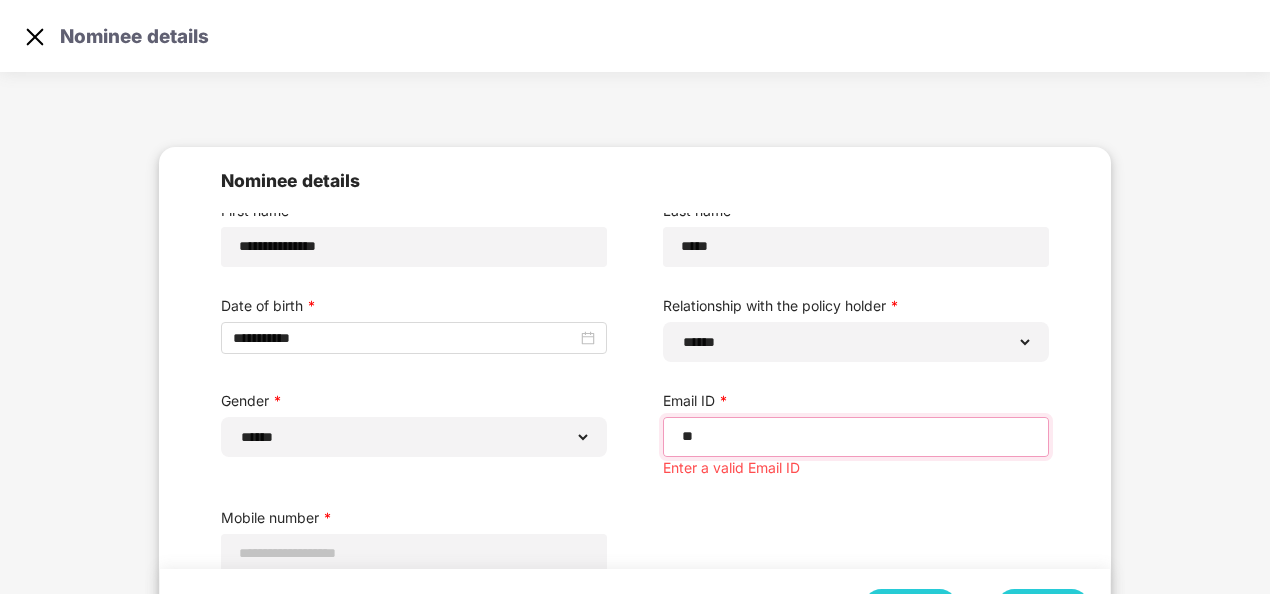 type on "*" 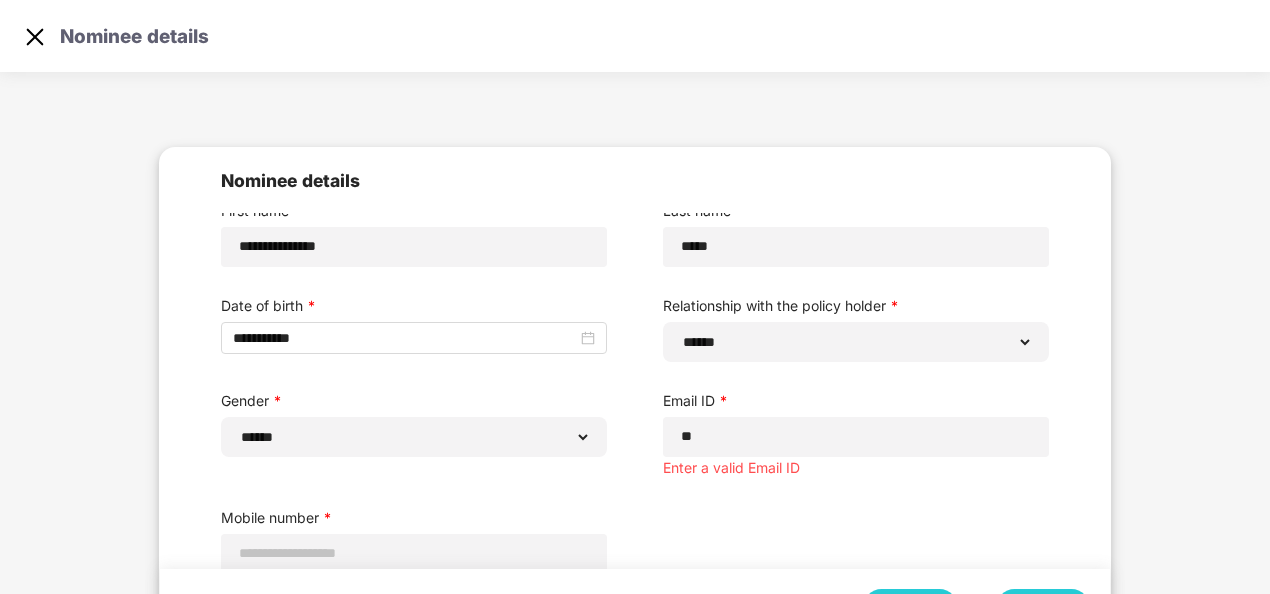 click on "**********" at bounding box center (635, 377) 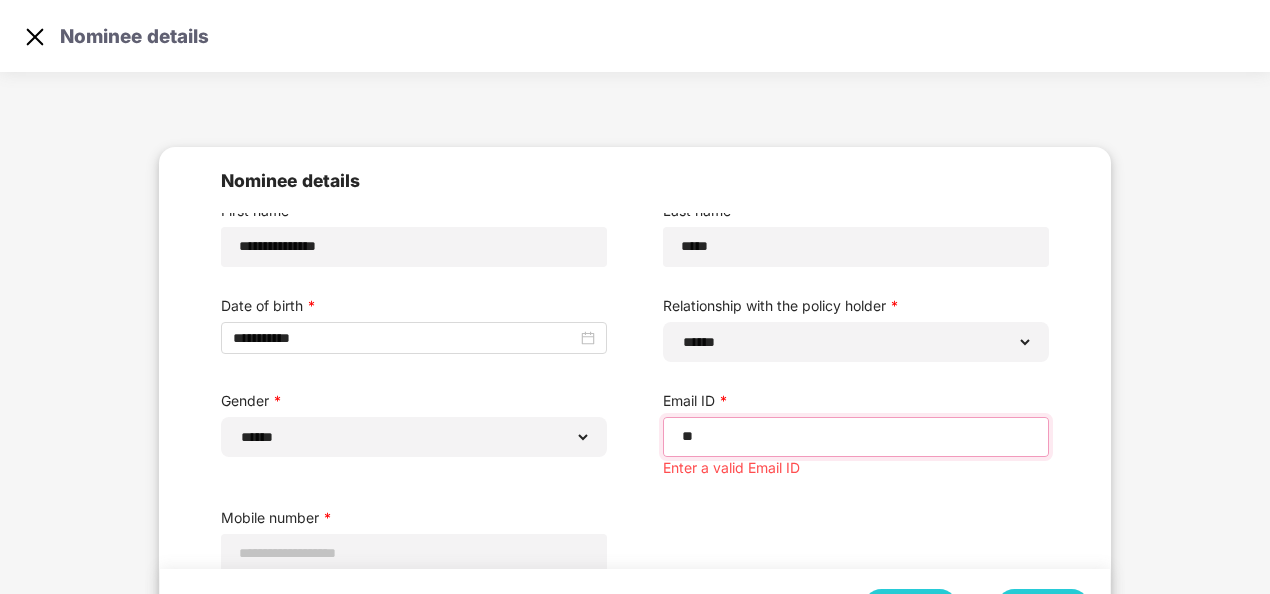 click on "**" at bounding box center [856, 436] 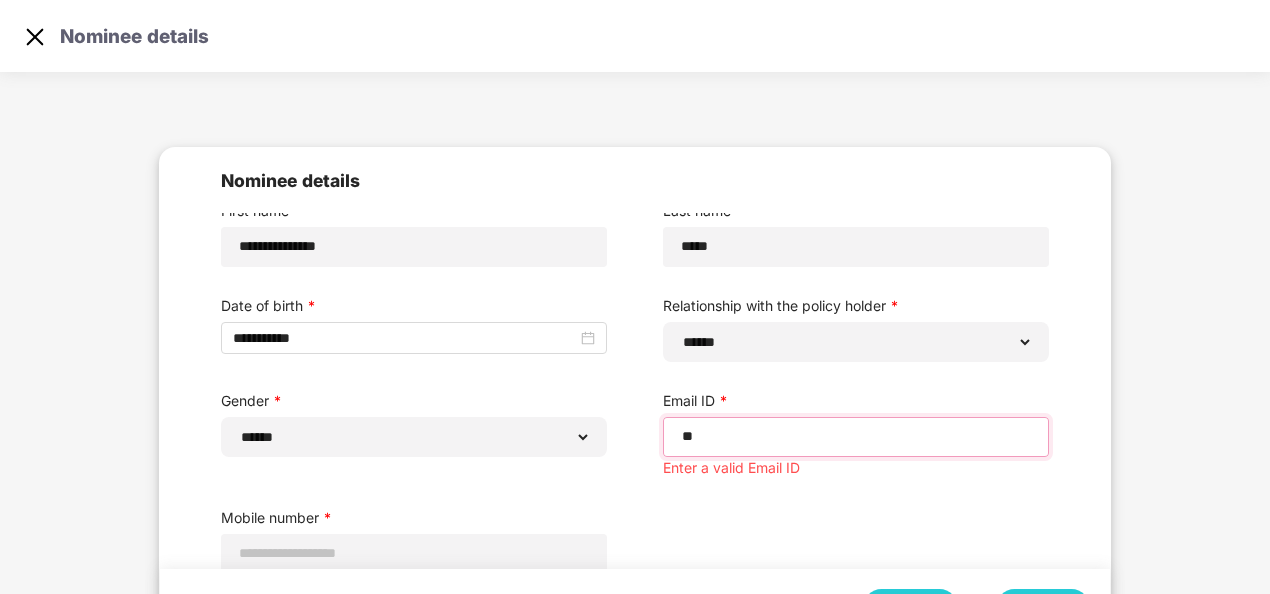 type on "**********" 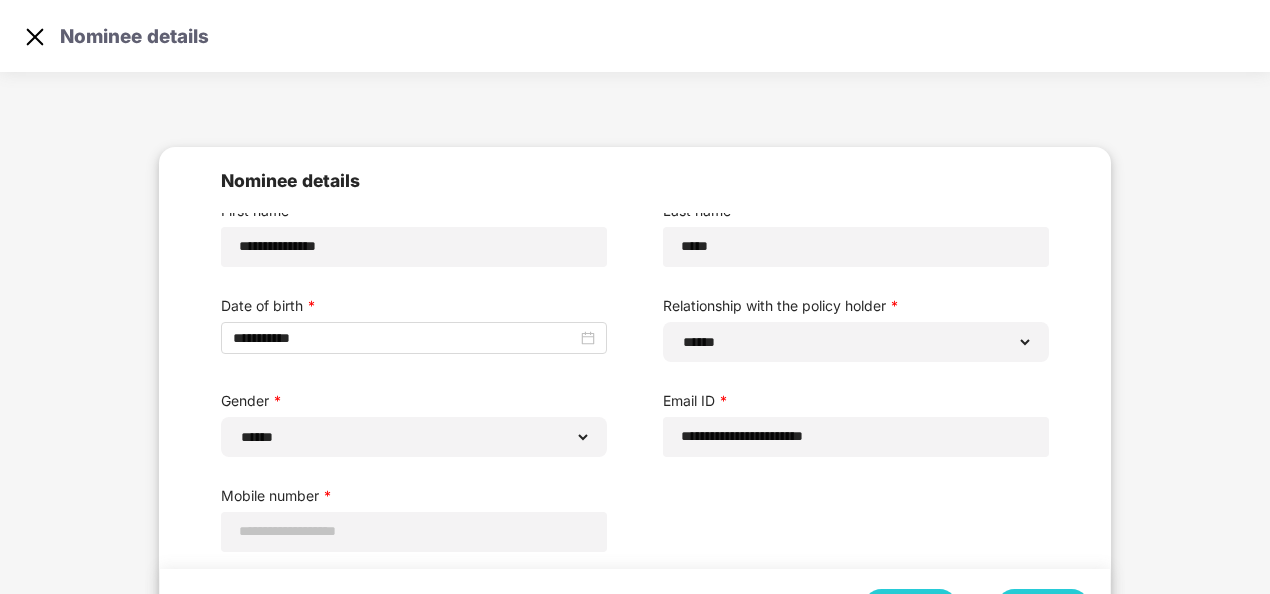 click on "**********" at bounding box center [635, 366] 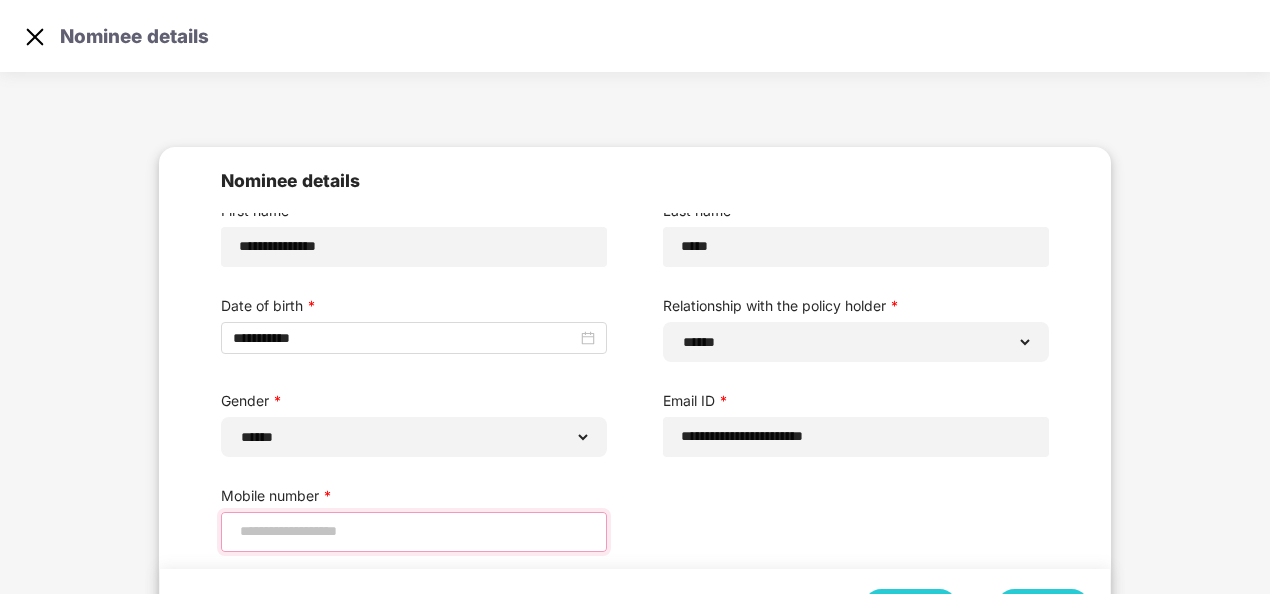 drag, startPoint x: 442, startPoint y: 534, endPoint x: 468, endPoint y: 534, distance: 26 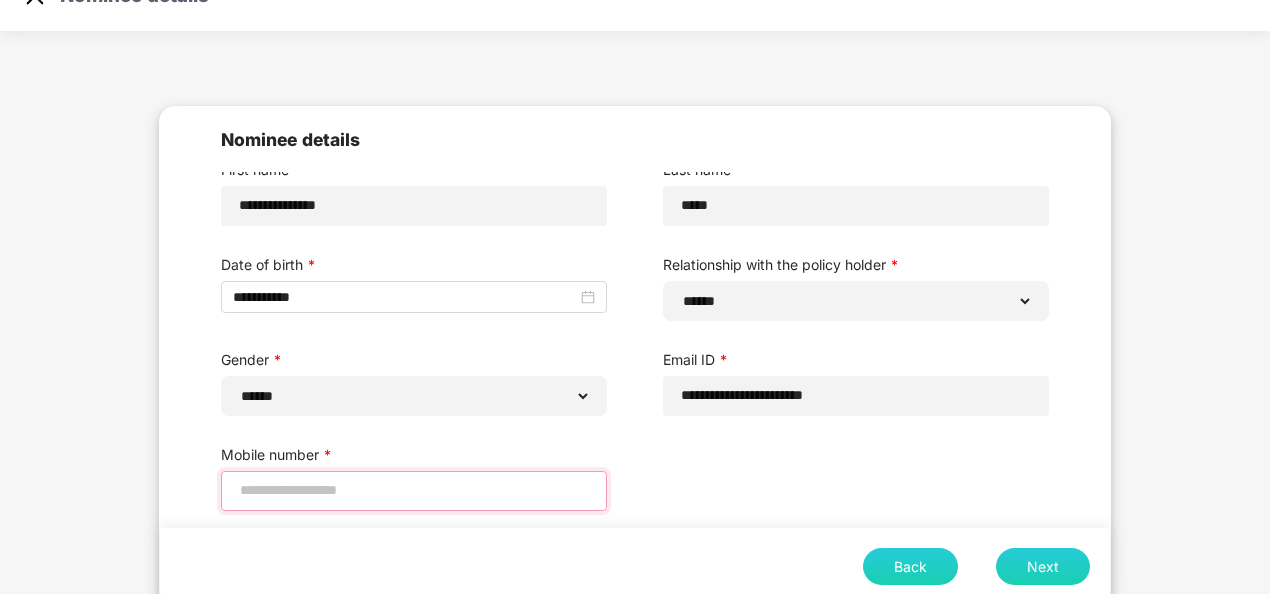 scroll, scrollTop: 77, scrollLeft: 0, axis: vertical 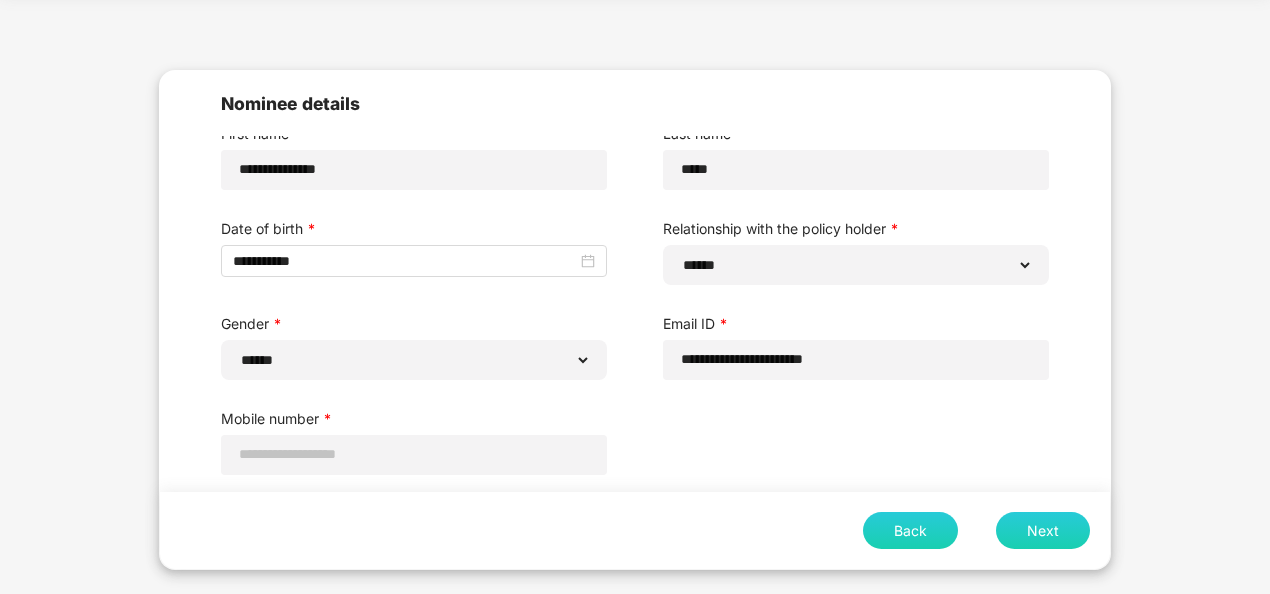 click on "Next" at bounding box center (1043, 530) 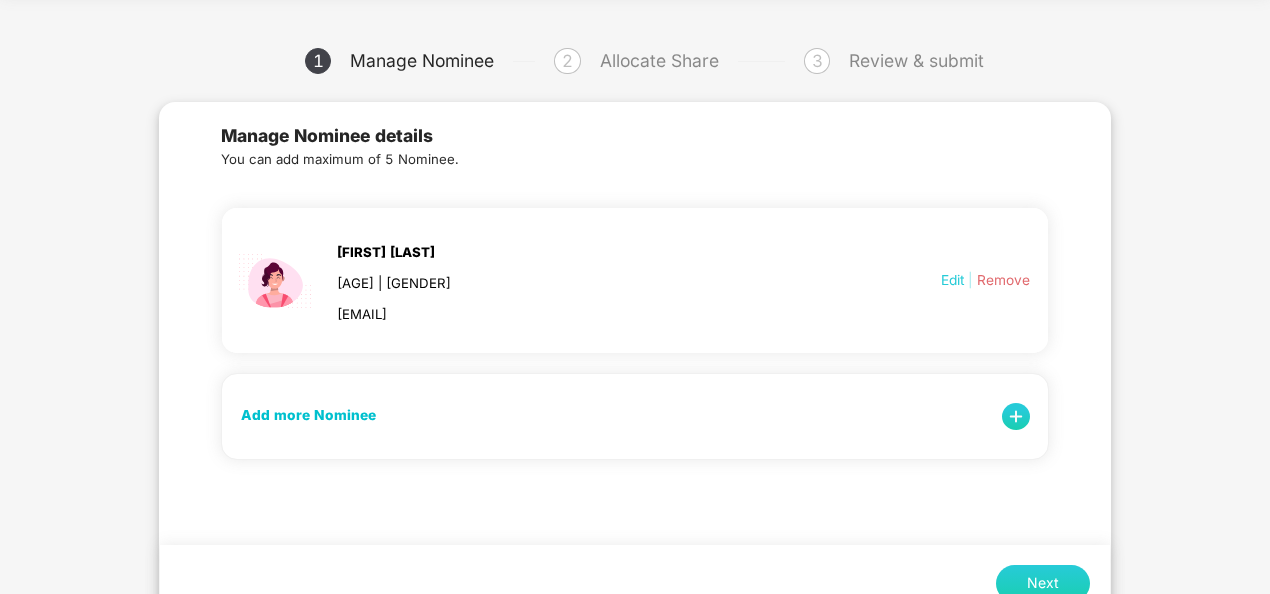click on "Edit" at bounding box center [952, 280] 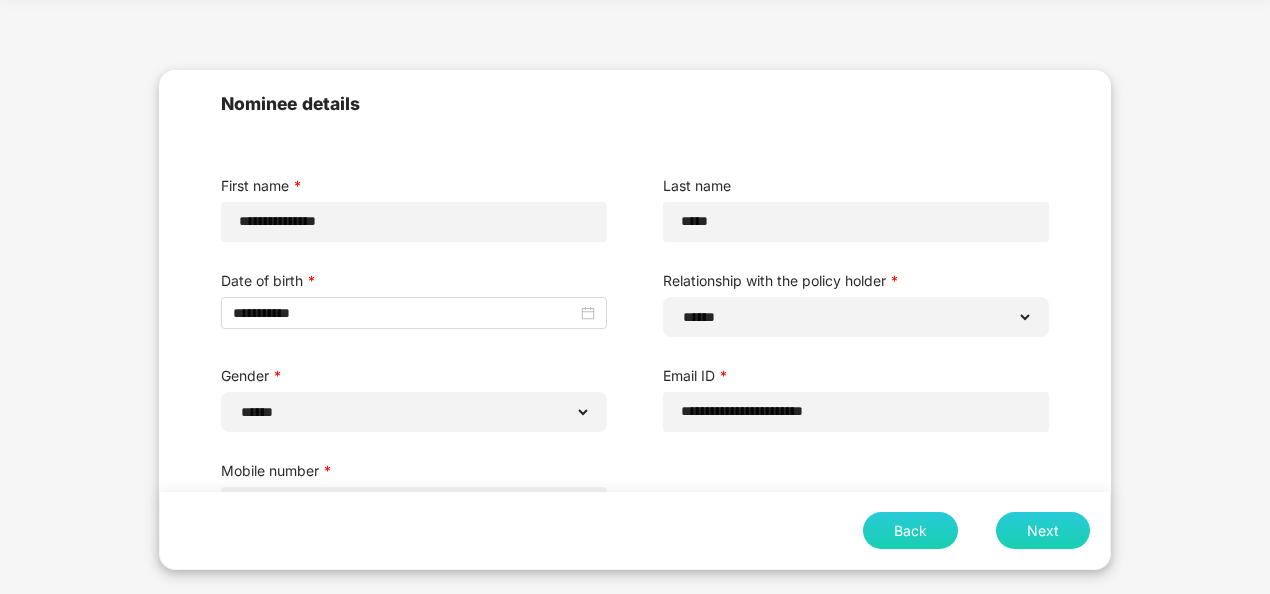 scroll, scrollTop: 52, scrollLeft: 0, axis: vertical 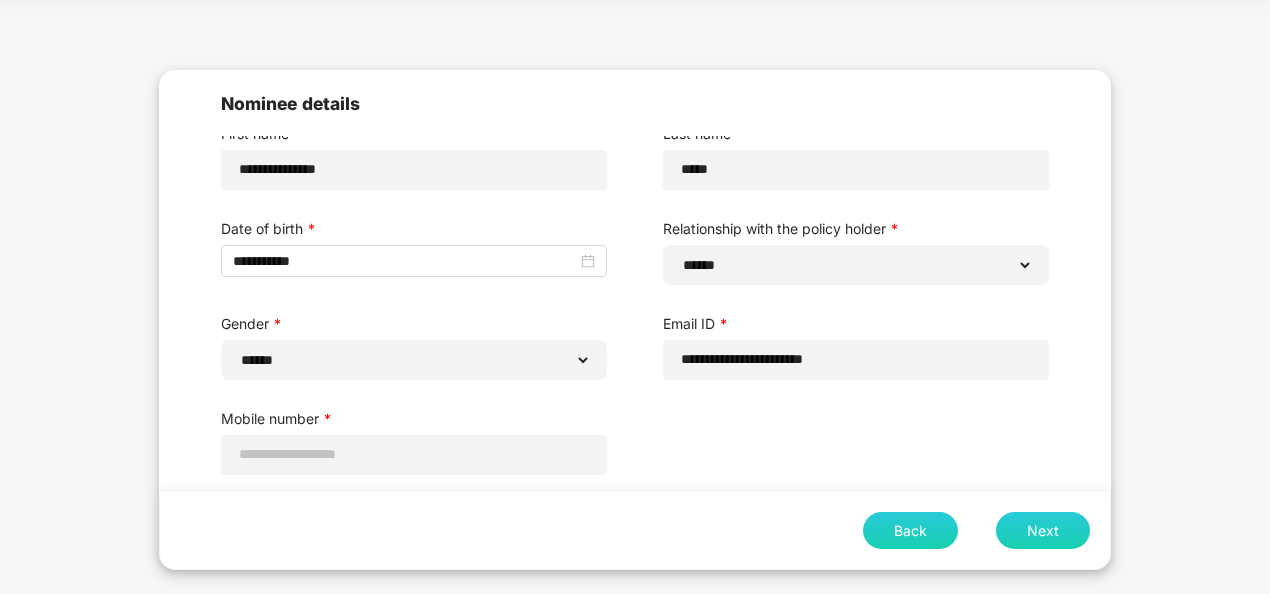 click on "Next" at bounding box center (1043, 530) 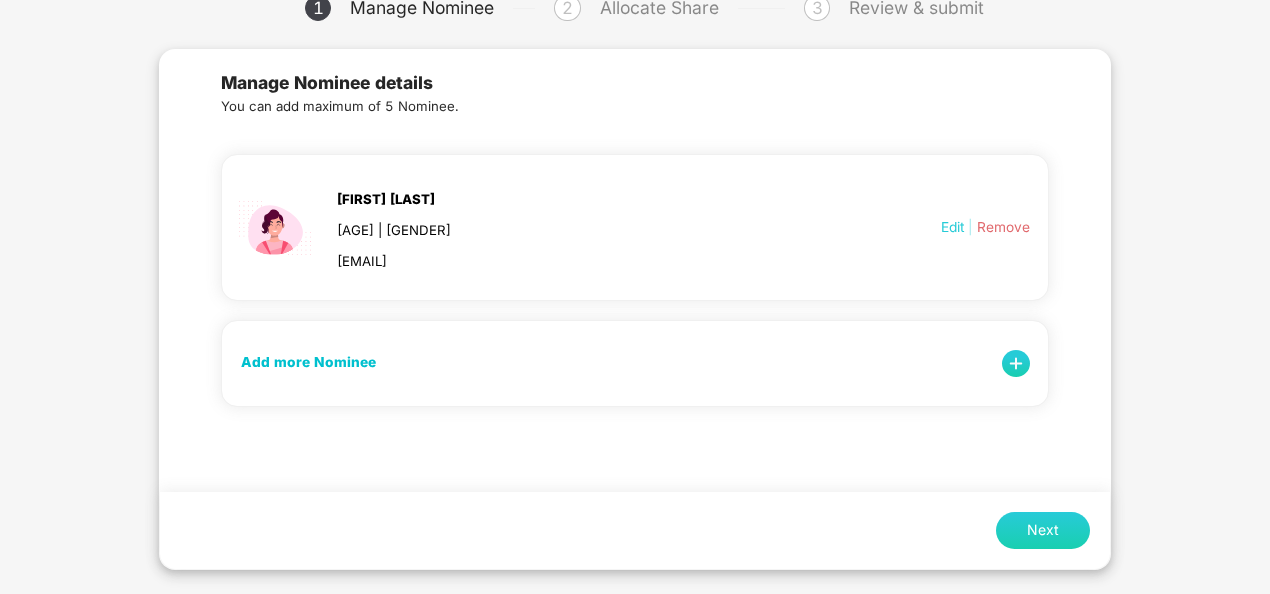 click on "Next" at bounding box center (1043, 530) 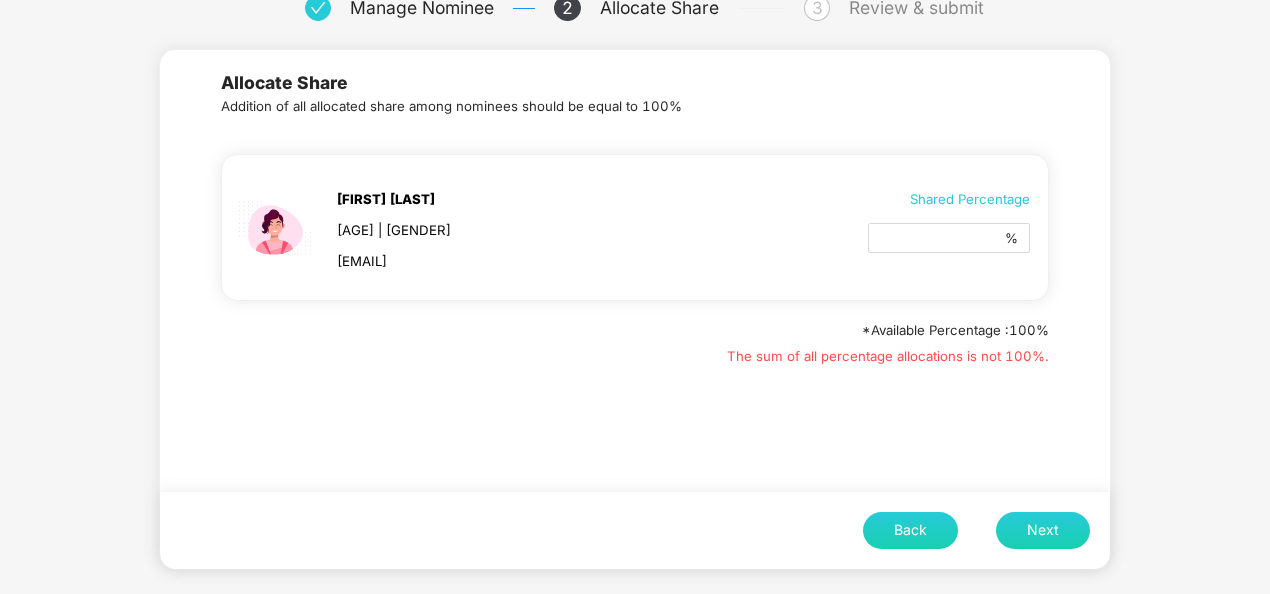 scroll, scrollTop: 121, scrollLeft: 0, axis: vertical 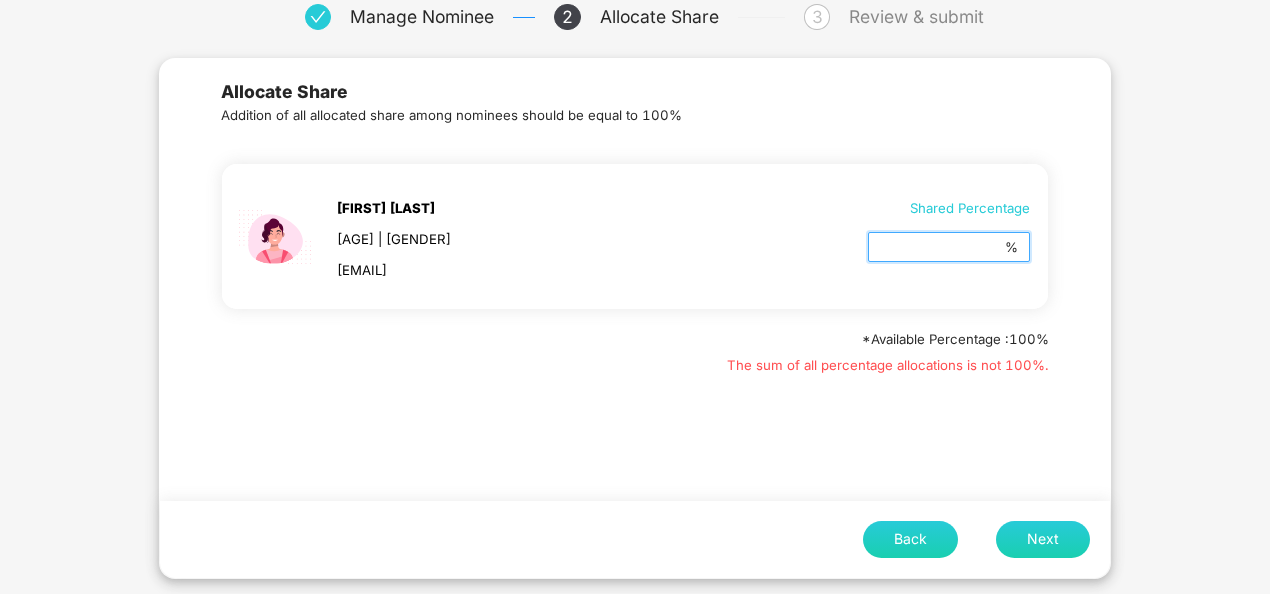 drag, startPoint x: 925, startPoint y: 255, endPoint x: 814, endPoint y: 262, distance: 111.220505 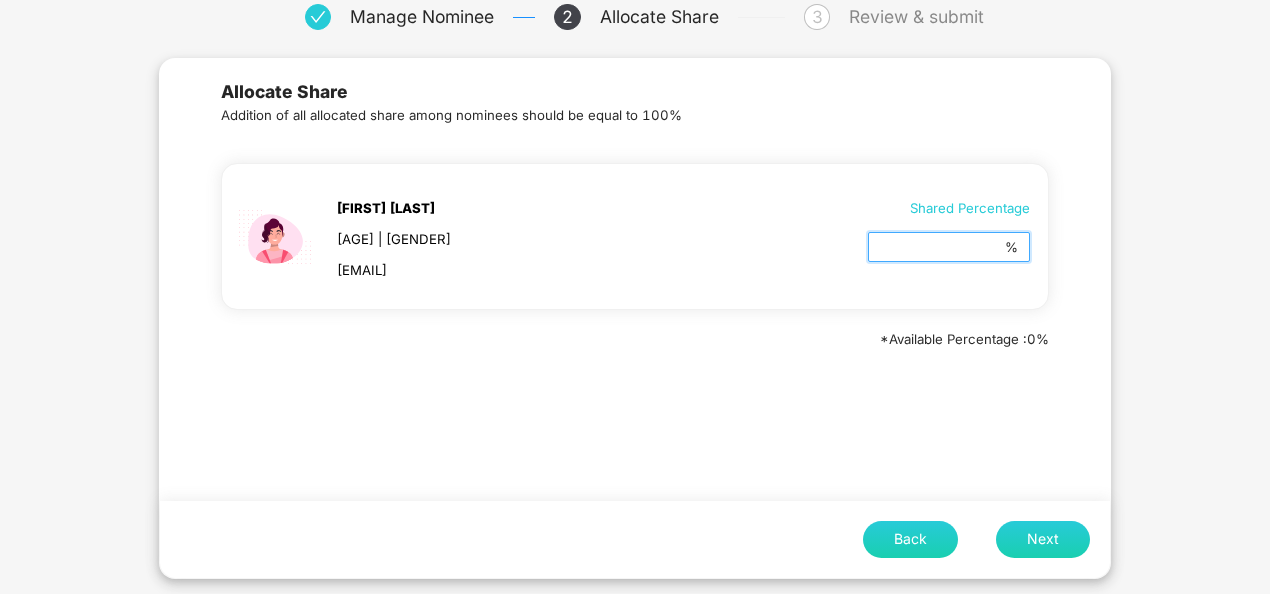 type on "***" 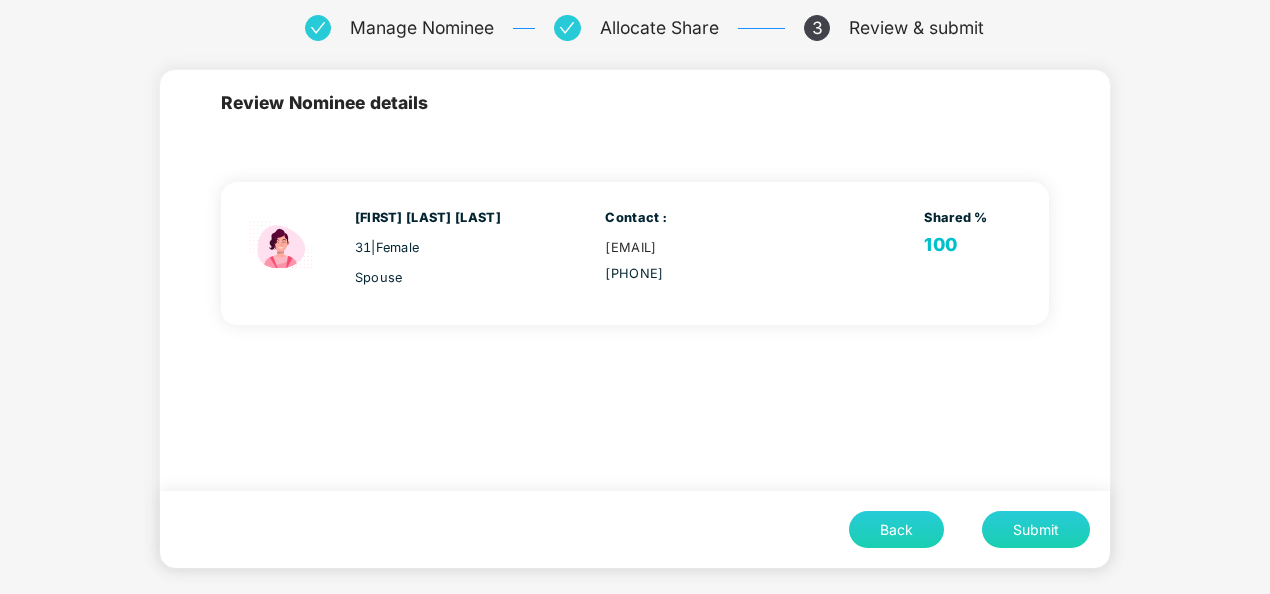 scroll, scrollTop: 109, scrollLeft: 0, axis: vertical 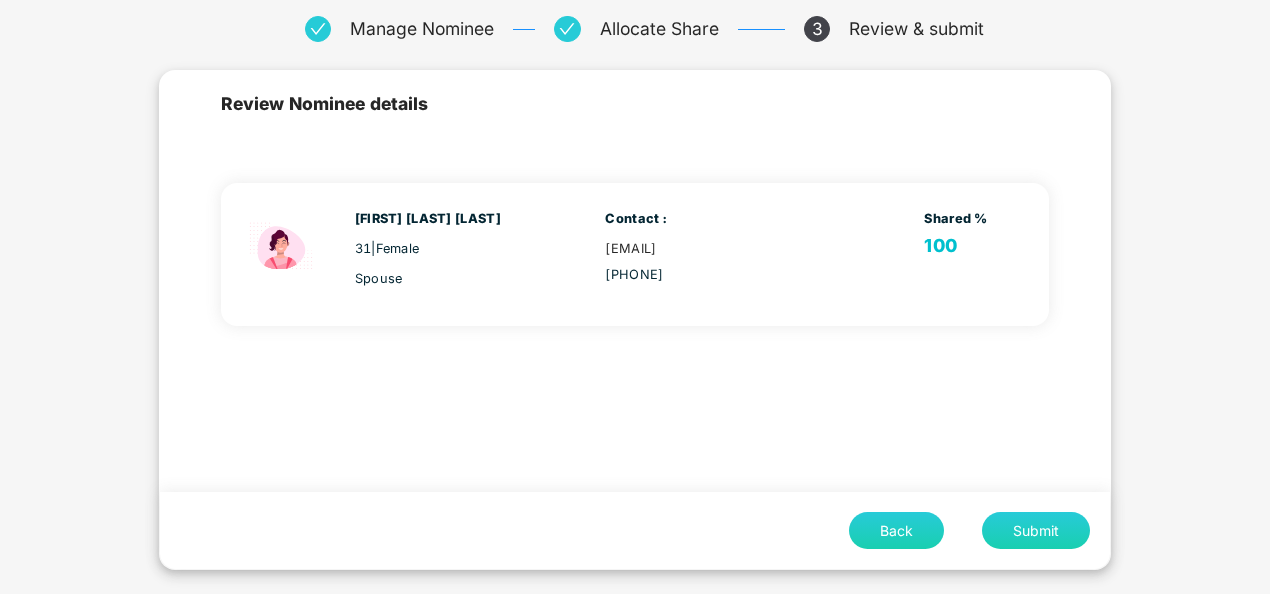 click on "Submit" at bounding box center [1036, 530] 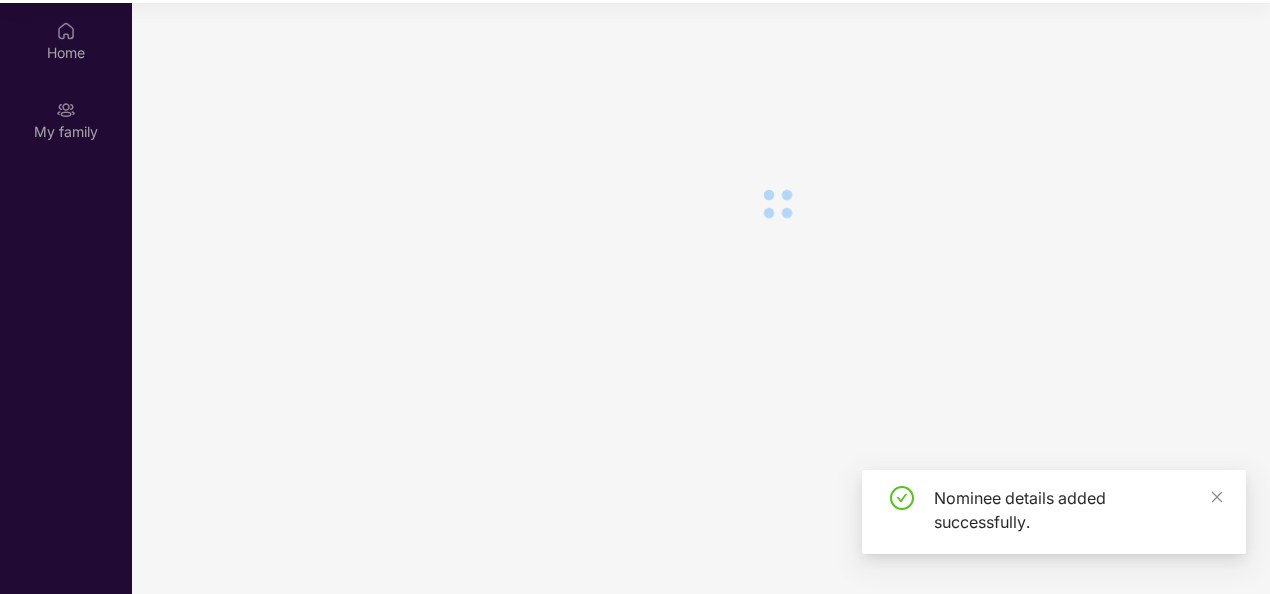 scroll, scrollTop: 112, scrollLeft: 0, axis: vertical 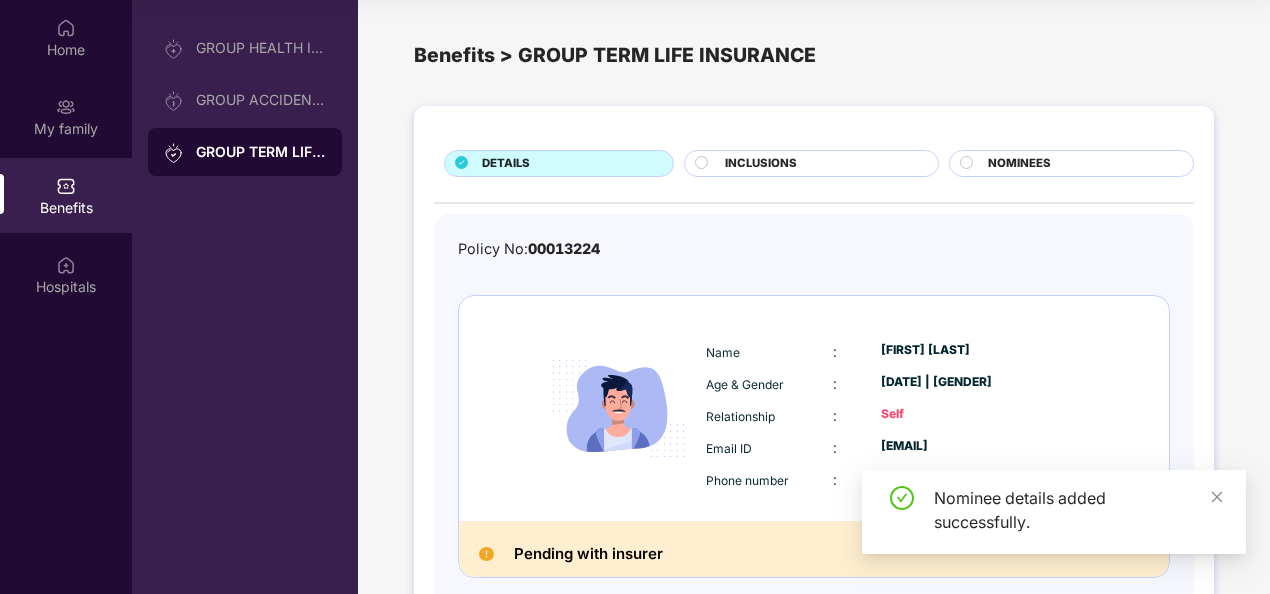 click on "NOMINEES" at bounding box center [1080, 165] 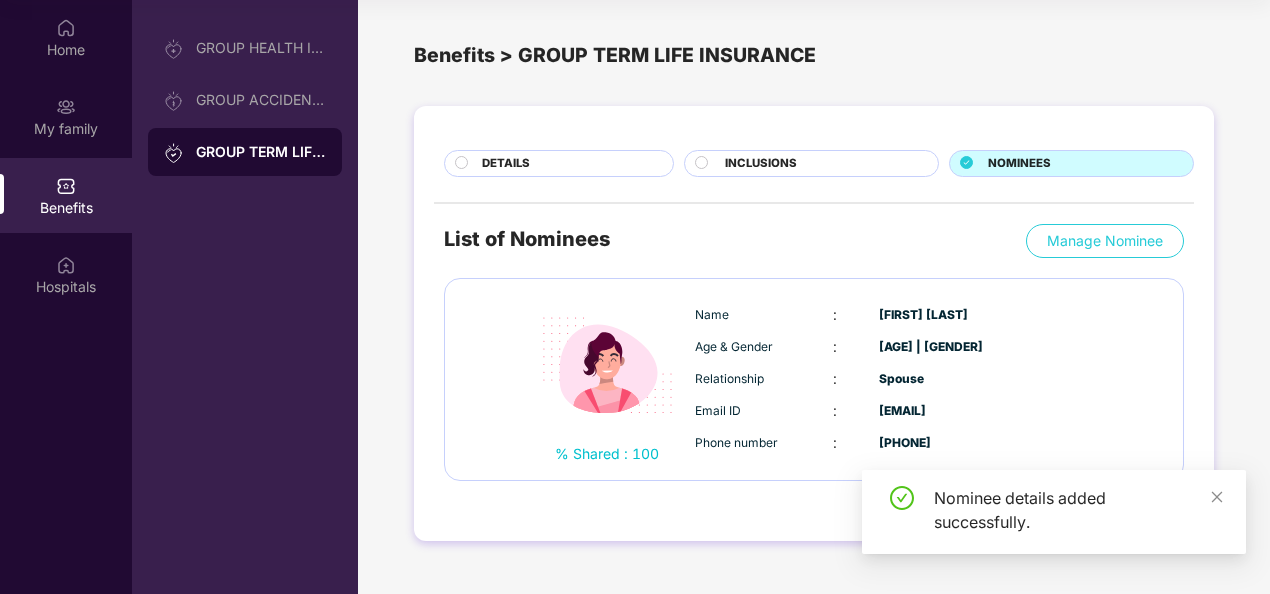 click on "INCLUSIONS" at bounding box center [821, 165] 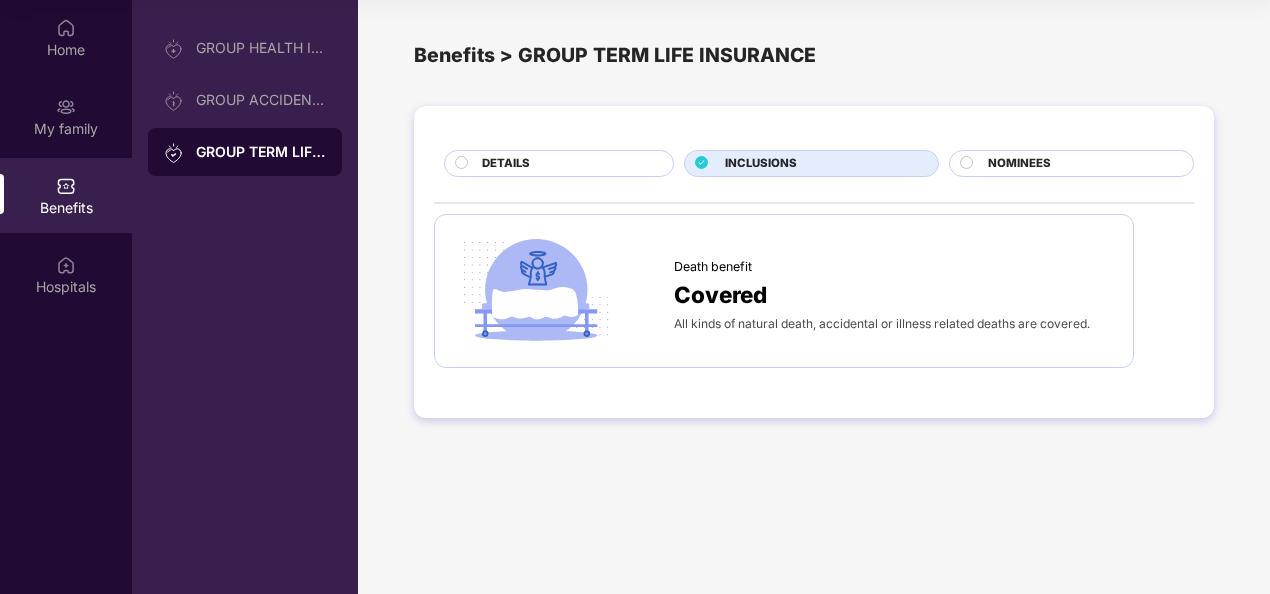 click on "DETAILS" at bounding box center [567, 165] 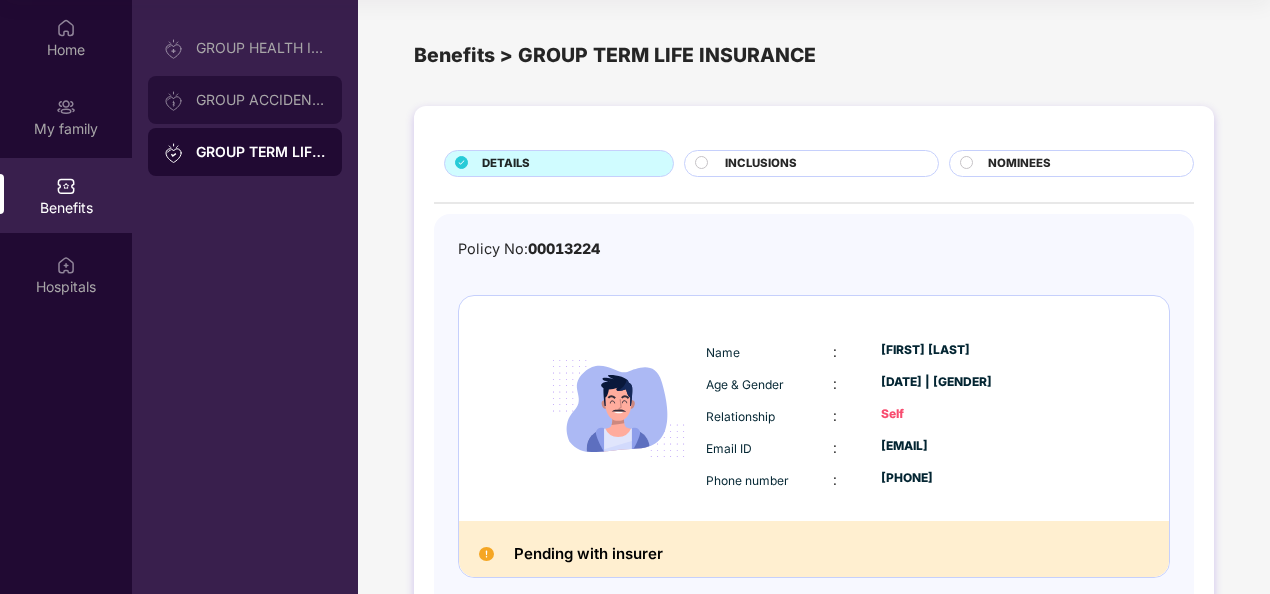 click on "GROUP ACCIDENTAL INSURANCE" at bounding box center [261, 100] 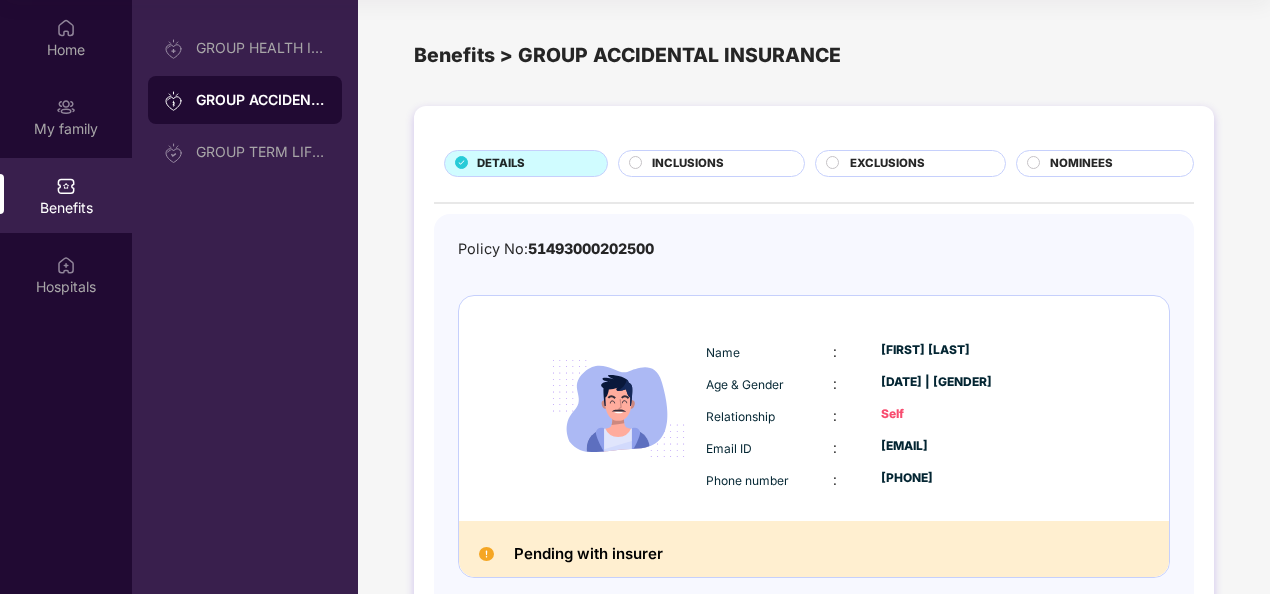 click on "INCLUSIONS" at bounding box center [712, 163] 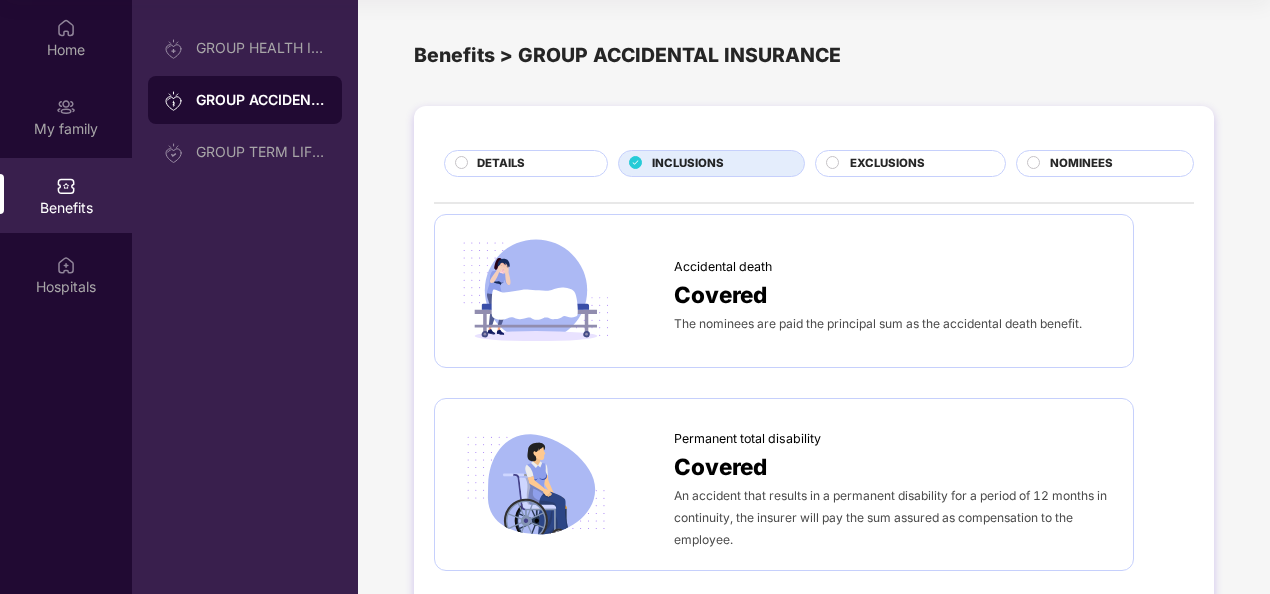 click on "EXCLUSIONS" at bounding box center [887, 164] 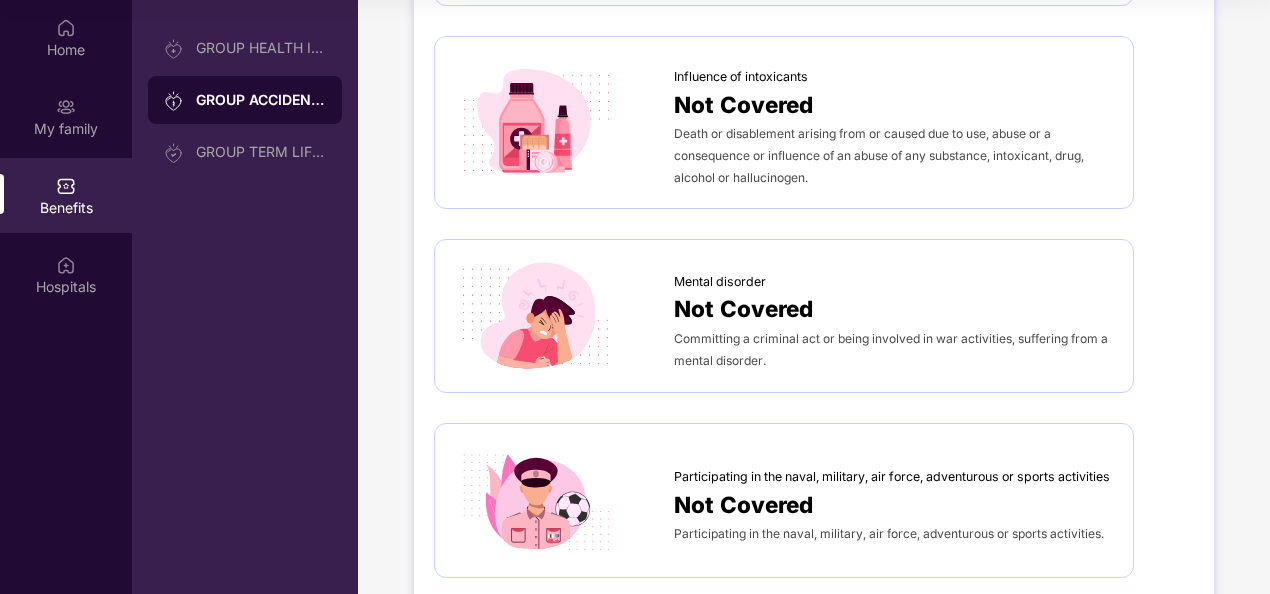 scroll, scrollTop: 1158, scrollLeft: 0, axis: vertical 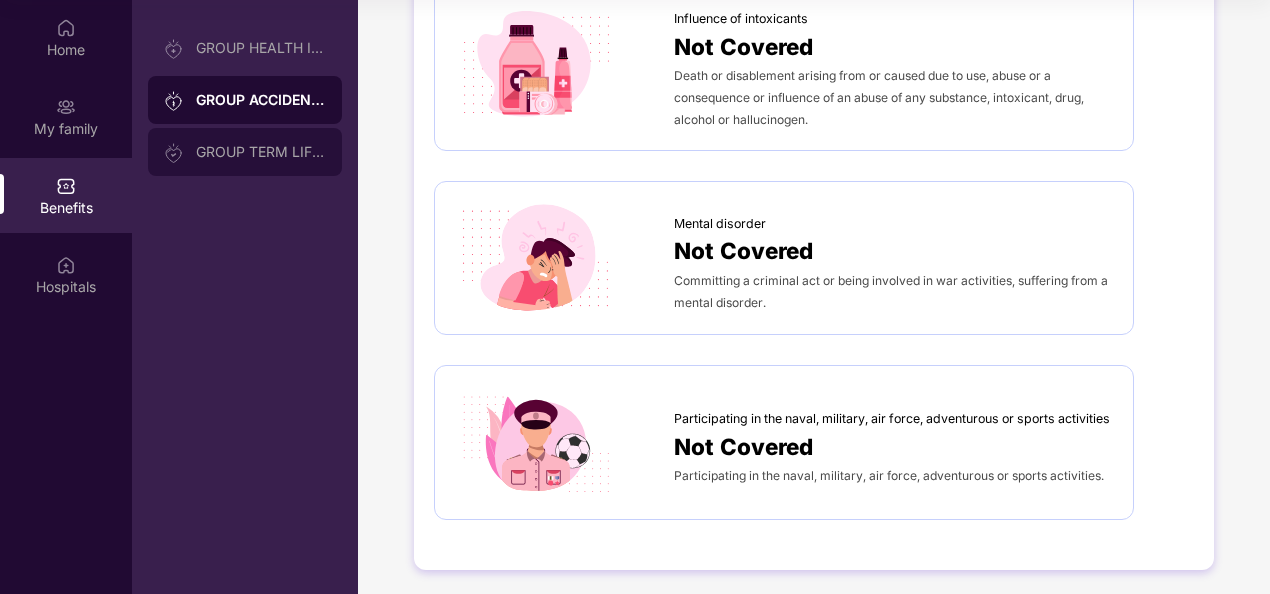 click on "GROUP TERM LIFE INSURANCE" at bounding box center [245, 152] 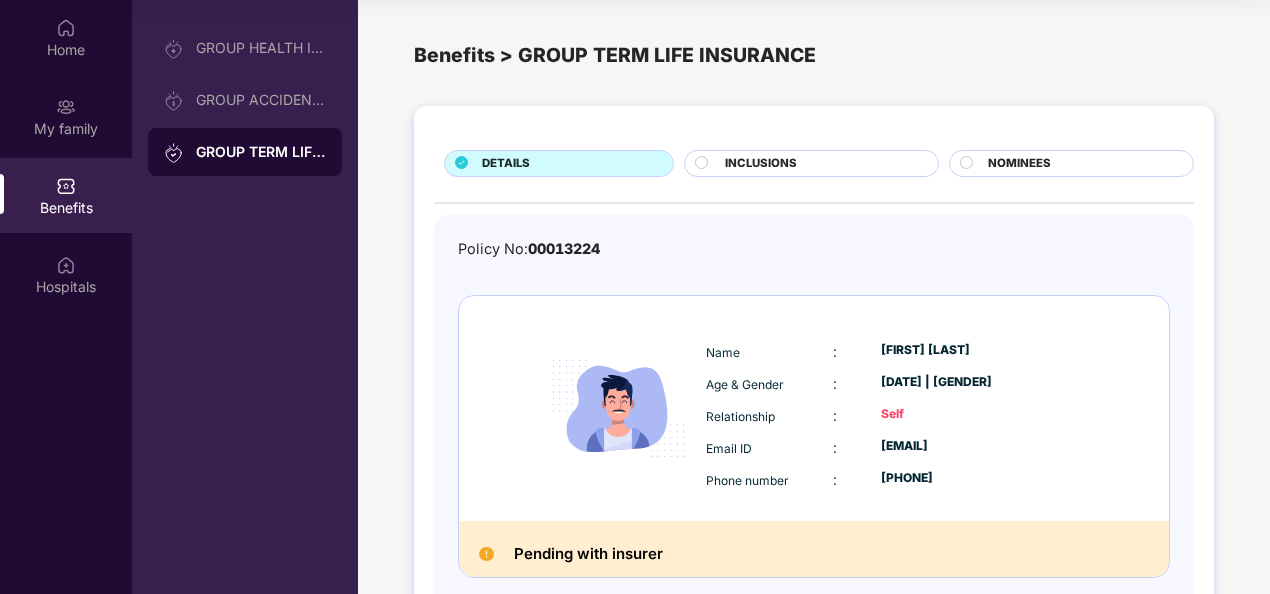 click on "INCLUSIONS" at bounding box center (821, 165) 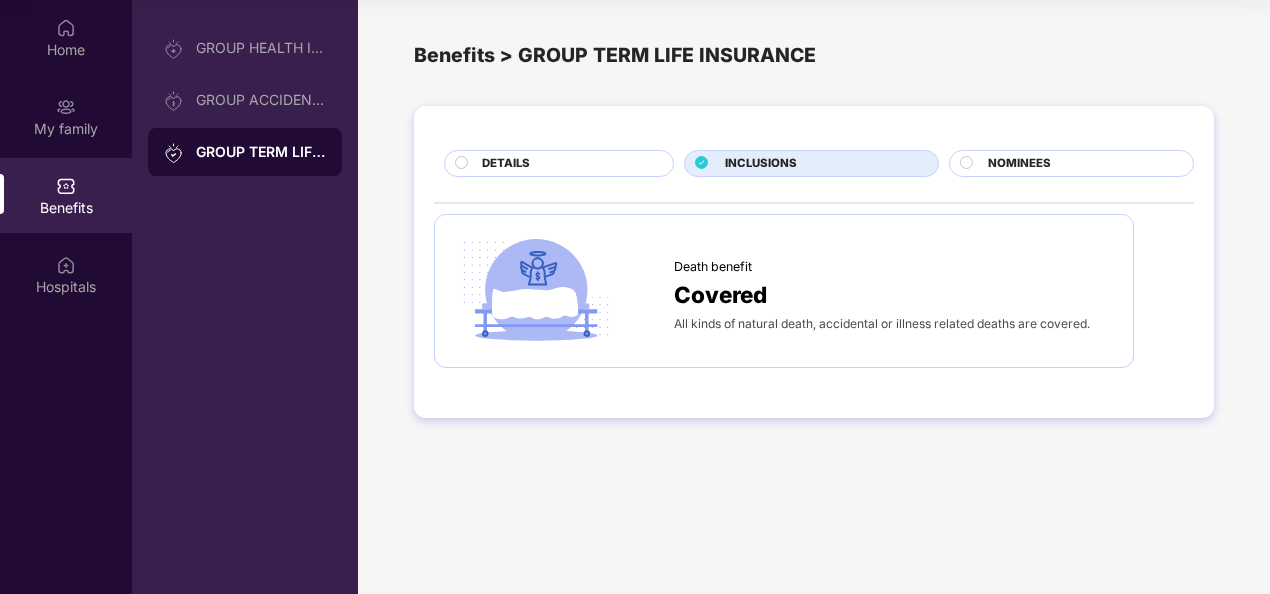 click on "NOMINEES" at bounding box center [1071, 163] 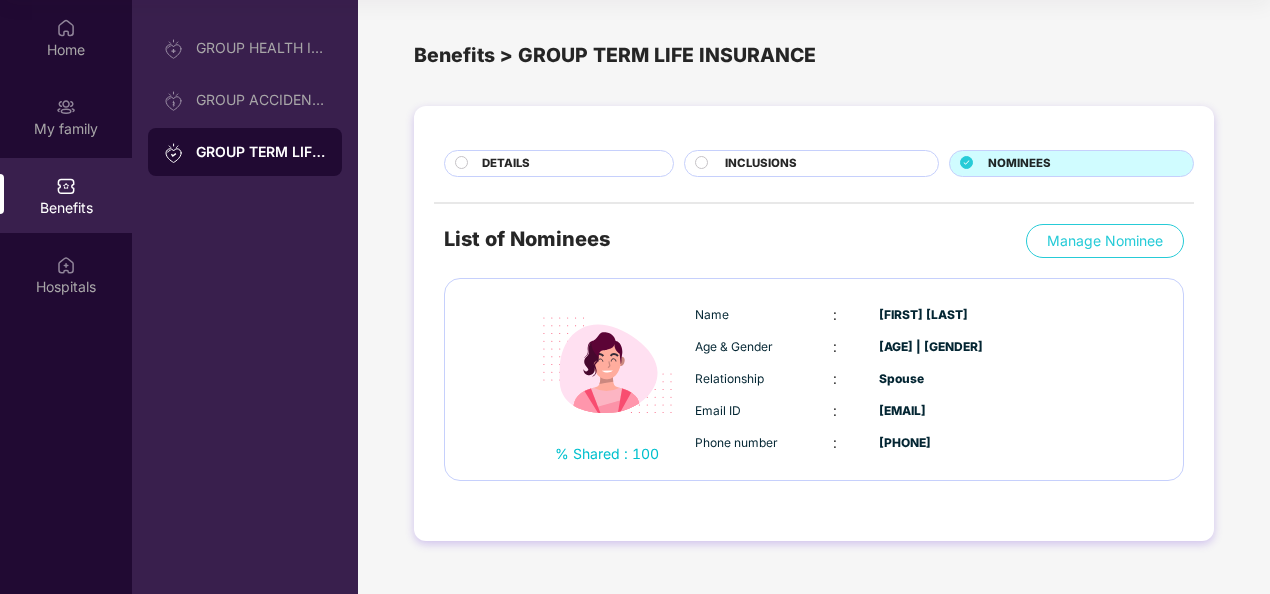 click on "INCLUSIONS" at bounding box center (821, 165) 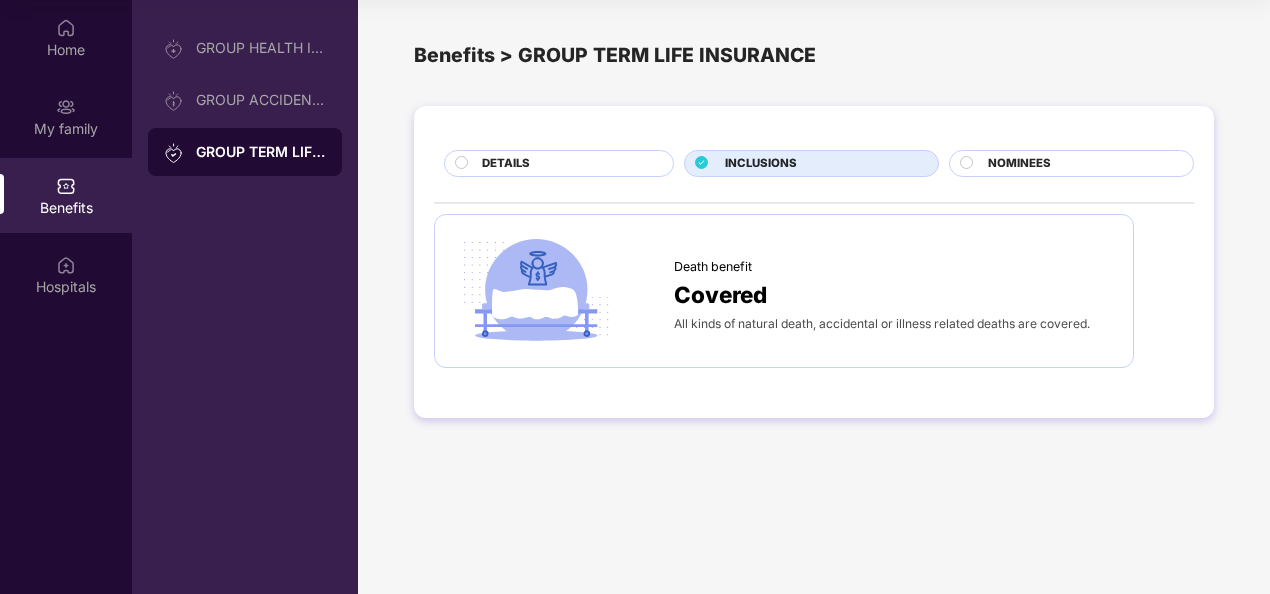 click on "GROUP HEALTH INSURANCE GROUP ACCIDENTAL INSURANCE GROUP TERM LIFE INSURANCE" at bounding box center (245, 297) 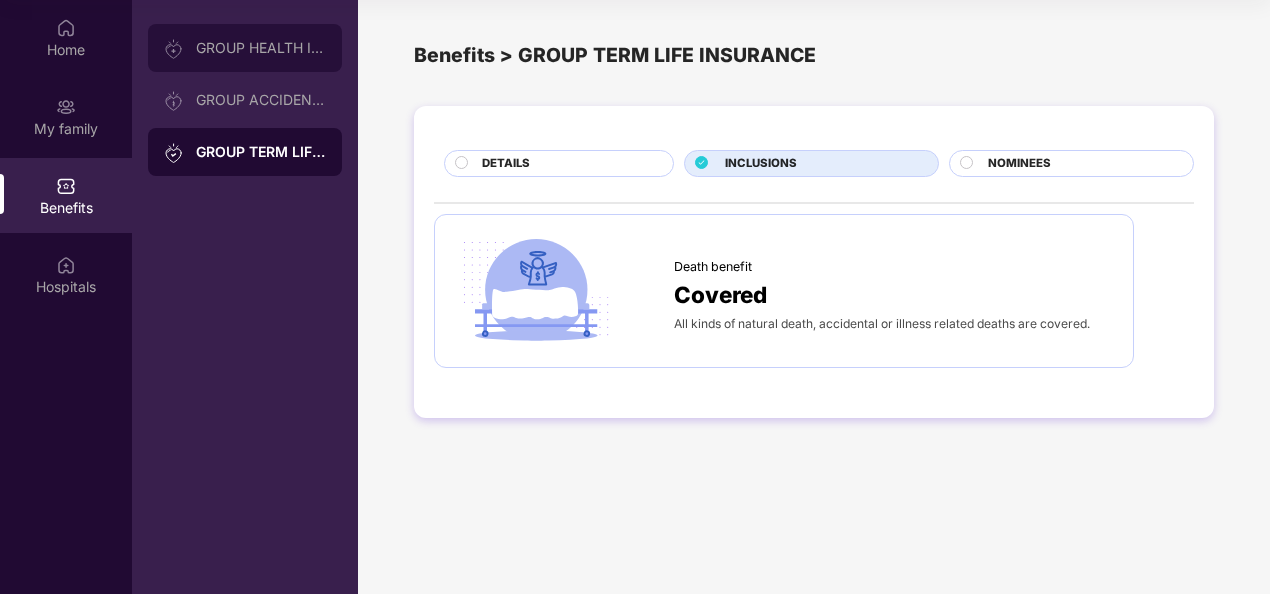 click on "GROUP HEALTH INSURANCE" at bounding box center (261, 48) 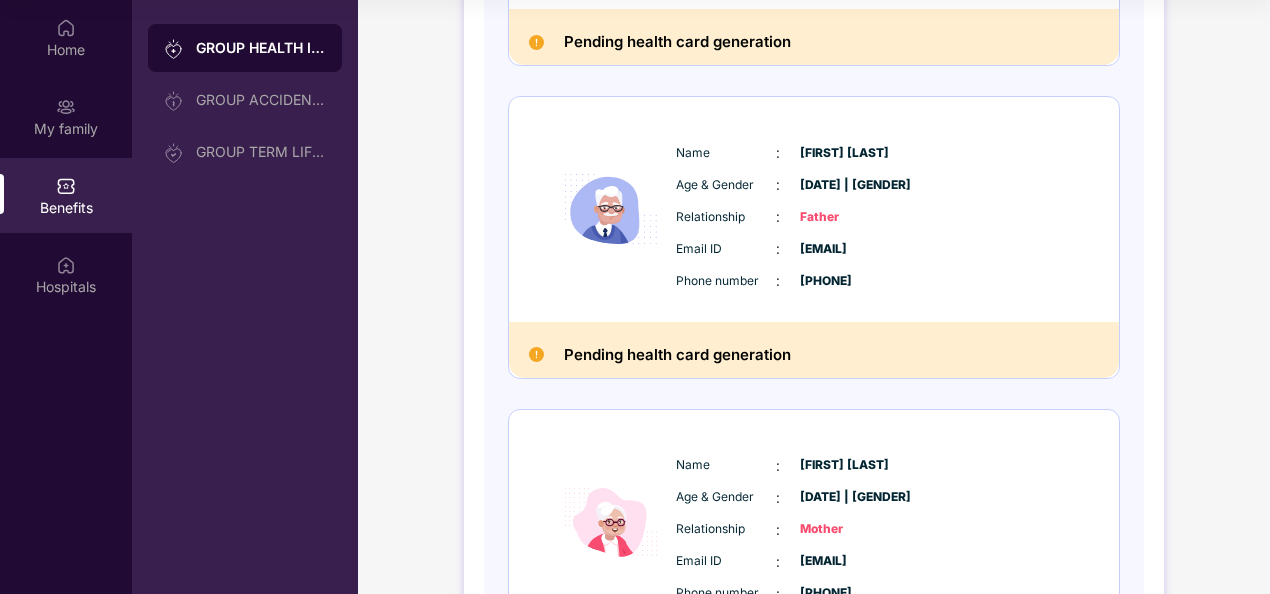 scroll, scrollTop: 1336, scrollLeft: 0, axis: vertical 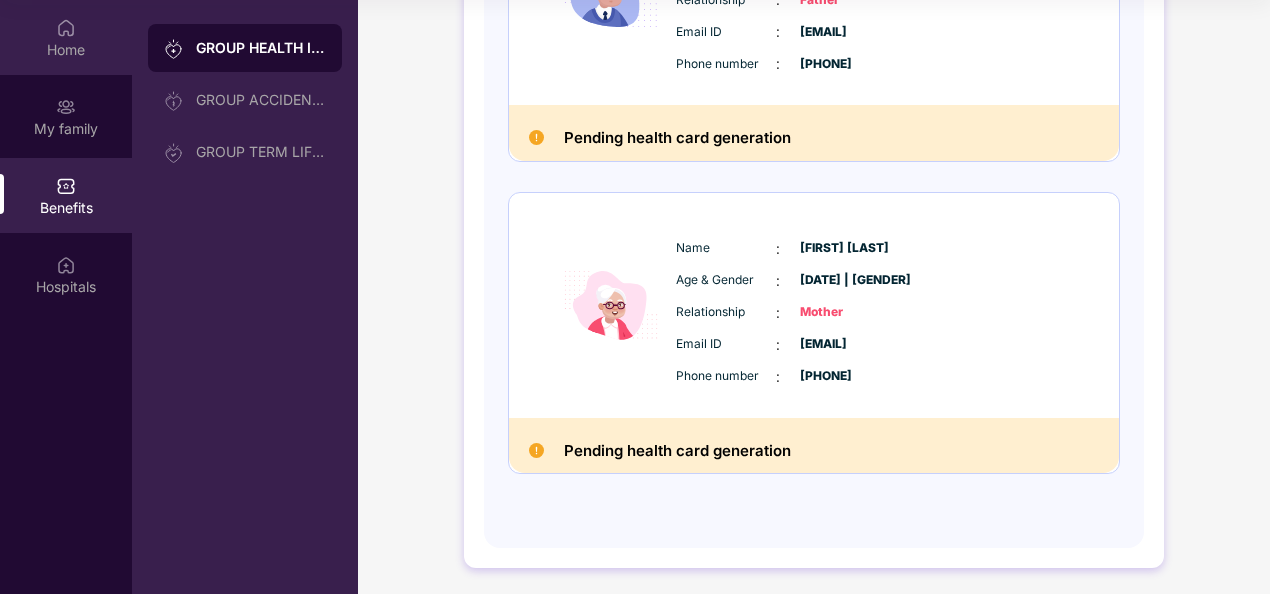 click at bounding box center (66, 28) 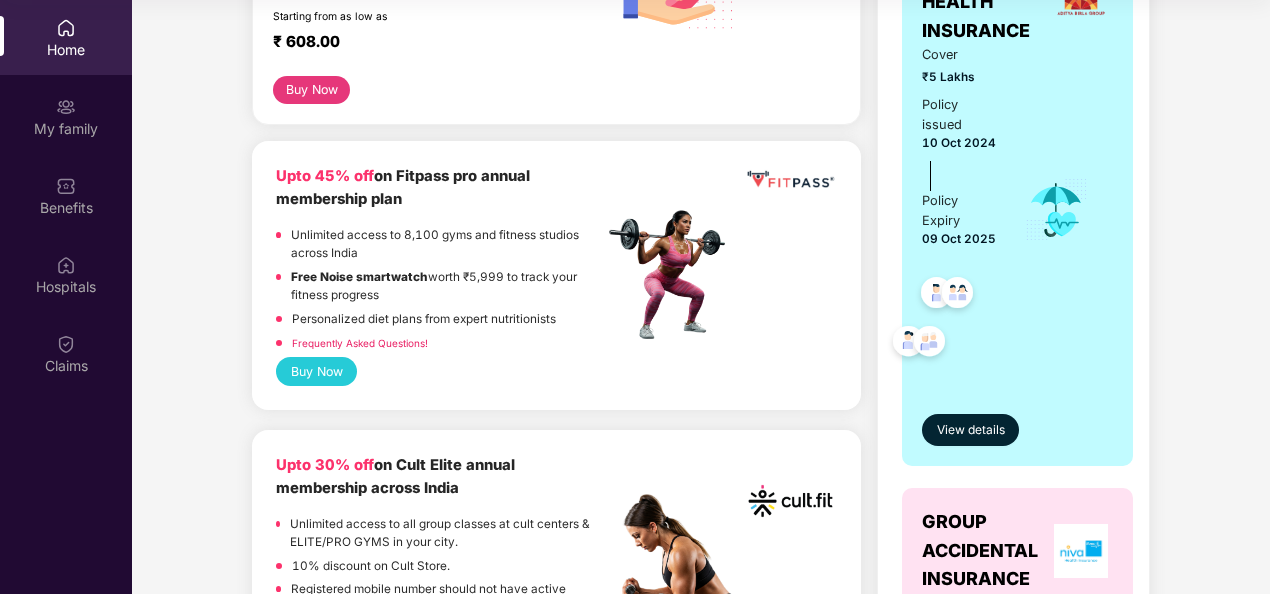 scroll, scrollTop: 300, scrollLeft: 0, axis: vertical 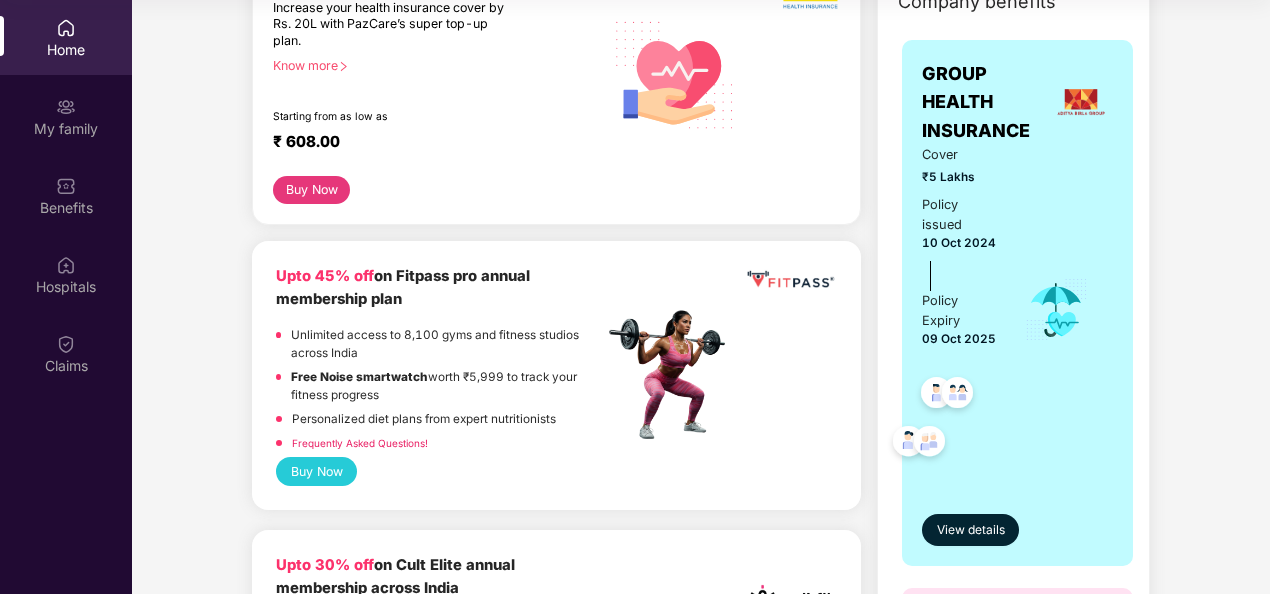 click on "Buy Now" at bounding box center (311, 190) 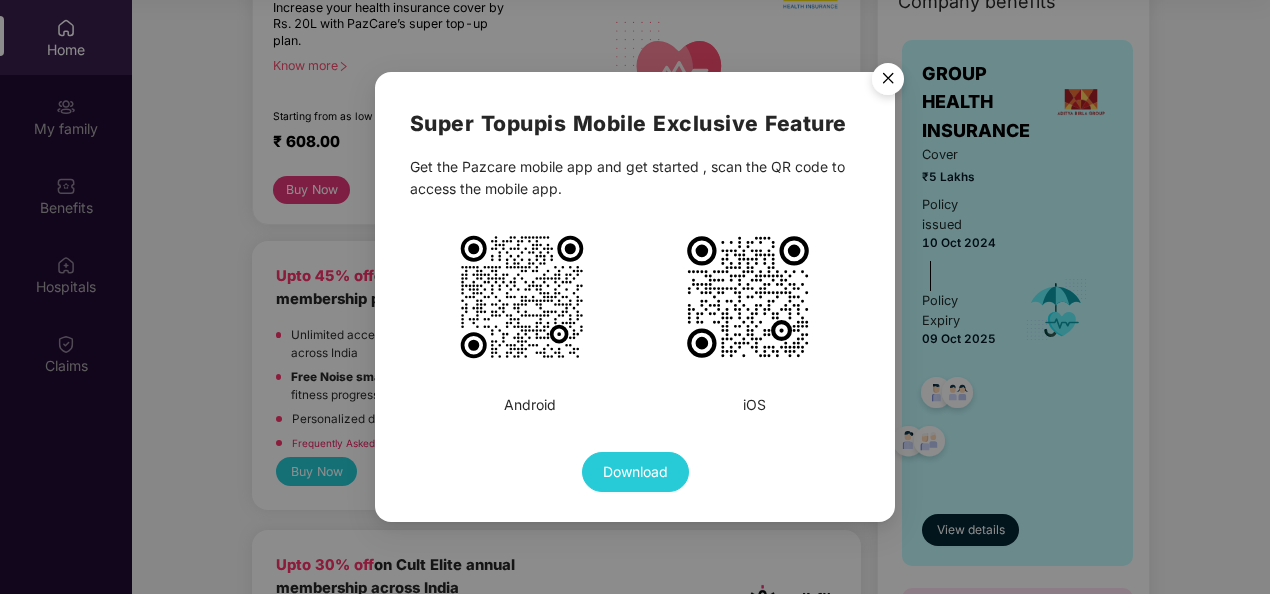 click at bounding box center (888, 82) 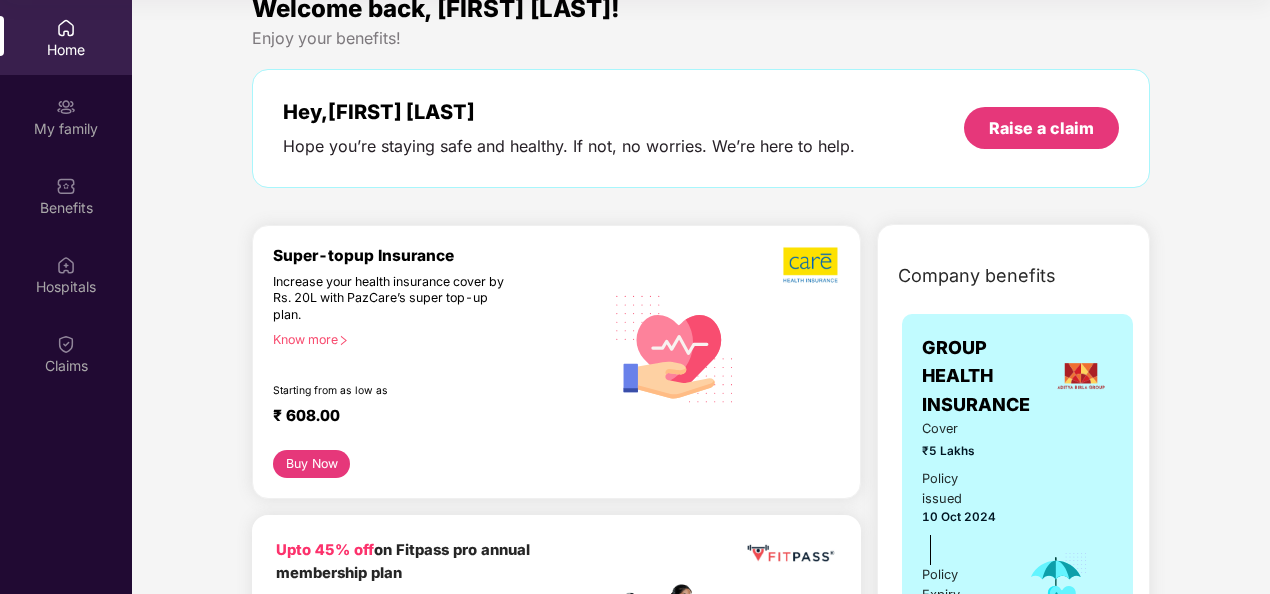 scroll, scrollTop: 0, scrollLeft: 0, axis: both 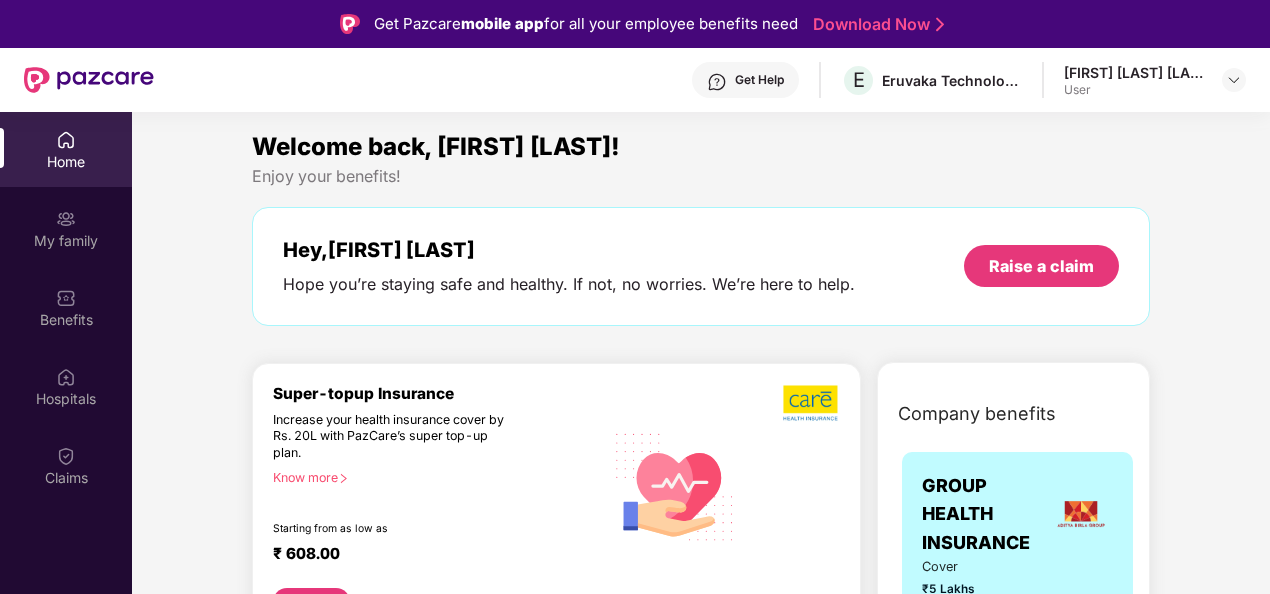 click on "[FIRST] [LAST] [LAST] [USER]" at bounding box center (1155, 80) 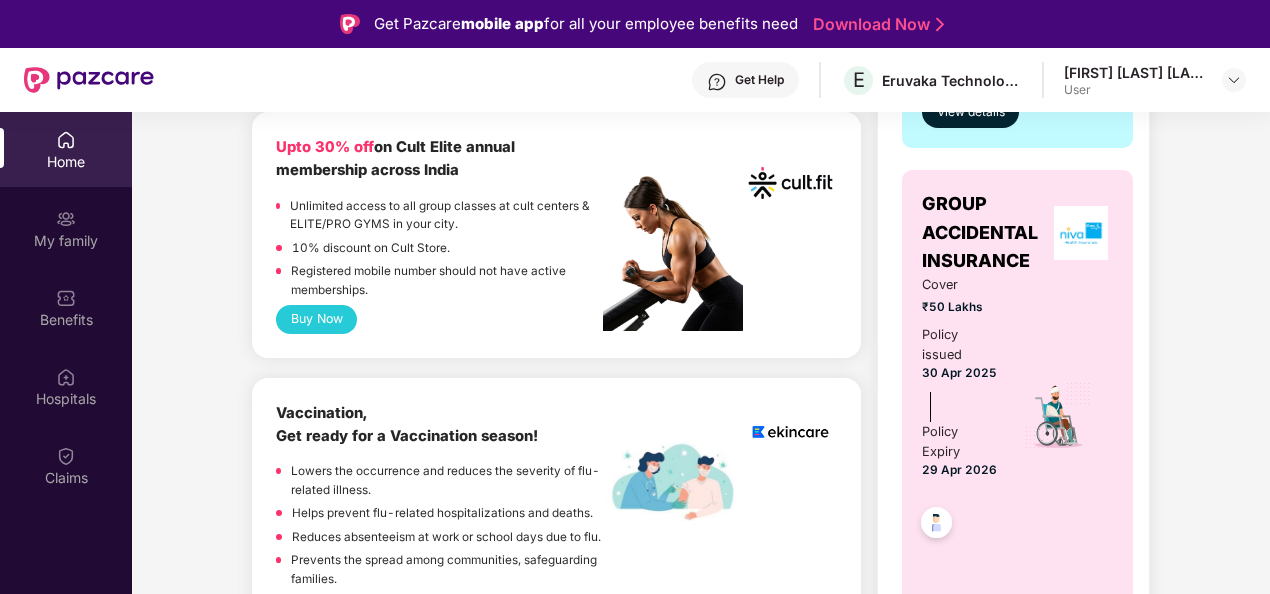 scroll, scrollTop: 1000, scrollLeft: 0, axis: vertical 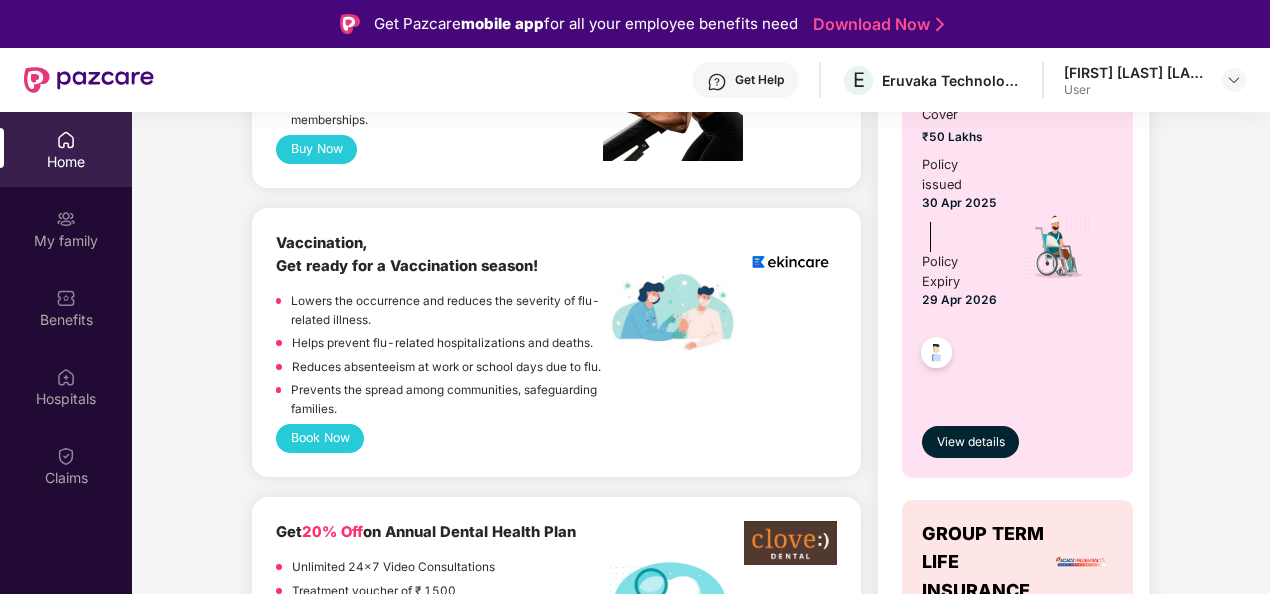 click on "[FIRST] [LAST] [LAST] [USER]" at bounding box center (1155, 80) 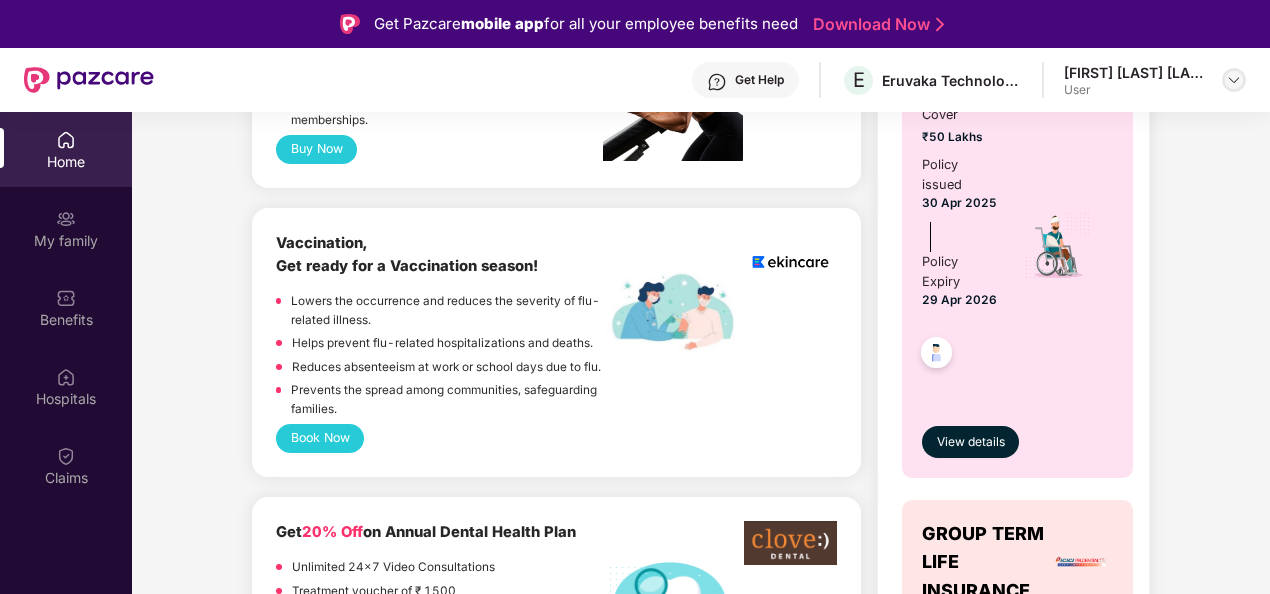 click at bounding box center (1234, 80) 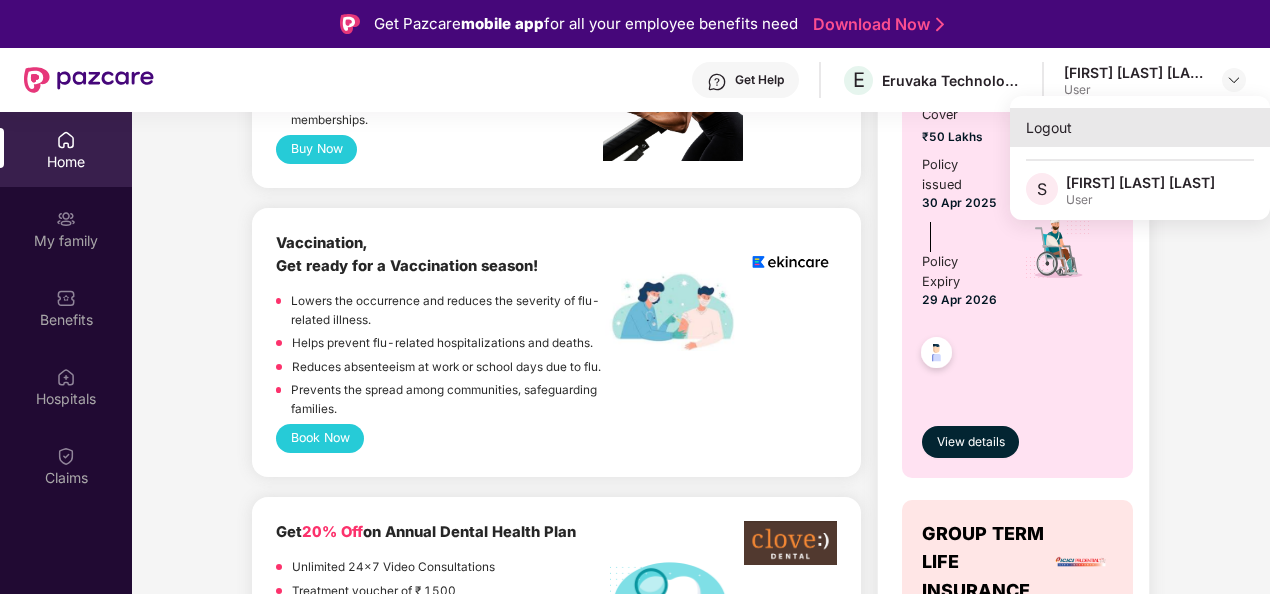 click on "Logout" at bounding box center (1140, 127) 